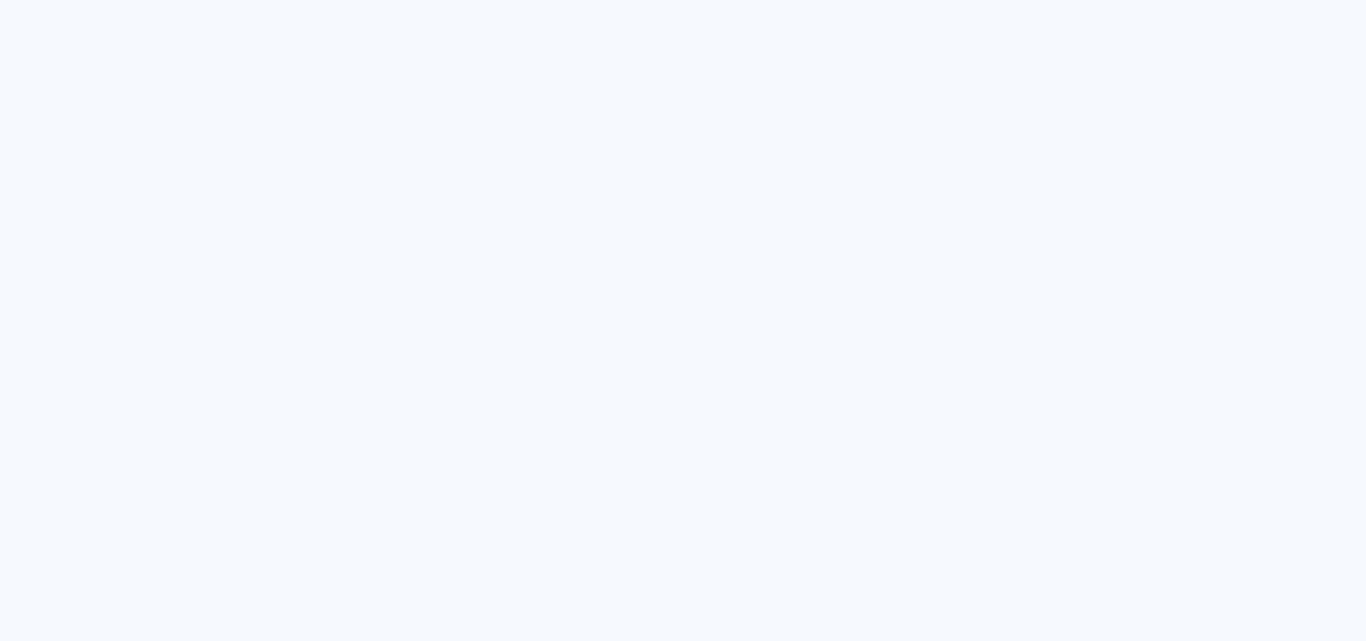 scroll, scrollTop: 0, scrollLeft: 0, axis: both 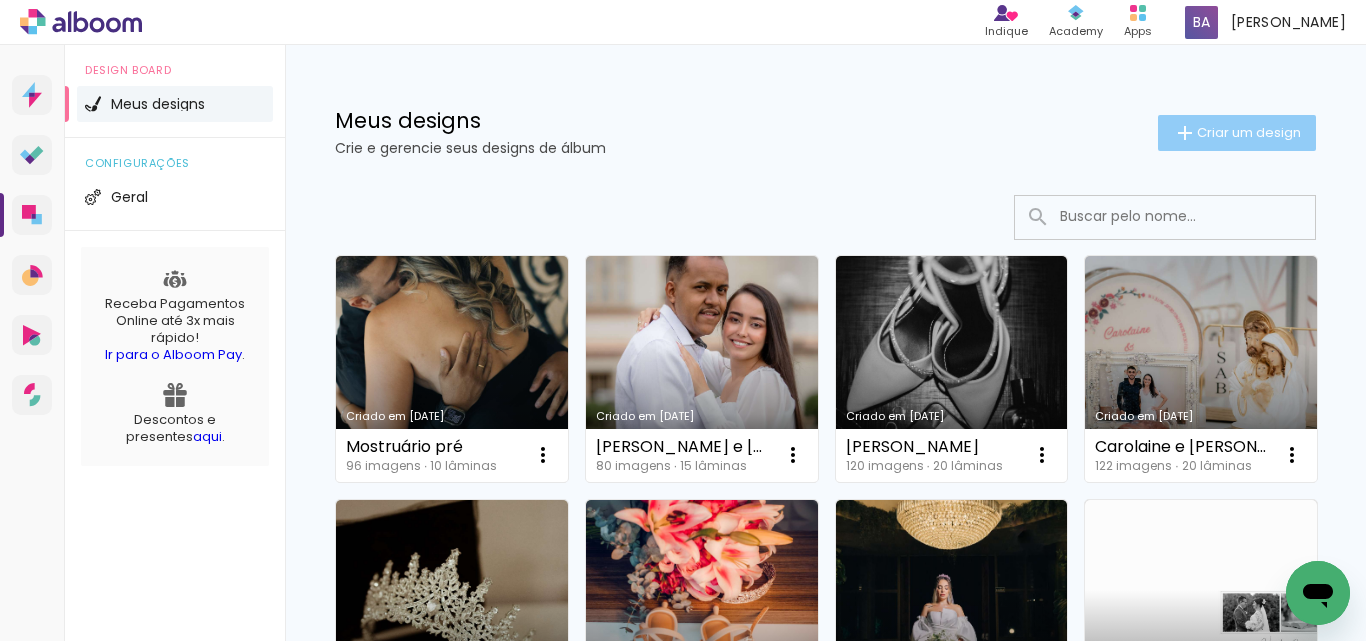 click on "Criar um design" 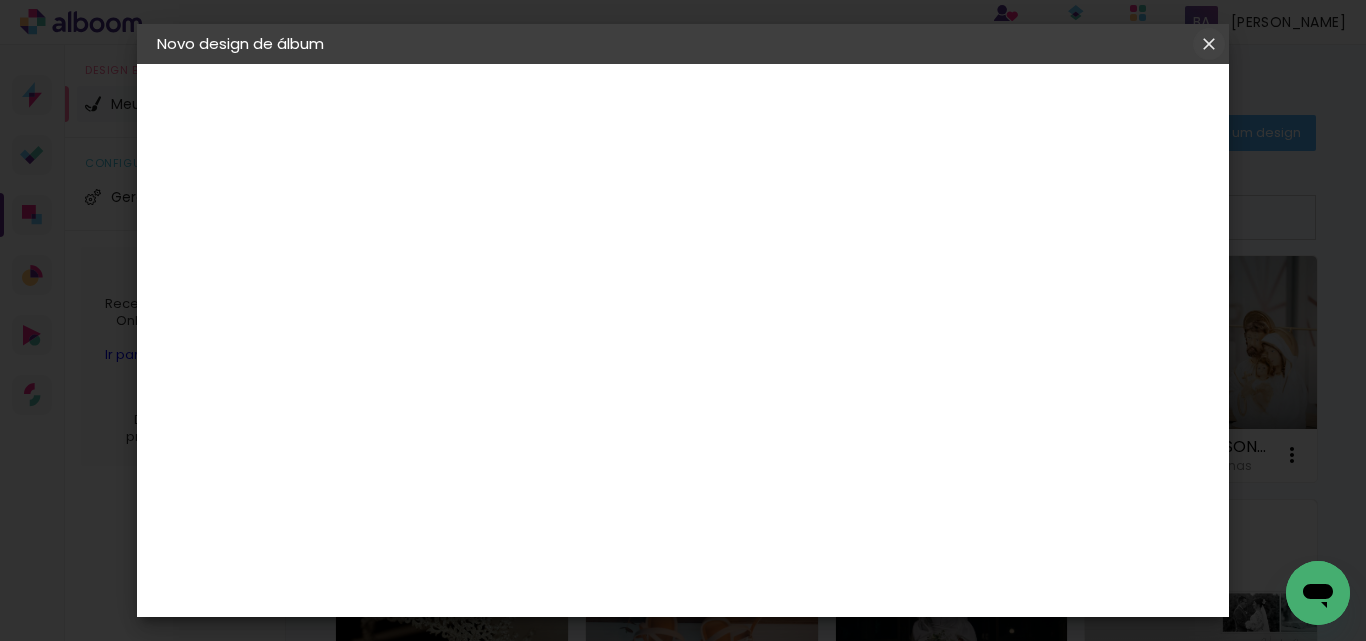 click at bounding box center [0, 0] 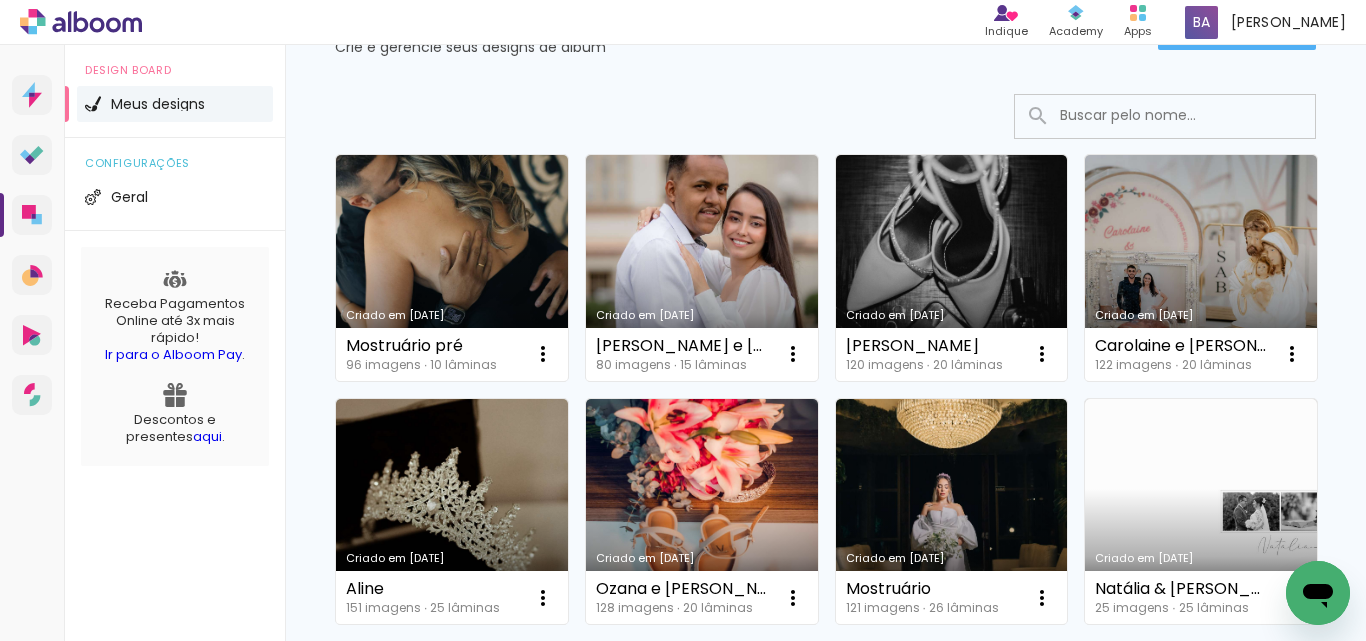 scroll, scrollTop: 0, scrollLeft: 0, axis: both 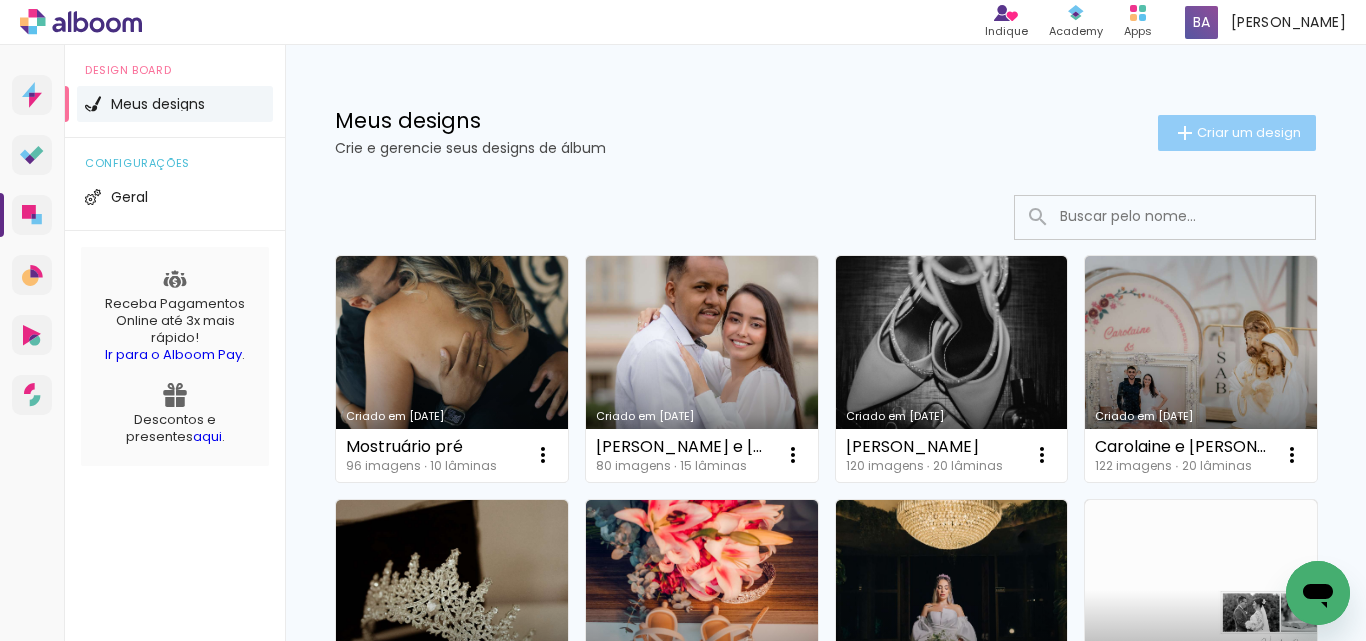 click 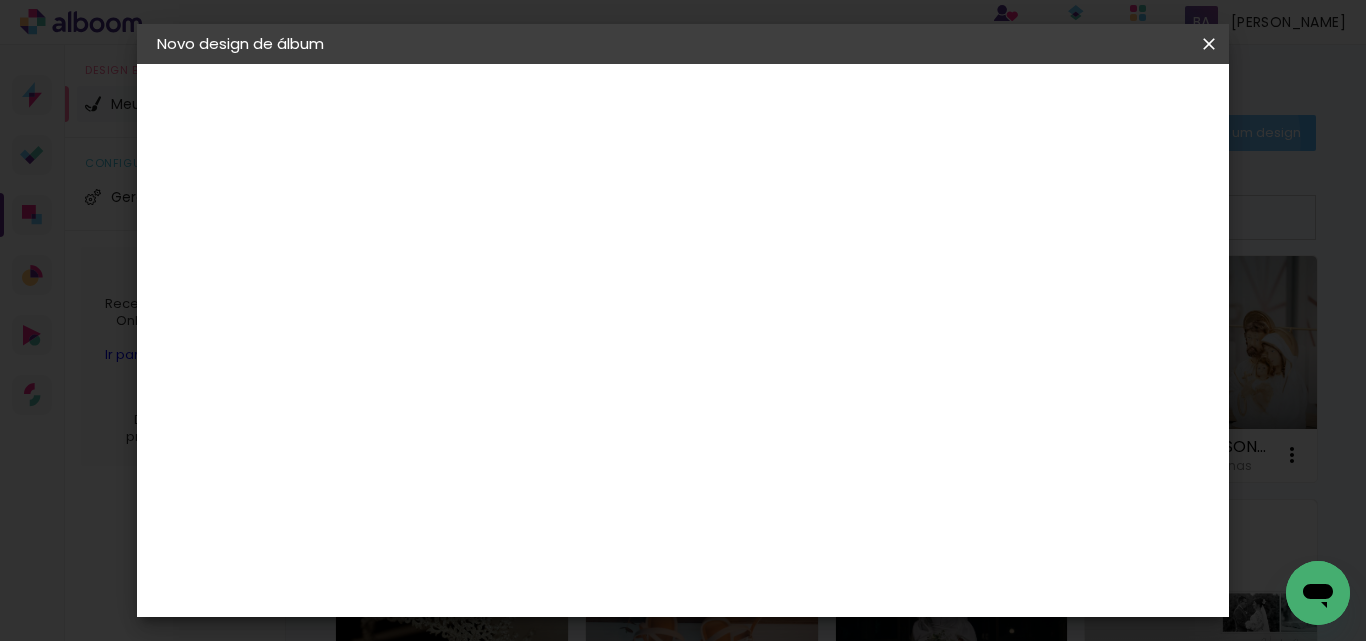 click at bounding box center [0, 0] 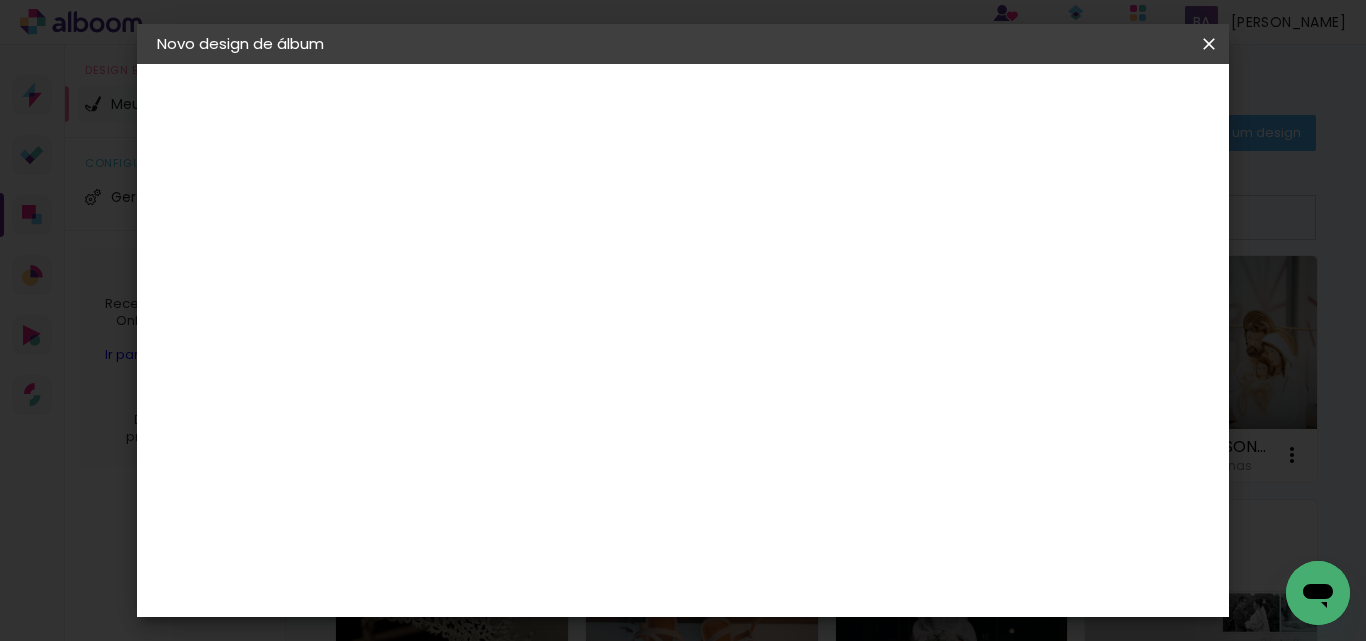 click at bounding box center [484, 268] 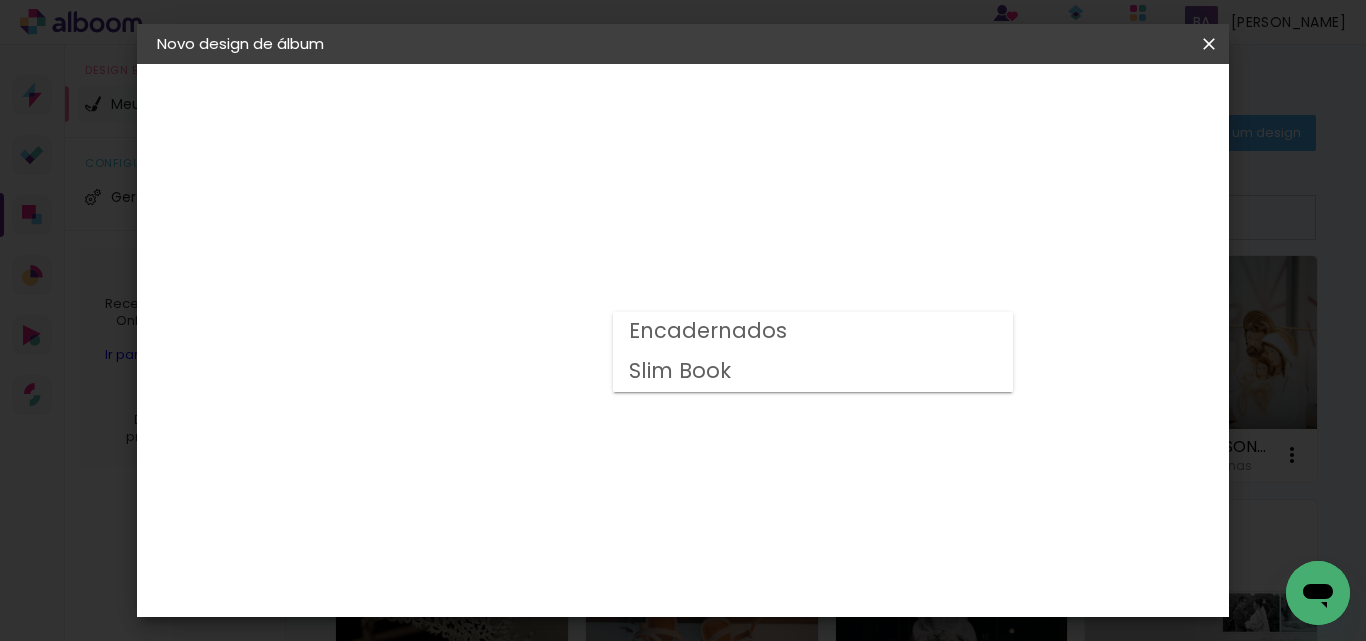click on "Encadernados" at bounding box center (813, 332) 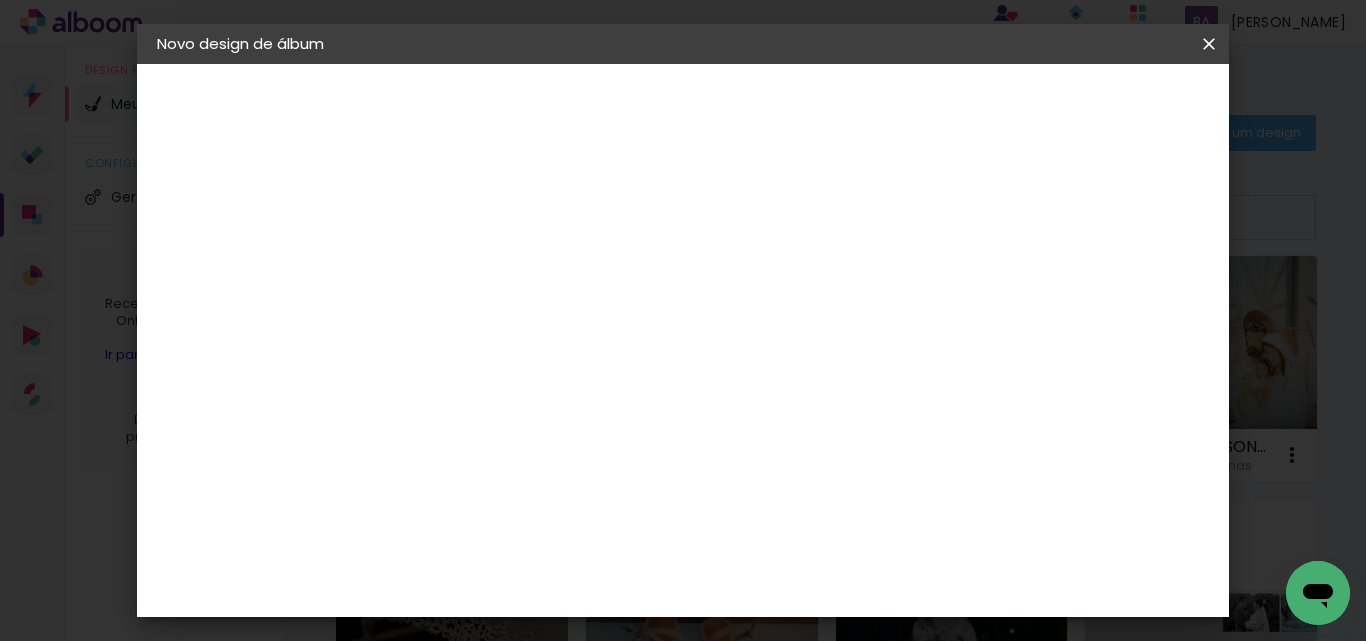 scroll, scrollTop: 667, scrollLeft: 0, axis: vertical 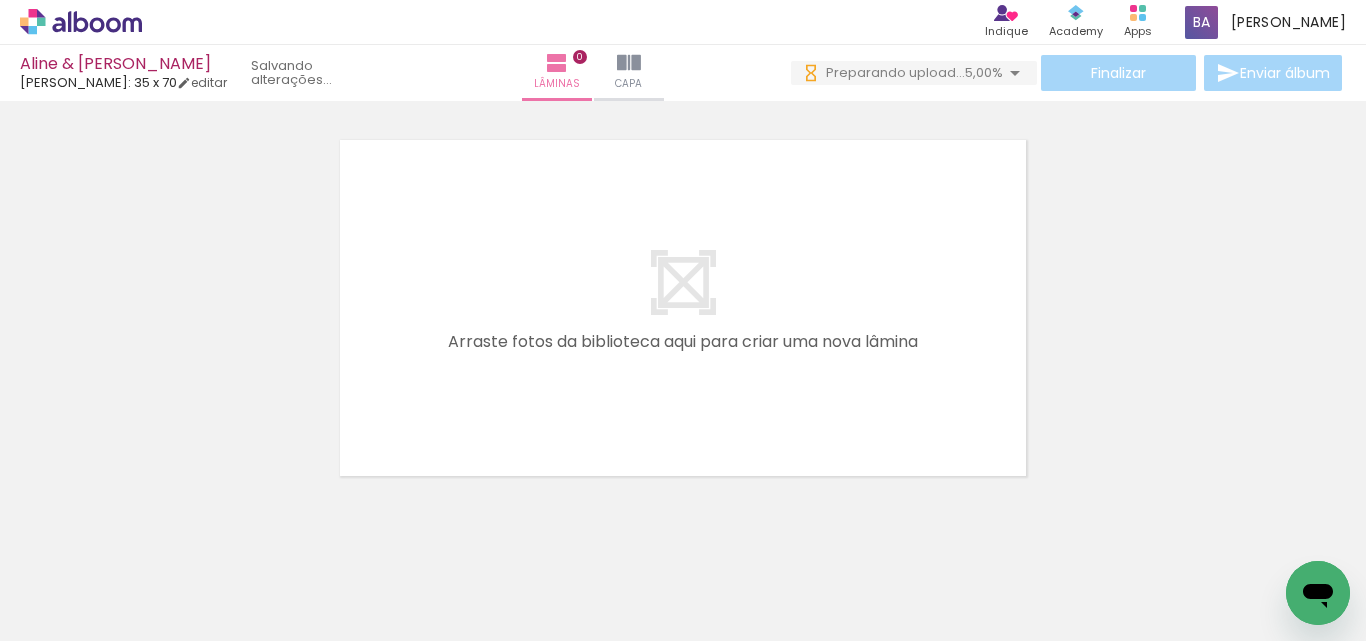 click on "Aline & [PERSON_NAME]" at bounding box center [123, 65] 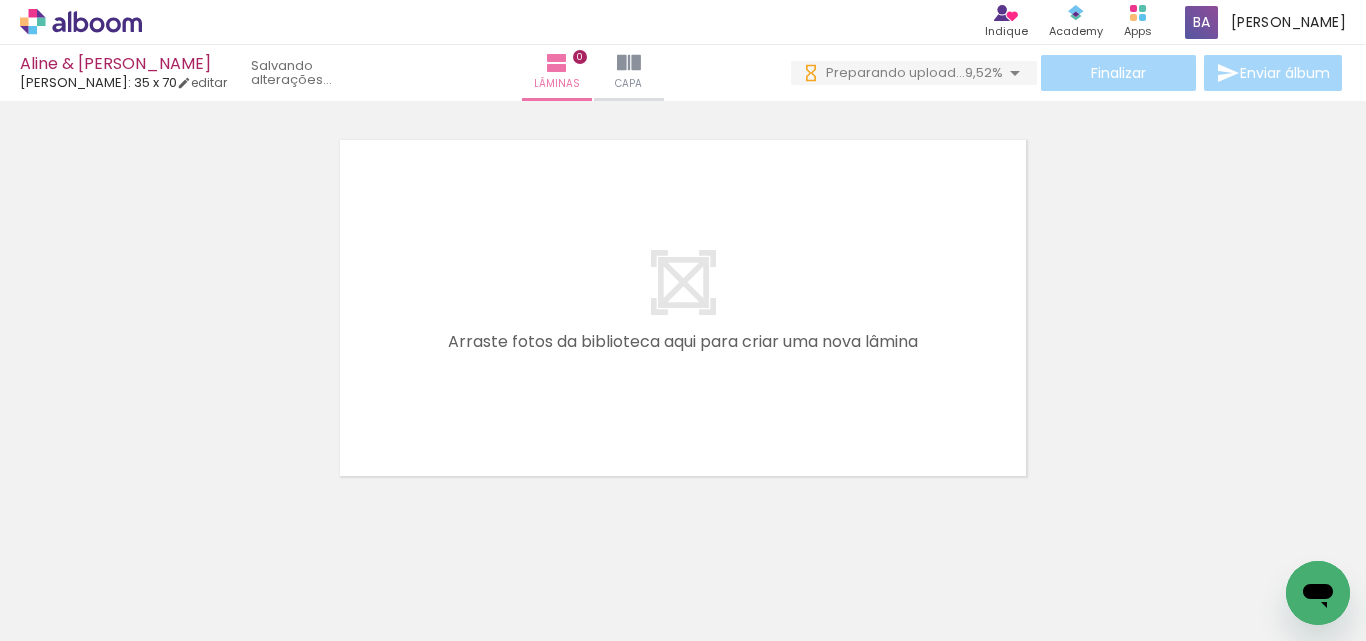 scroll, scrollTop: 0, scrollLeft: 0, axis: both 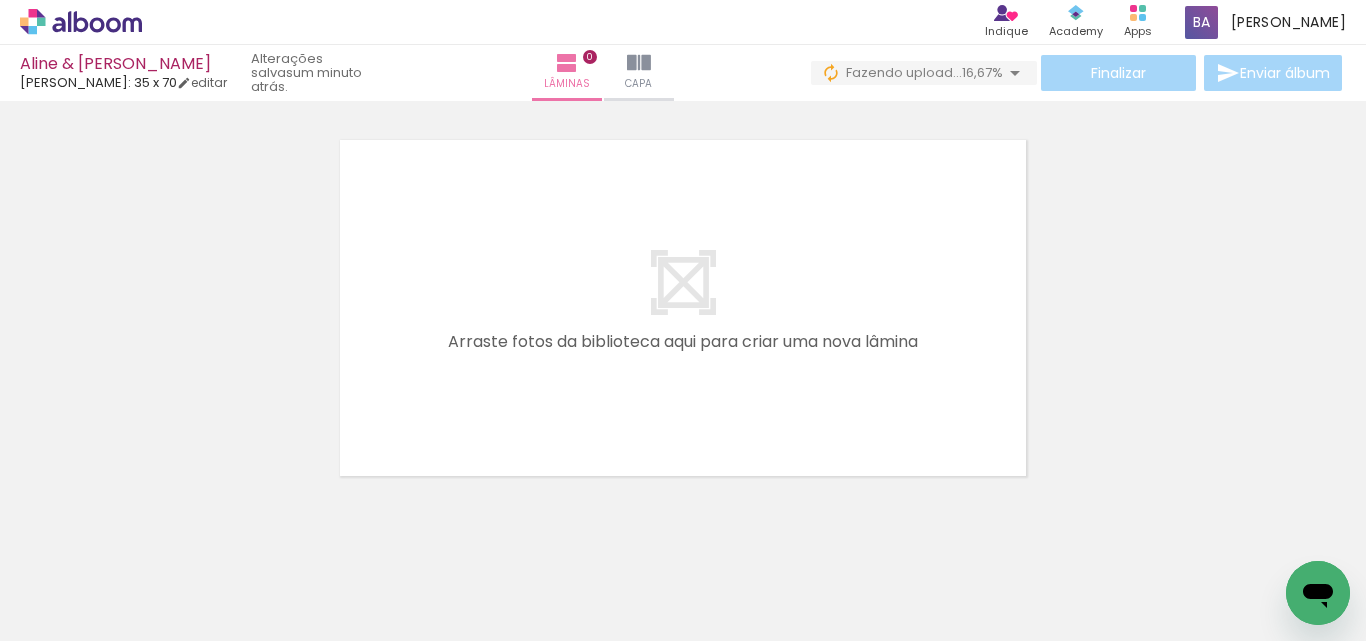 click 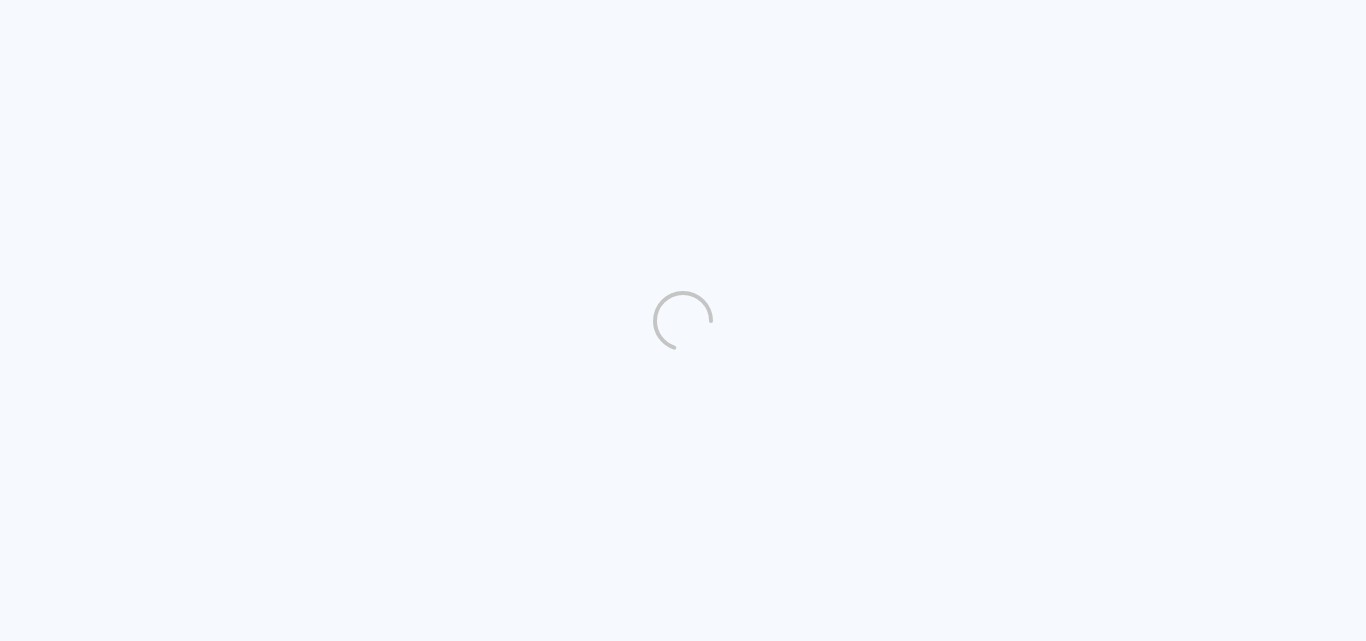 scroll, scrollTop: 0, scrollLeft: 0, axis: both 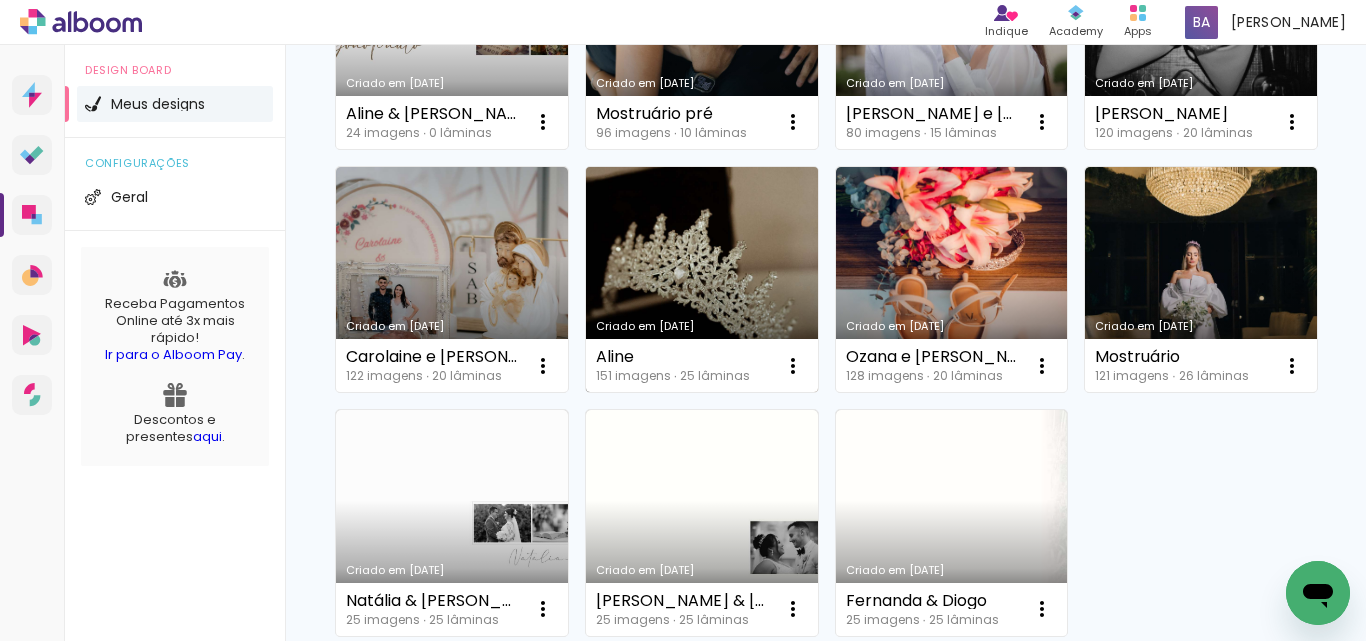 click on "Aline" at bounding box center [673, 357] 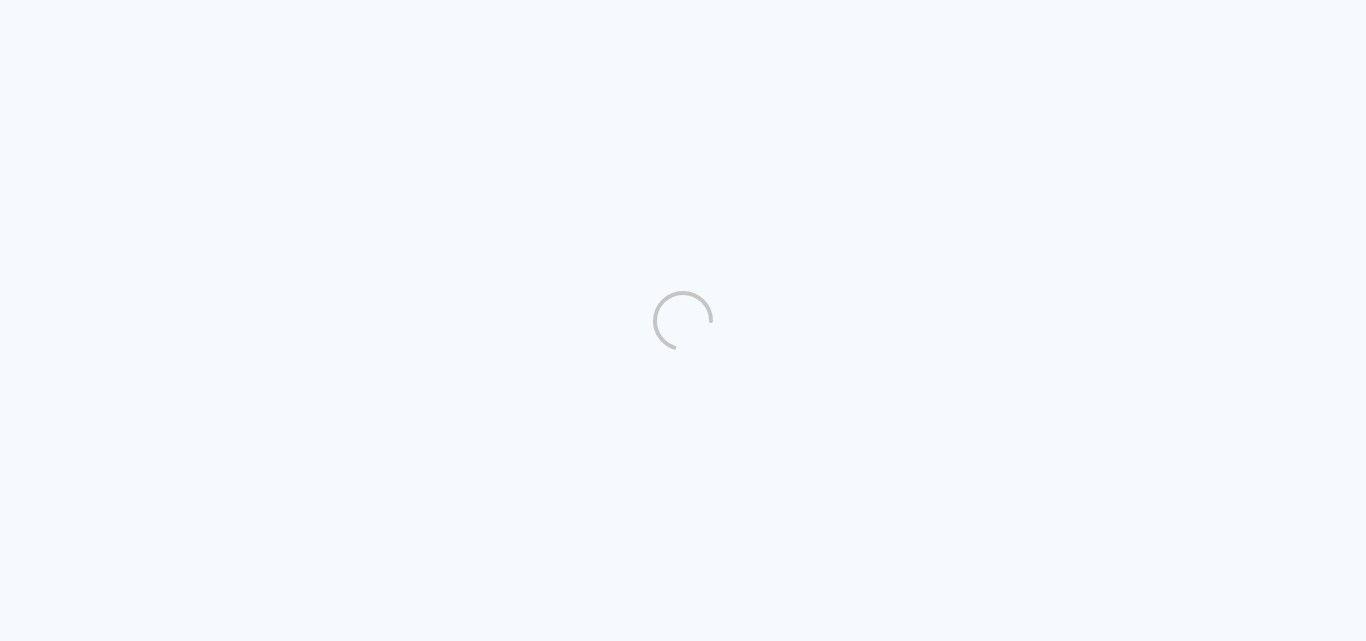 scroll, scrollTop: 0, scrollLeft: 0, axis: both 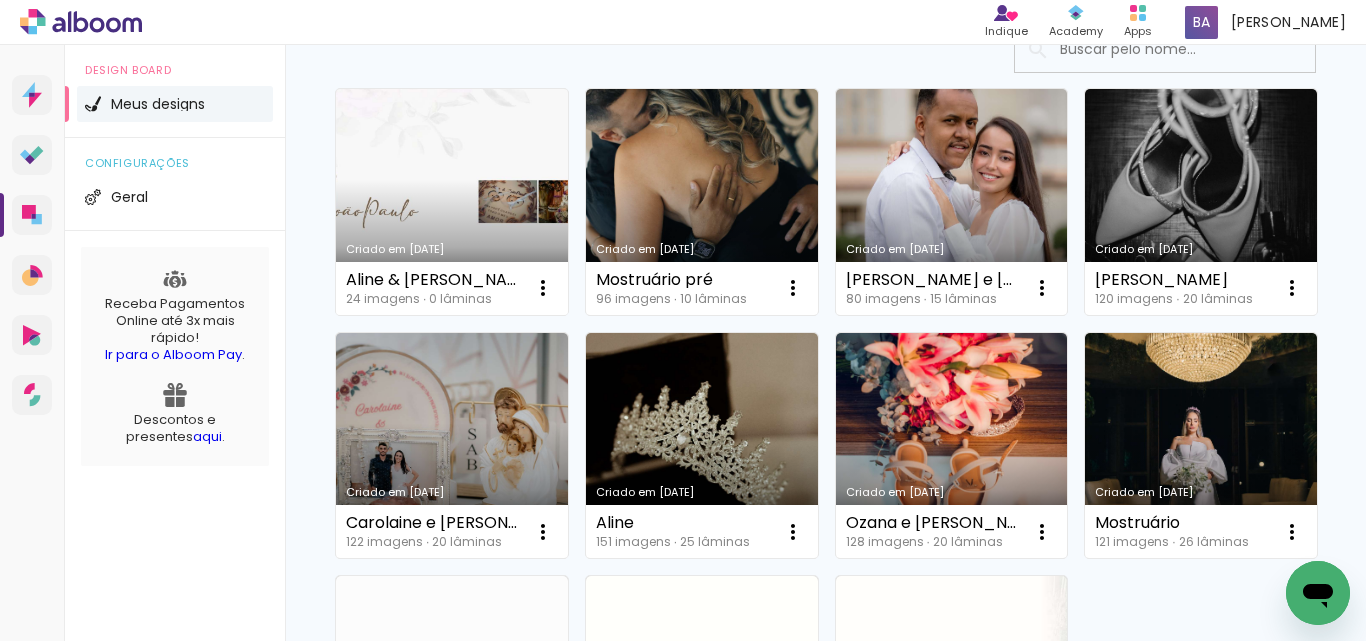 click on "Criado em [DATE]" at bounding box center (452, 202) 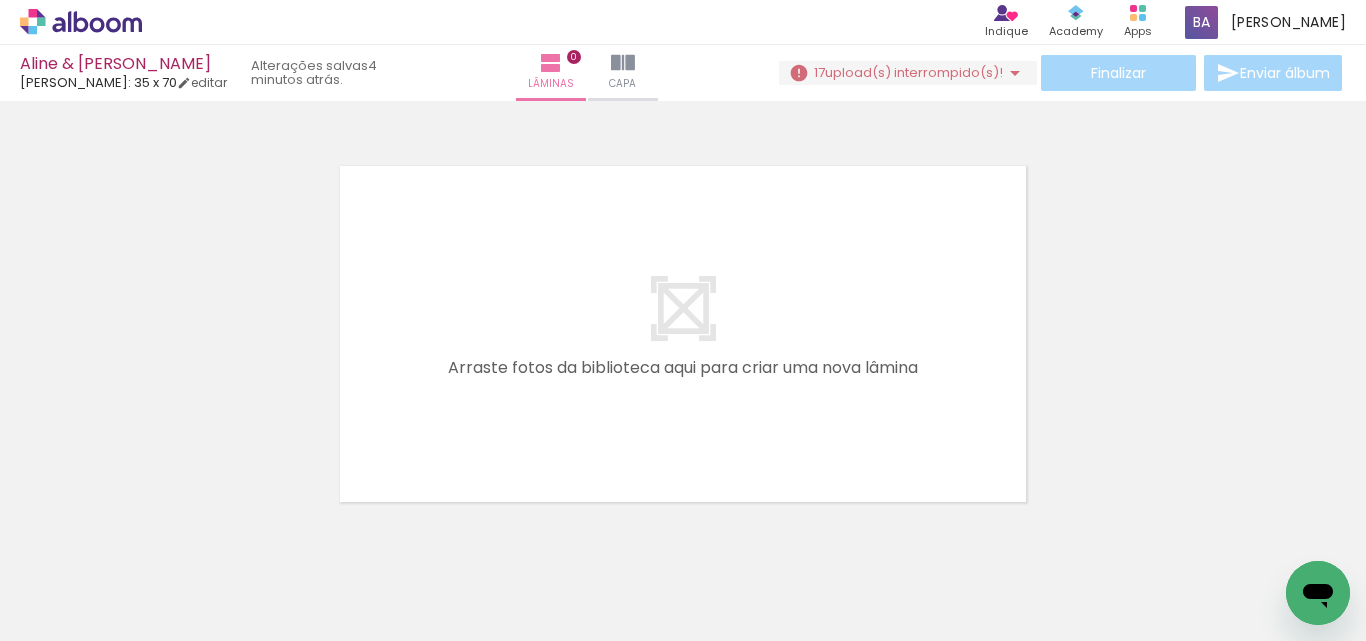 click at bounding box center (144, 578) 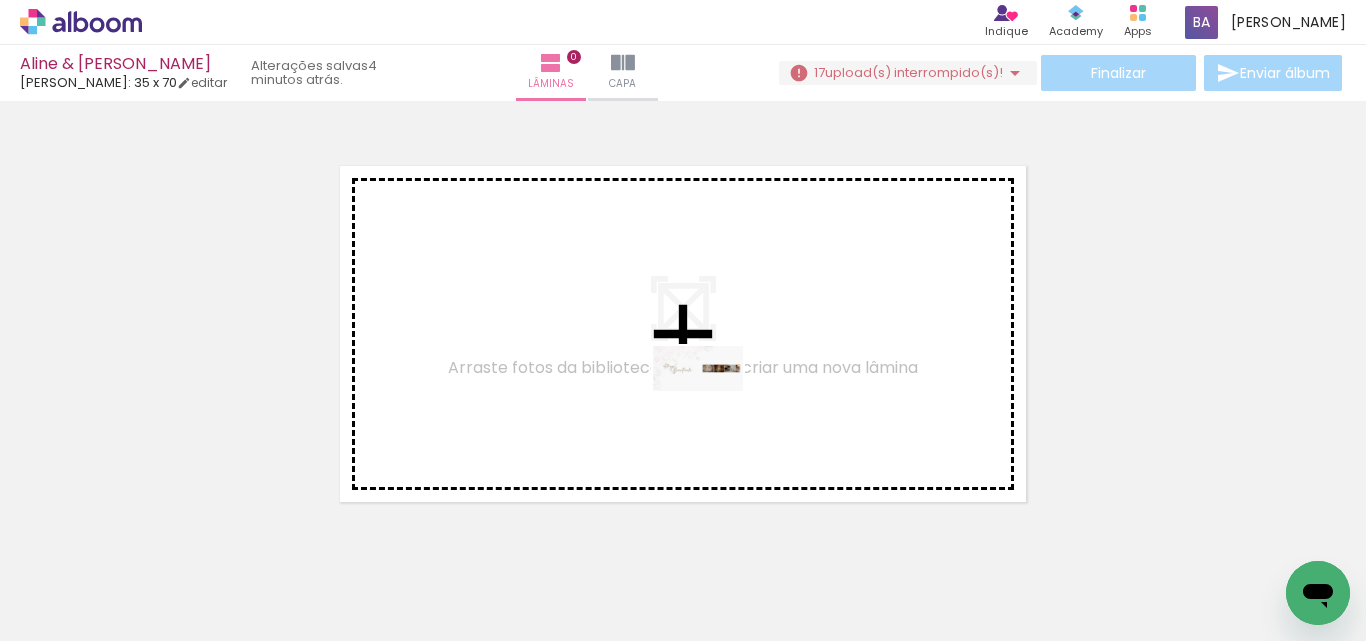 drag, startPoint x: 217, startPoint y: 578, endPoint x: 713, endPoint y: 406, distance: 524.9762 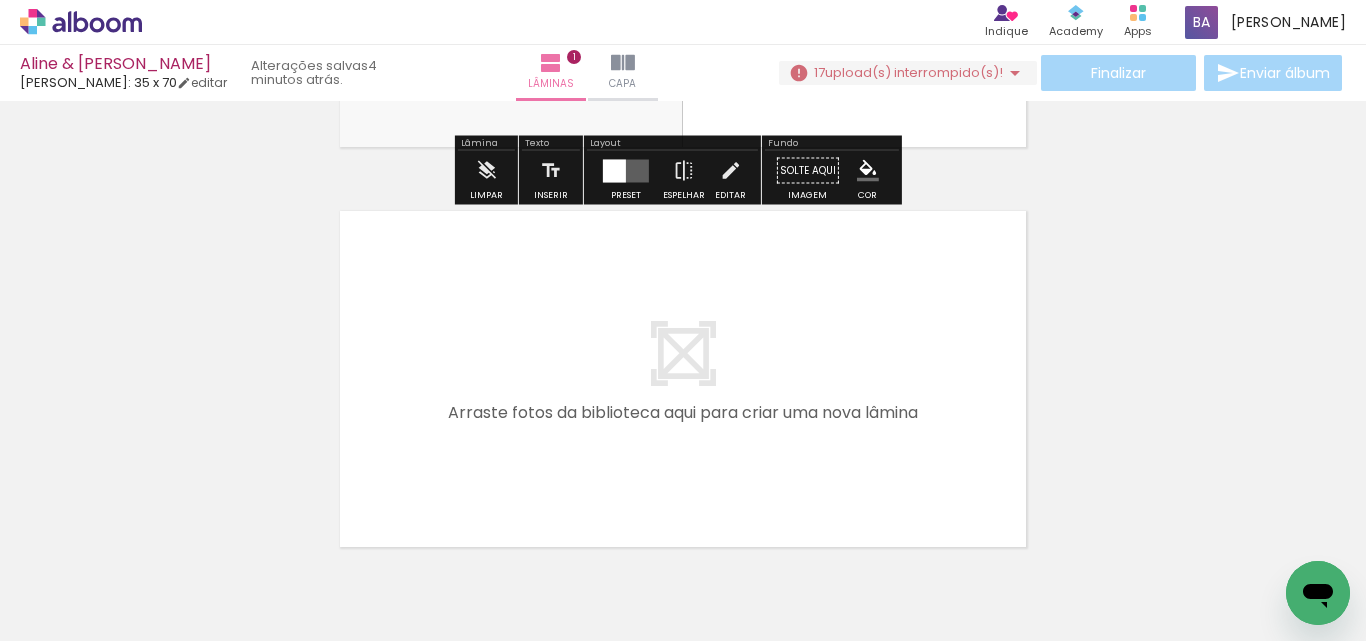 scroll, scrollTop: 359, scrollLeft: 0, axis: vertical 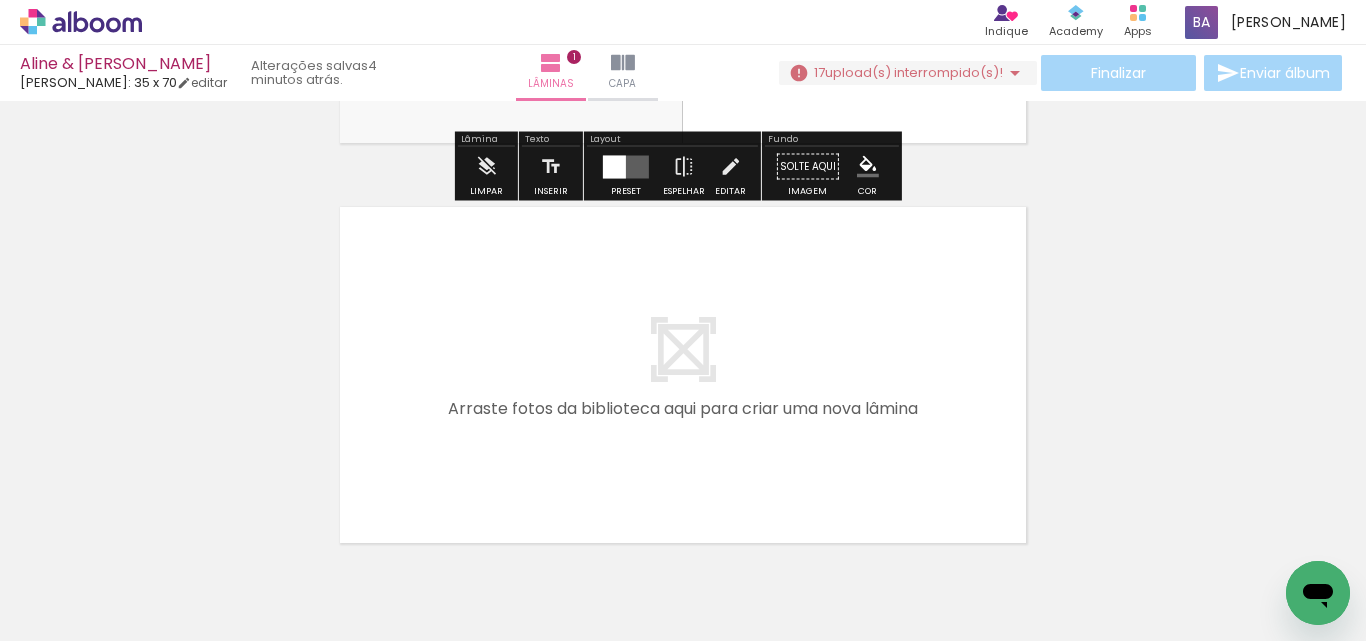 drag, startPoint x: 345, startPoint y: 544, endPoint x: 585, endPoint y: 359, distance: 303.0264 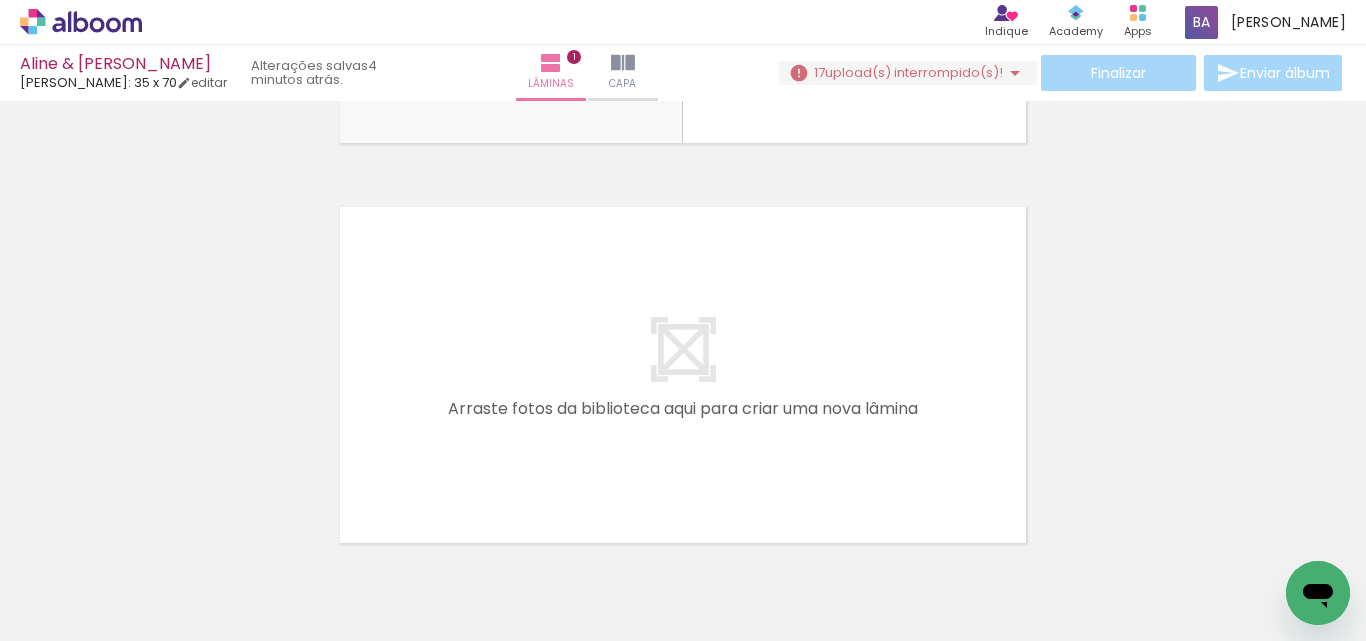 scroll, scrollTop: 0, scrollLeft: 1492, axis: horizontal 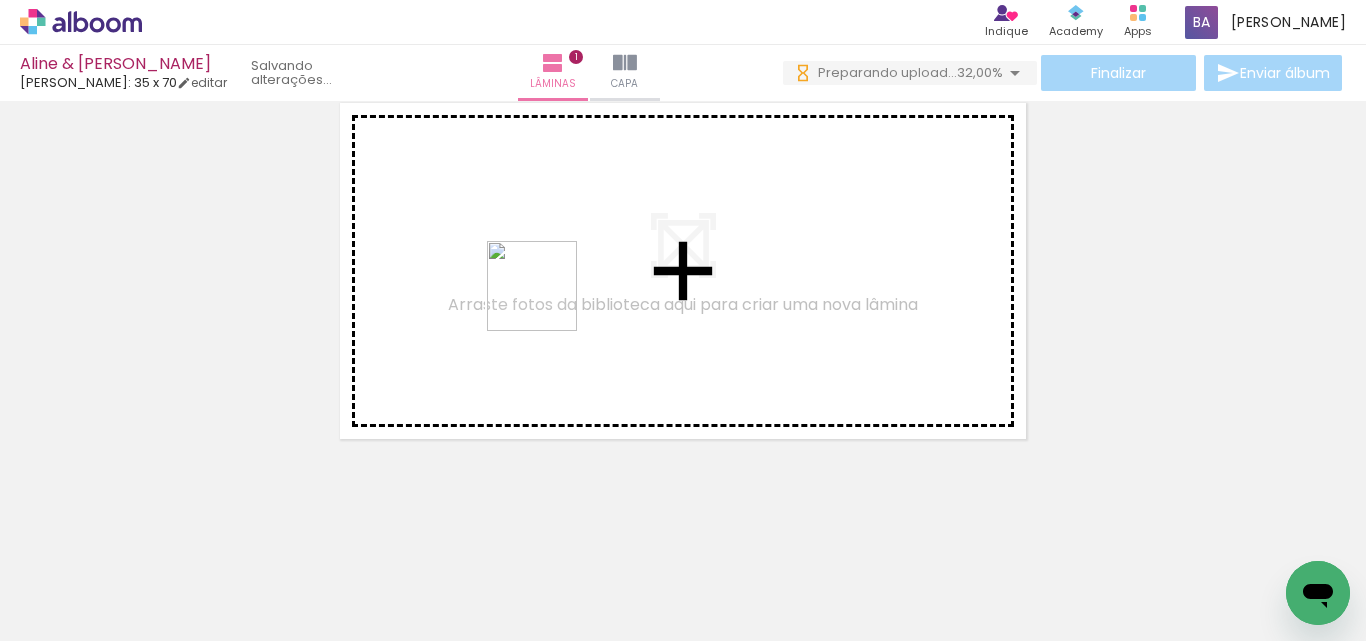drag, startPoint x: 320, startPoint y: 584, endPoint x: 533, endPoint y: 334, distance: 328.43417 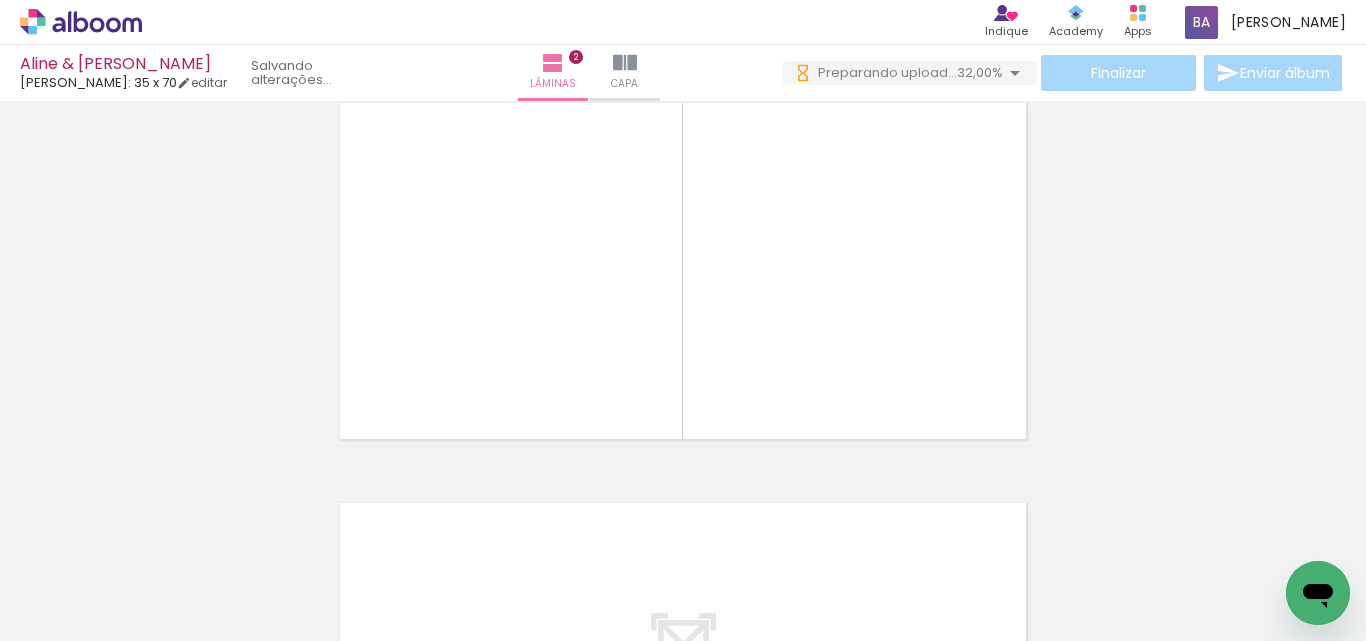 scroll, scrollTop: 447, scrollLeft: 0, axis: vertical 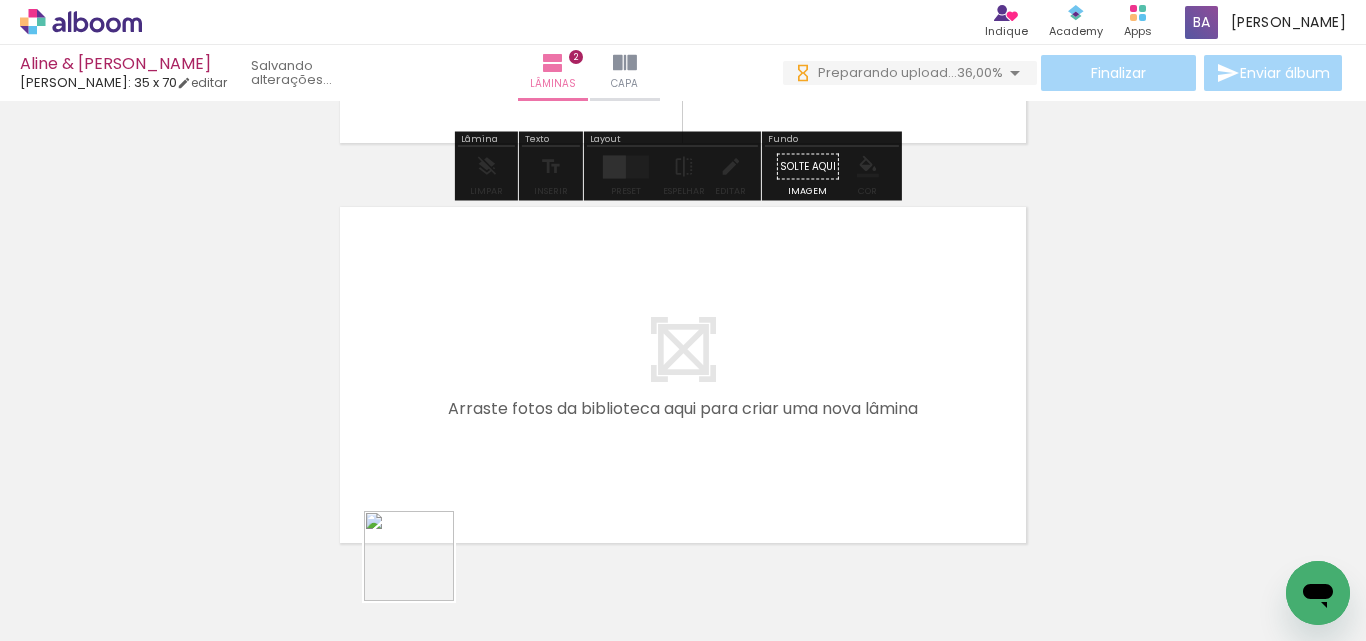 drag, startPoint x: 424, startPoint y: 571, endPoint x: 545, endPoint y: 338, distance: 262.54523 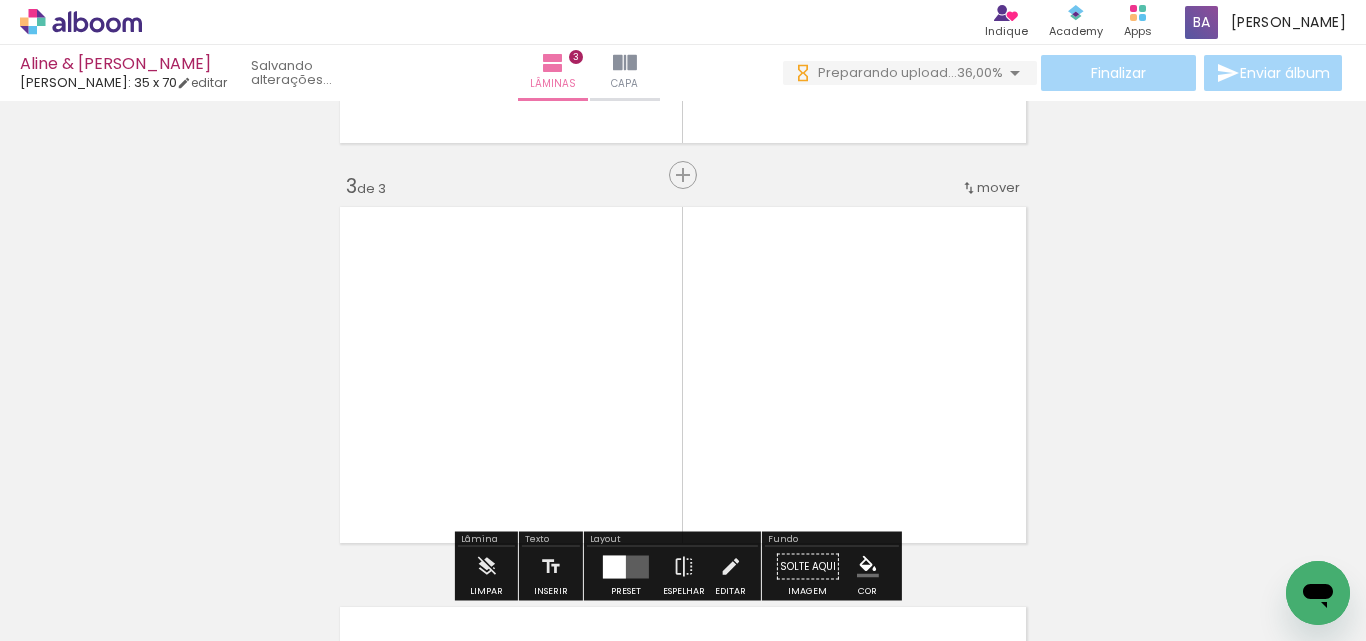 scroll, scrollTop: 1192, scrollLeft: 0, axis: vertical 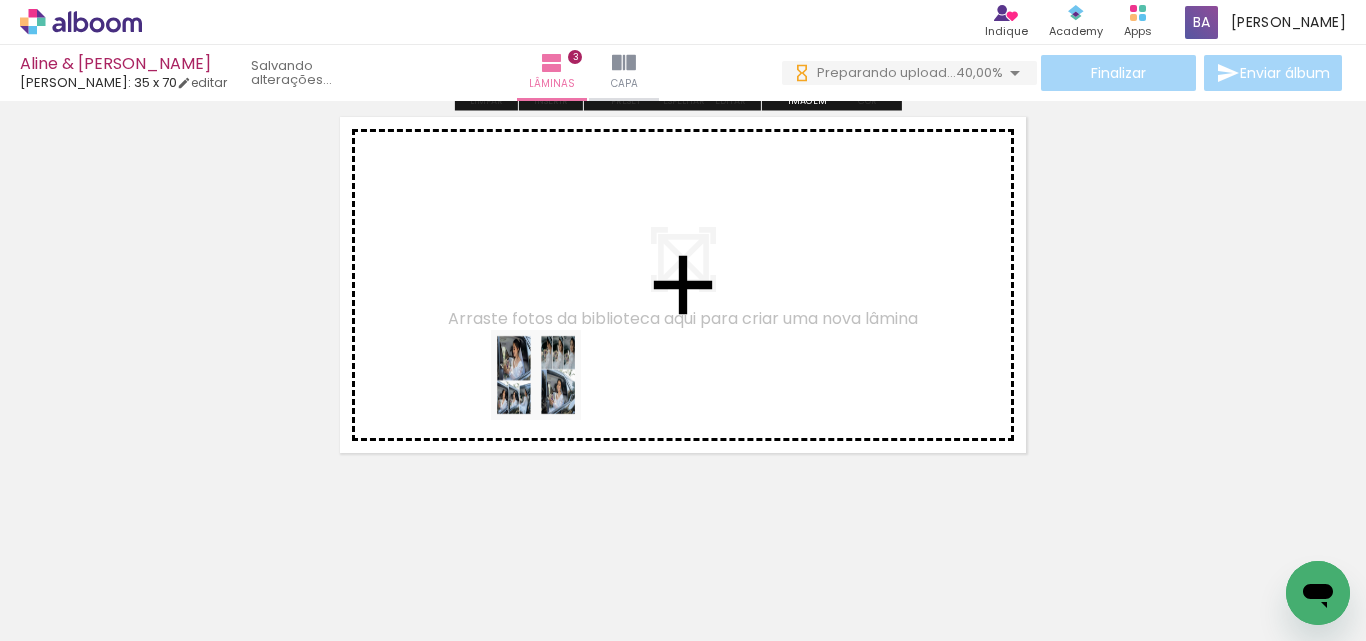 drag, startPoint x: 537, startPoint y: 591, endPoint x: 551, endPoint y: 390, distance: 201.48697 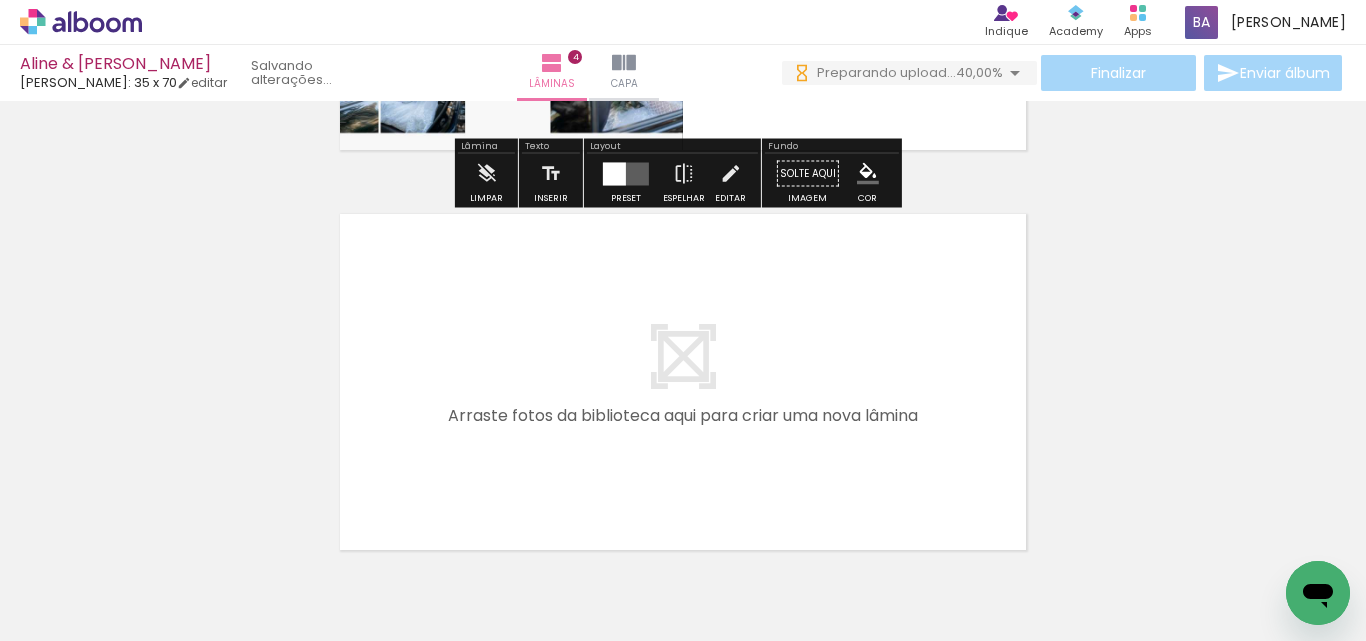 scroll, scrollTop: 1560, scrollLeft: 0, axis: vertical 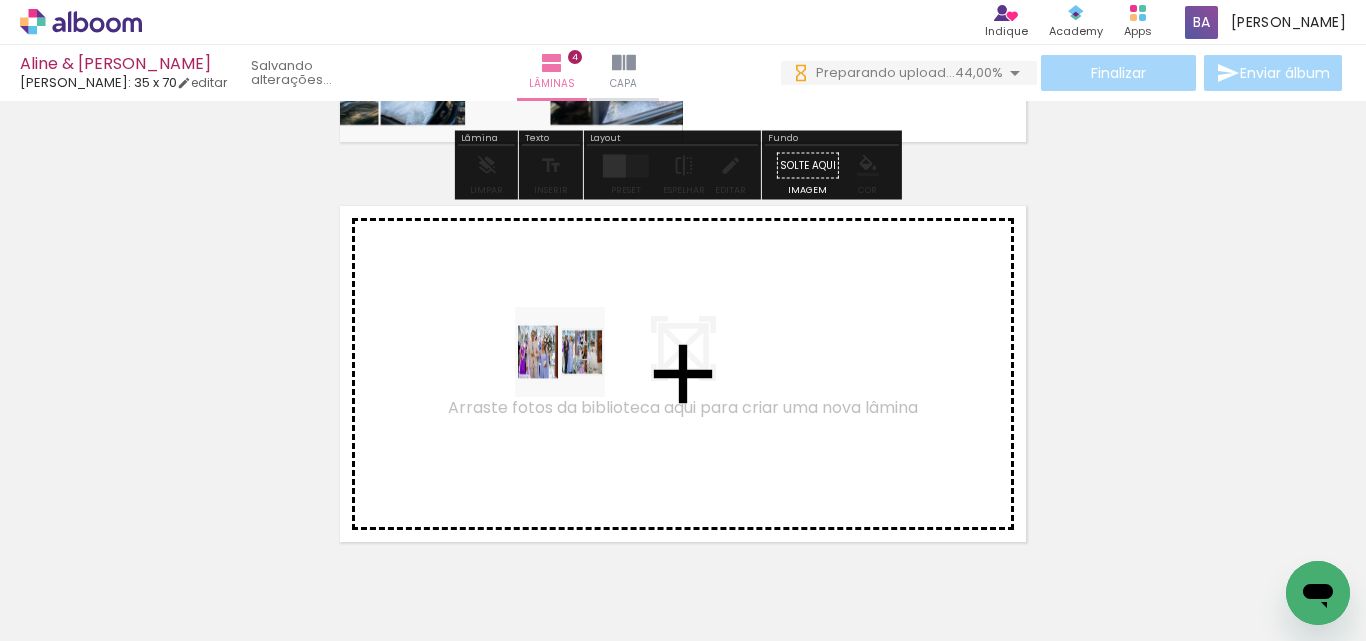 drag, startPoint x: 639, startPoint y: 582, endPoint x: 567, endPoint y: 350, distance: 242.91562 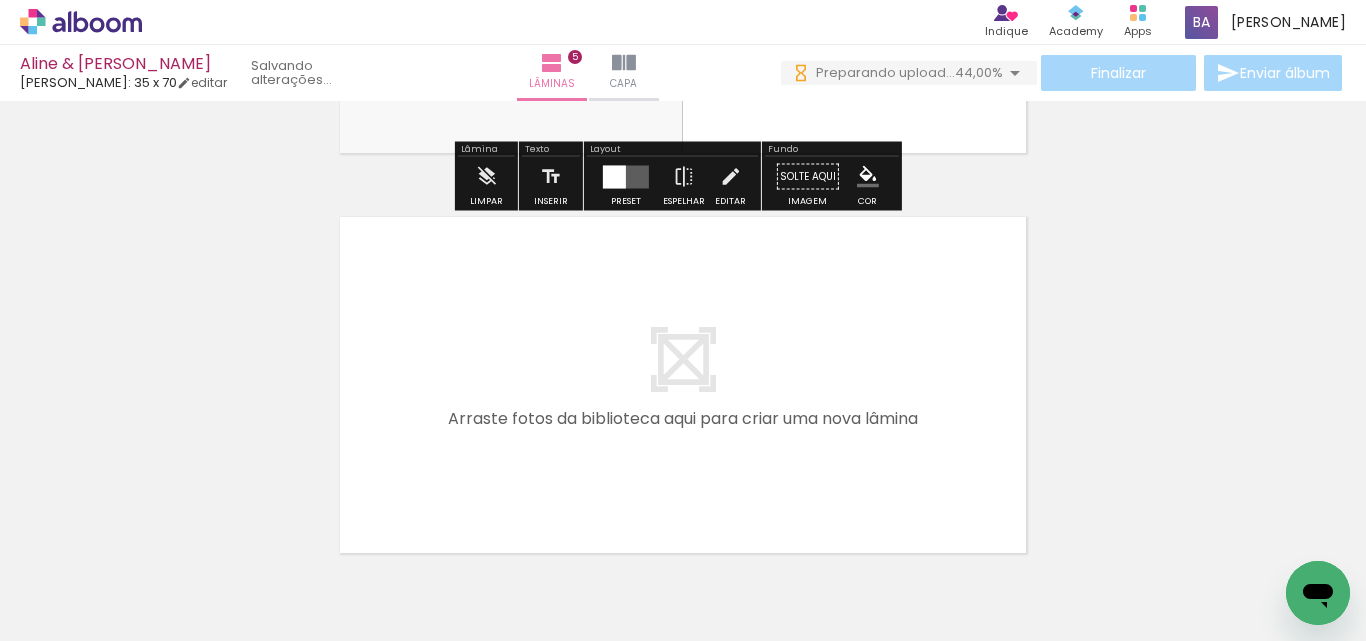 scroll, scrollTop: 1980, scrollLeft: 0, axis: vertical 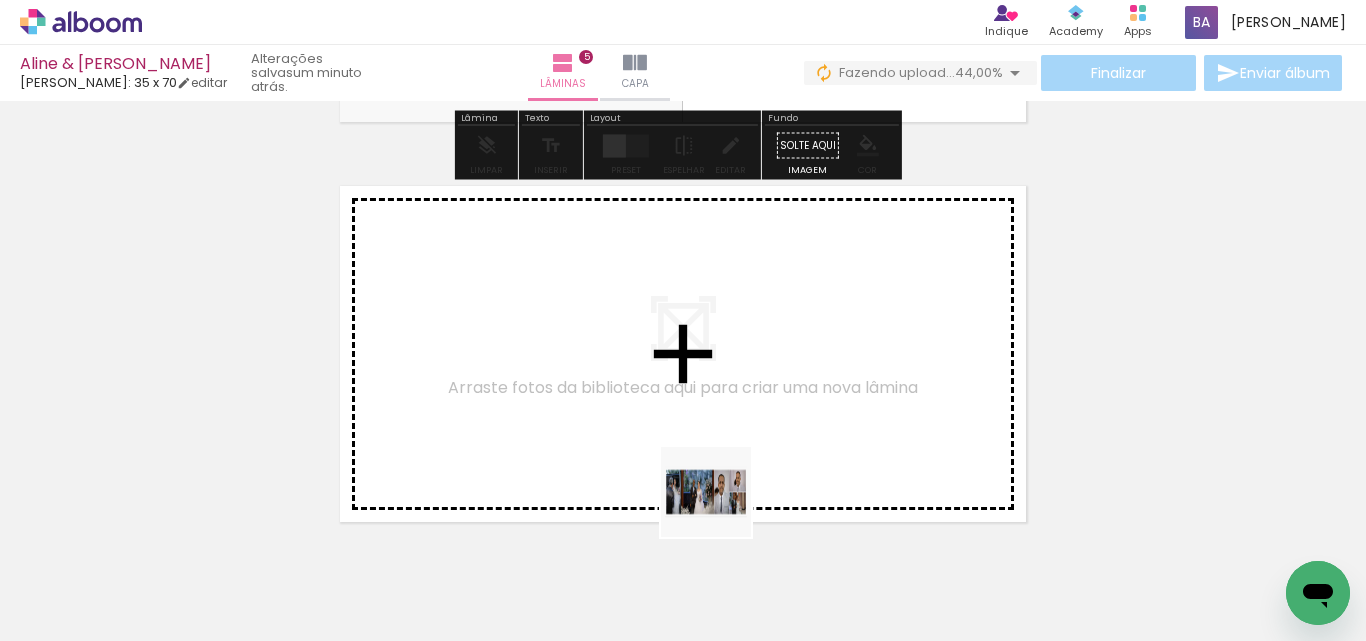 drag, startPoint x: 752, startPoint y: 573, endPoint x: 656, endPoint y: 402, distance: 196.10457 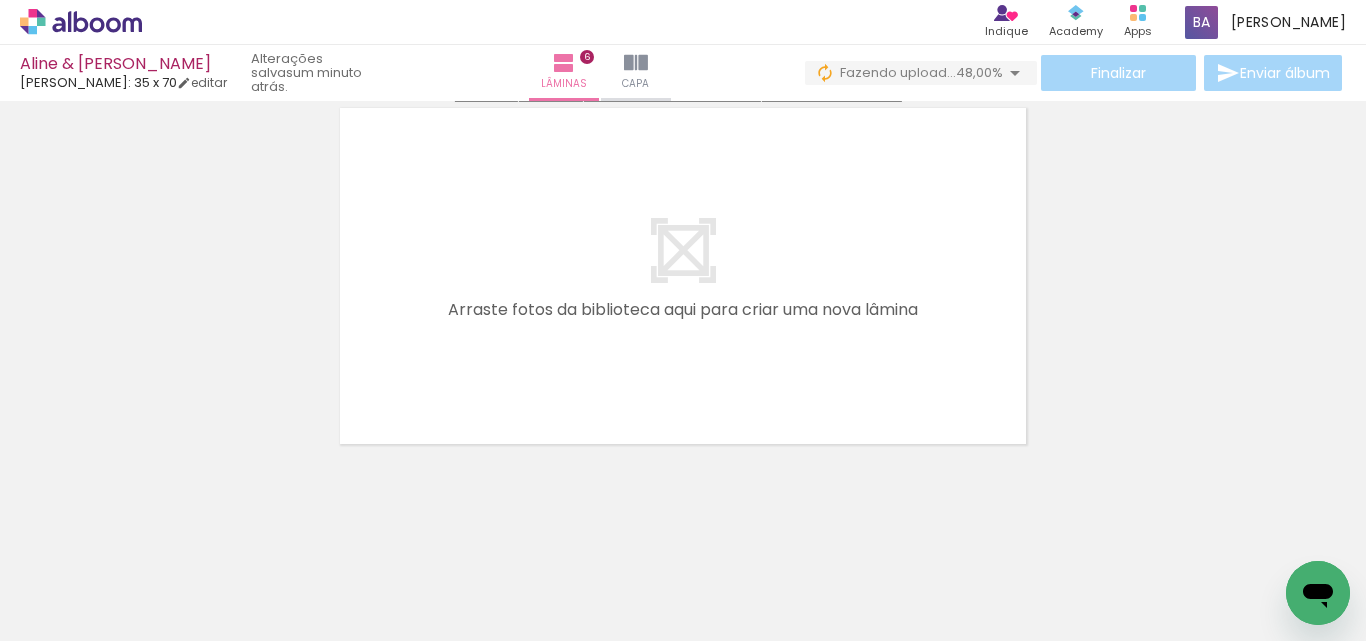 scroll, scrollTop: 2463, scrollLeft: 0, axis: vertical 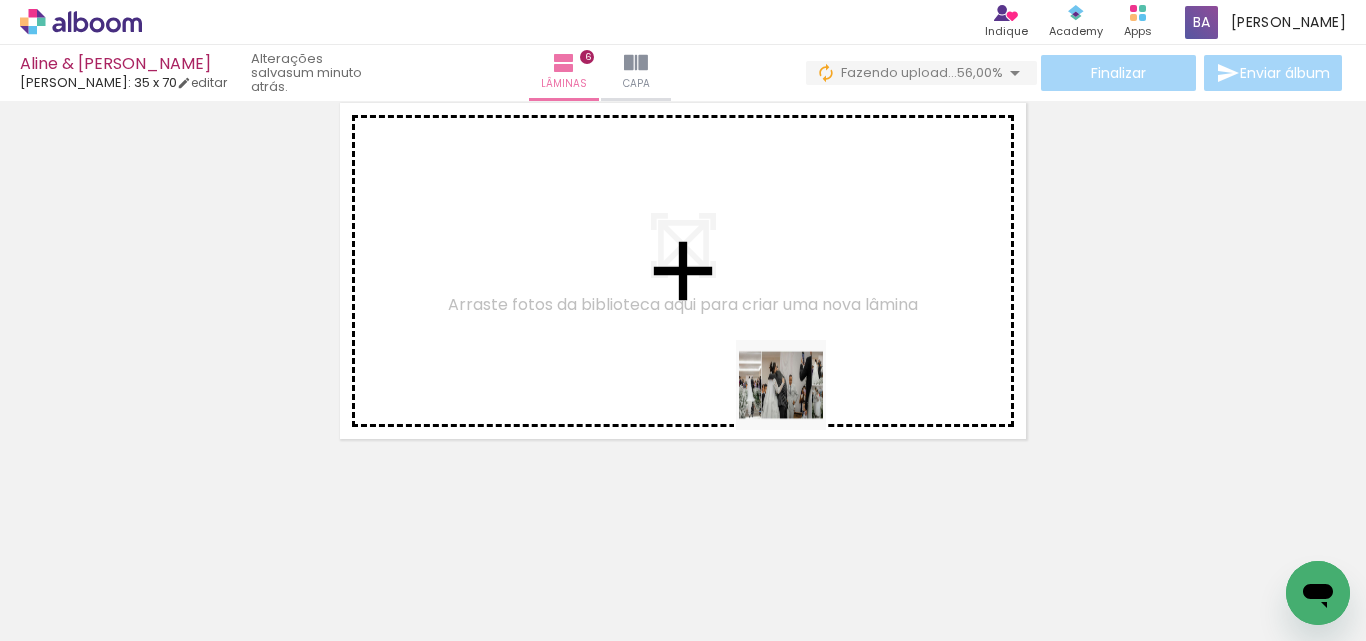 drag, startPoint x: 823, startPoint y: 461, endPoint x: 748, endPoint y: 316, distance: 163.24828 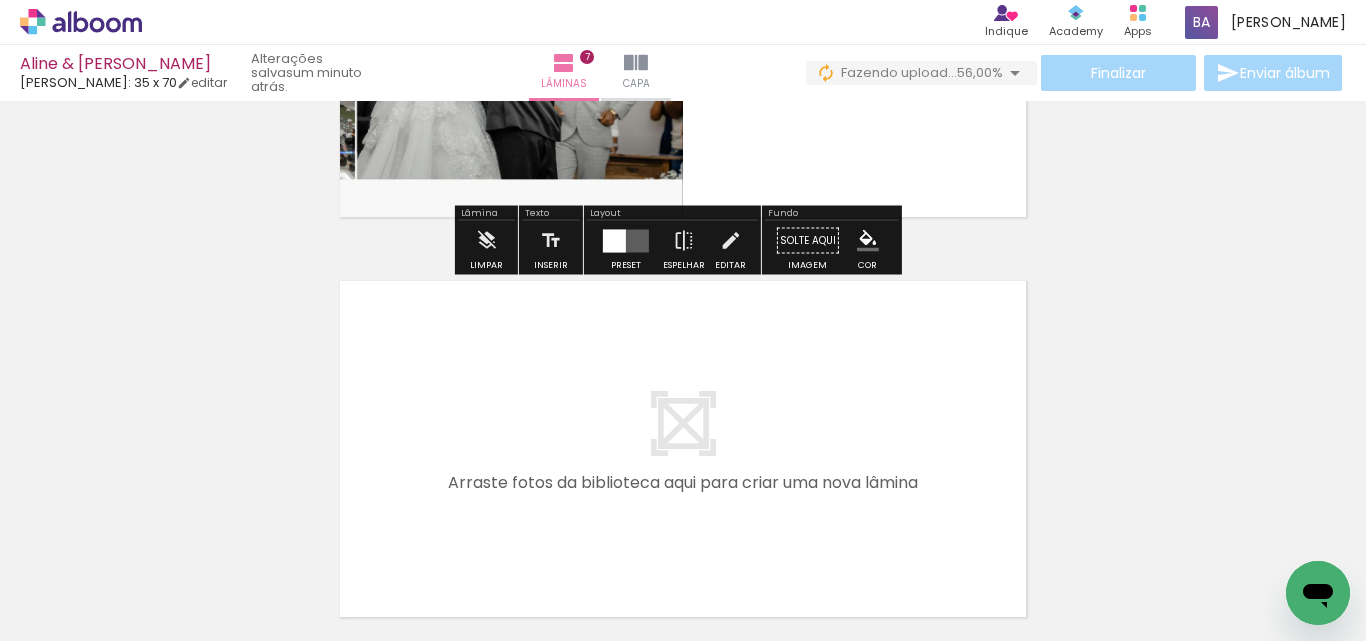 scroll, scrollTop: 2863, scrollLeft: 0, axis: vertical 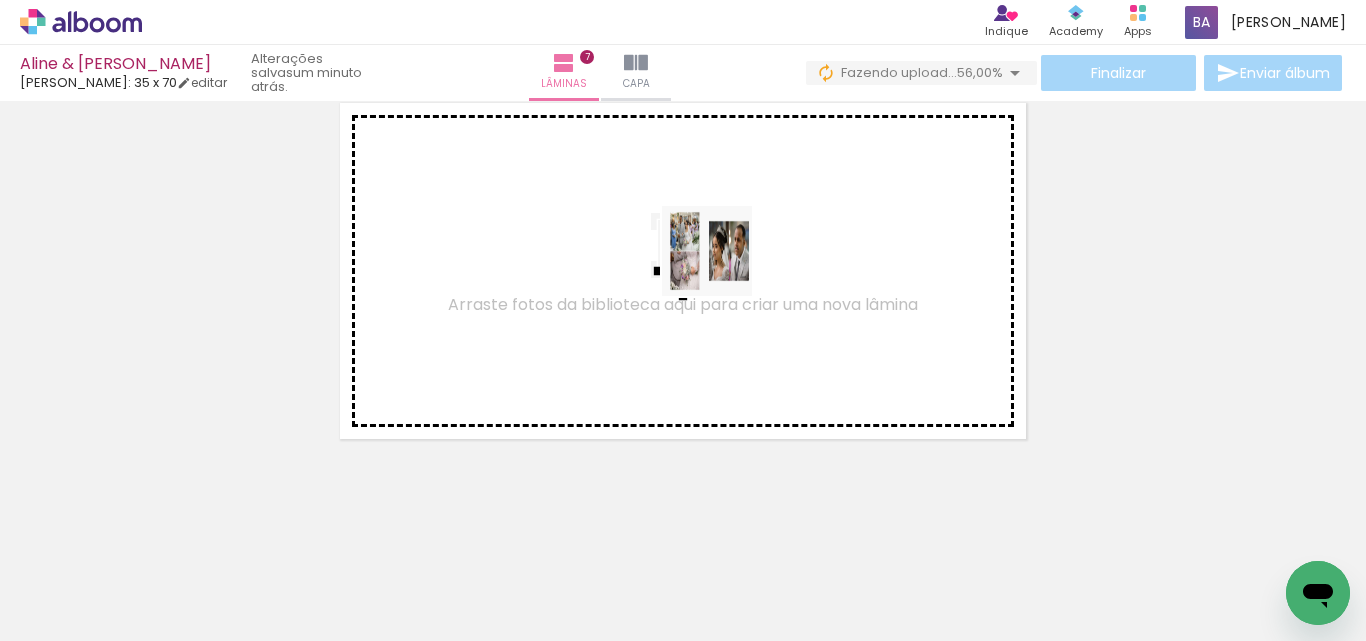 drag, startPoint x: 990, startPoint y: 575, endPoint x: 690, endPoint y: 242, distance: 448.20642 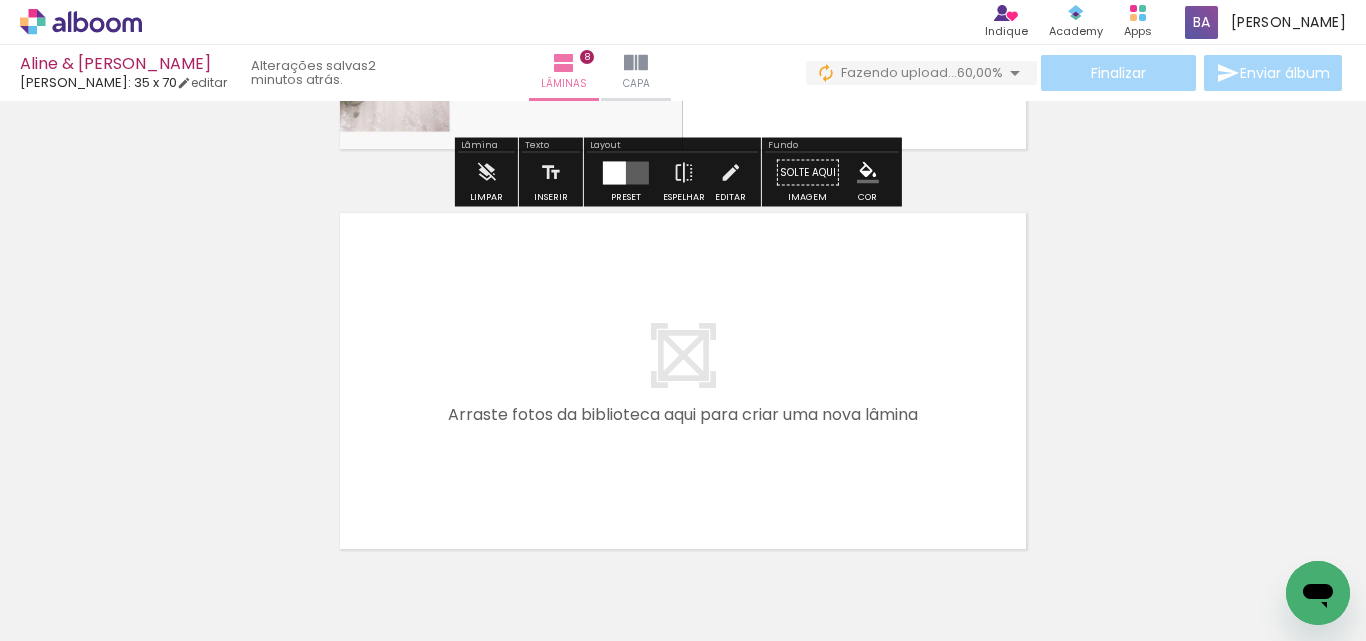 scroll, scrollTop: 3159, scrollLeft: 0, axis: vertical 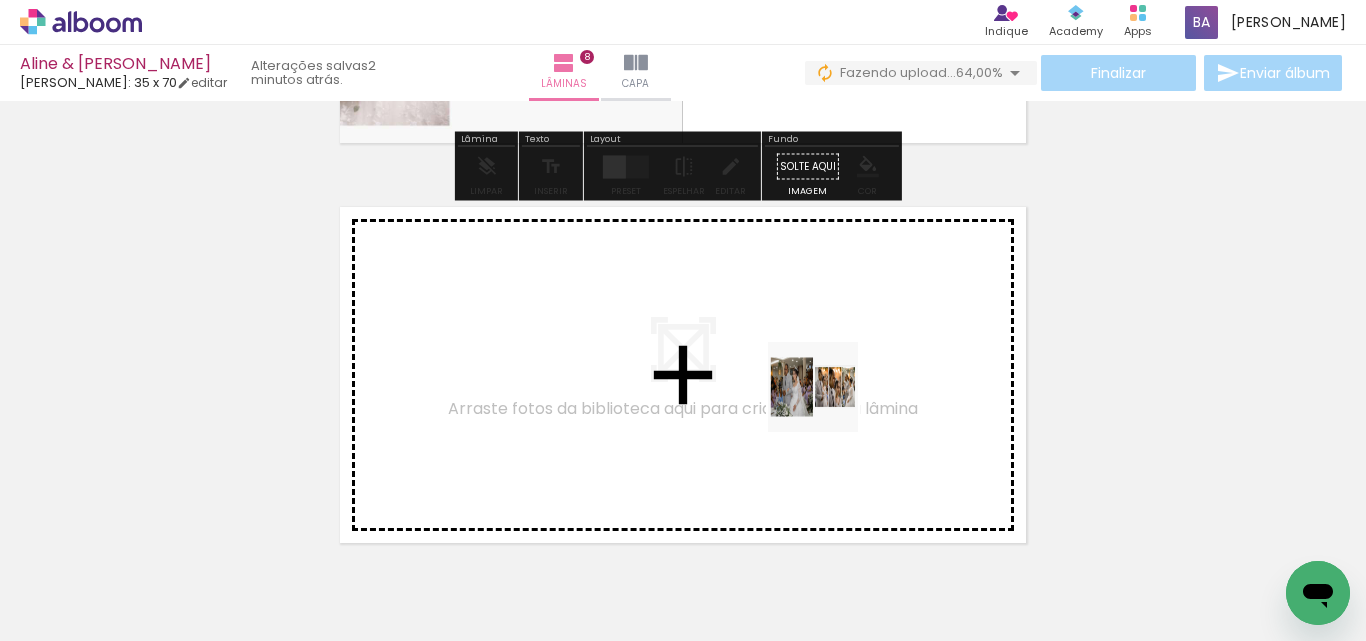 drag, startPoint x: 1095, startPoint y: 583, endPoint x: 828, endPoint y: 402, distance: 322.5678 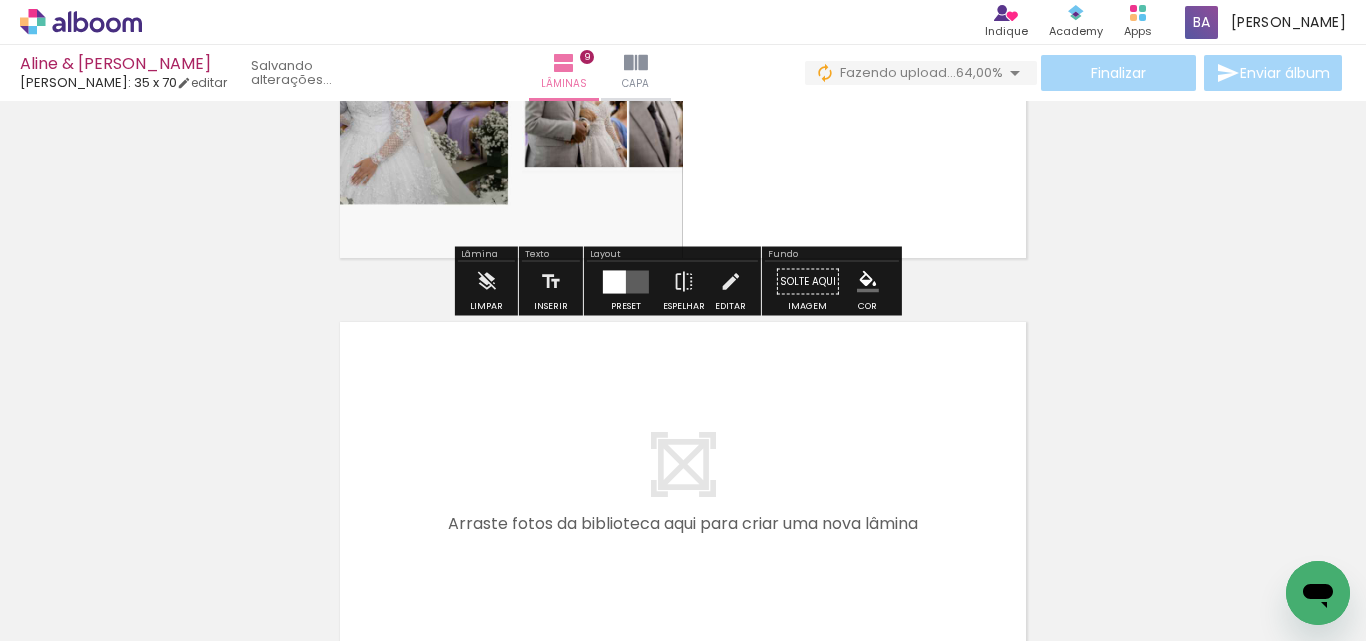 scroll, scrollTop: 3490, scrollLeft: 0, axis: vertical 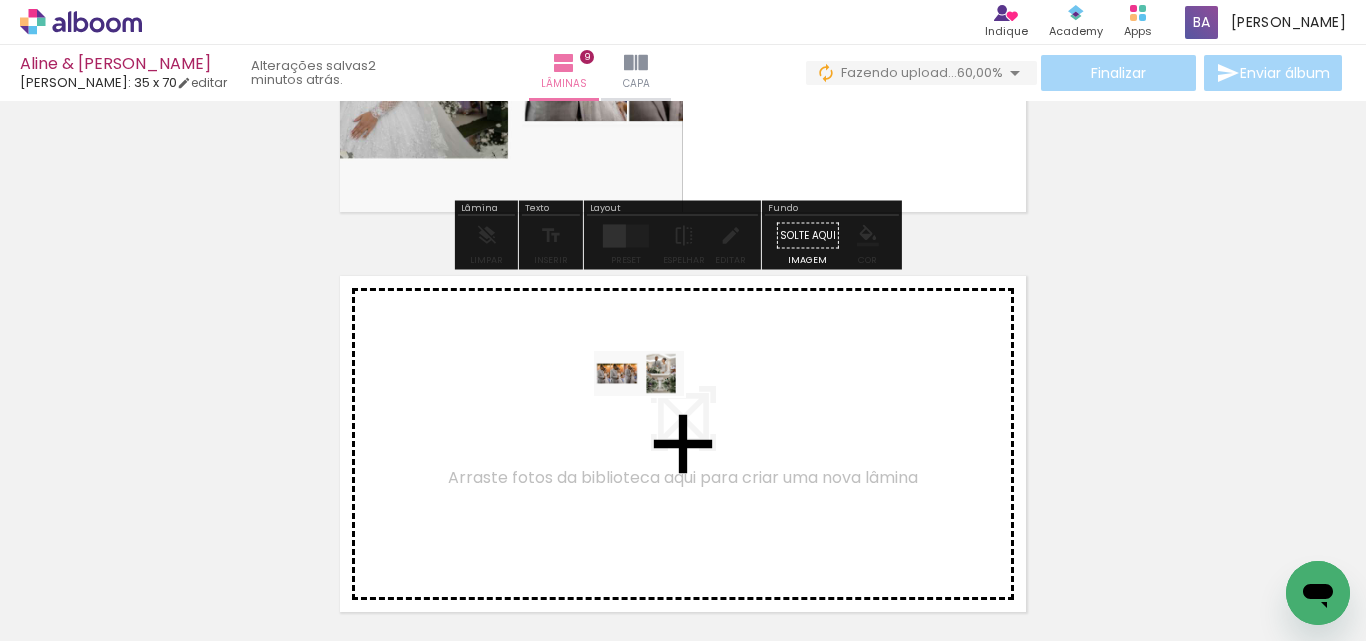 drag, startPoint x: 1173, startPoint y: 576, endPoint x: 654, endPoint y: 411, distance: 544.5971 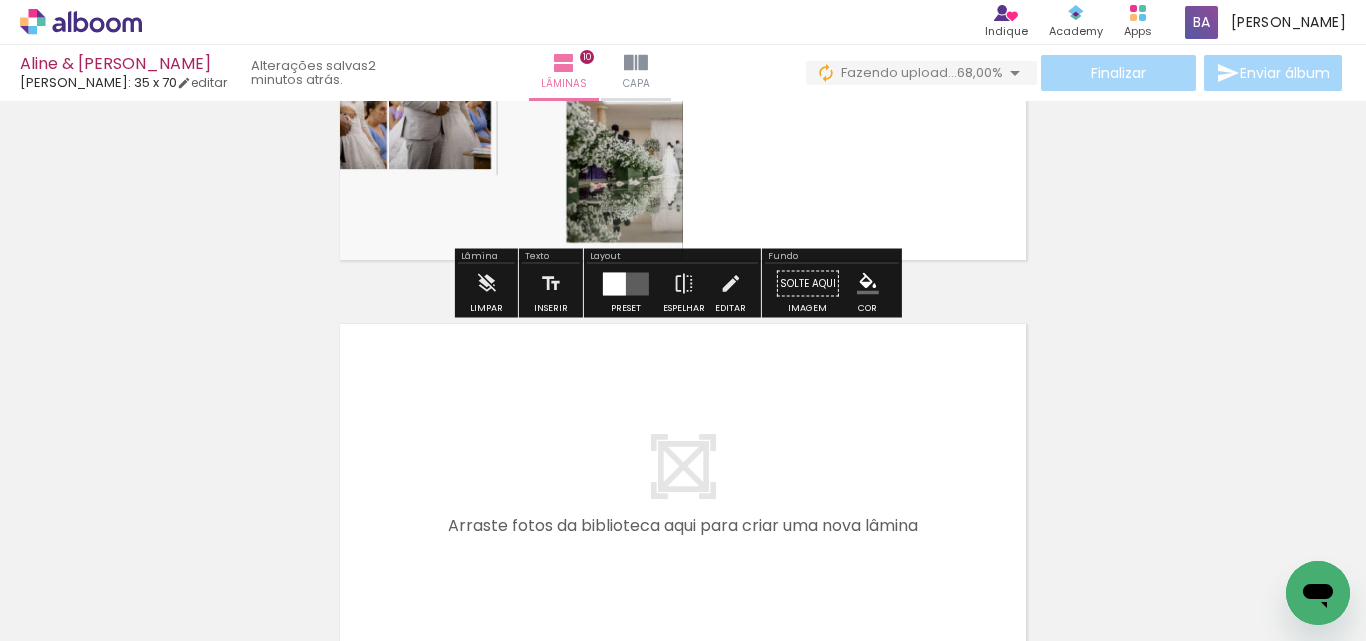 scroll, scrollTop: 3896, scrollLeft: 0, axis: vertical 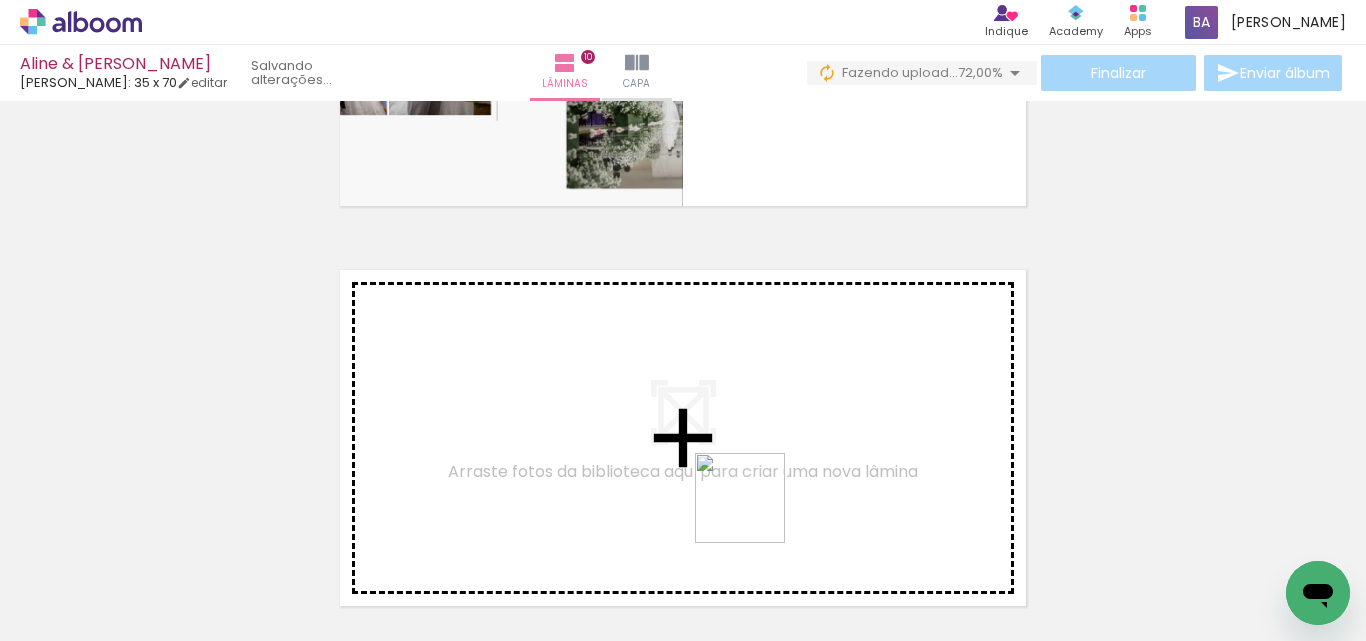 drag, startPoint x: 755, startPoint y: 513, endPoint x: 701, endPoint y: 407, distance: 118.96218 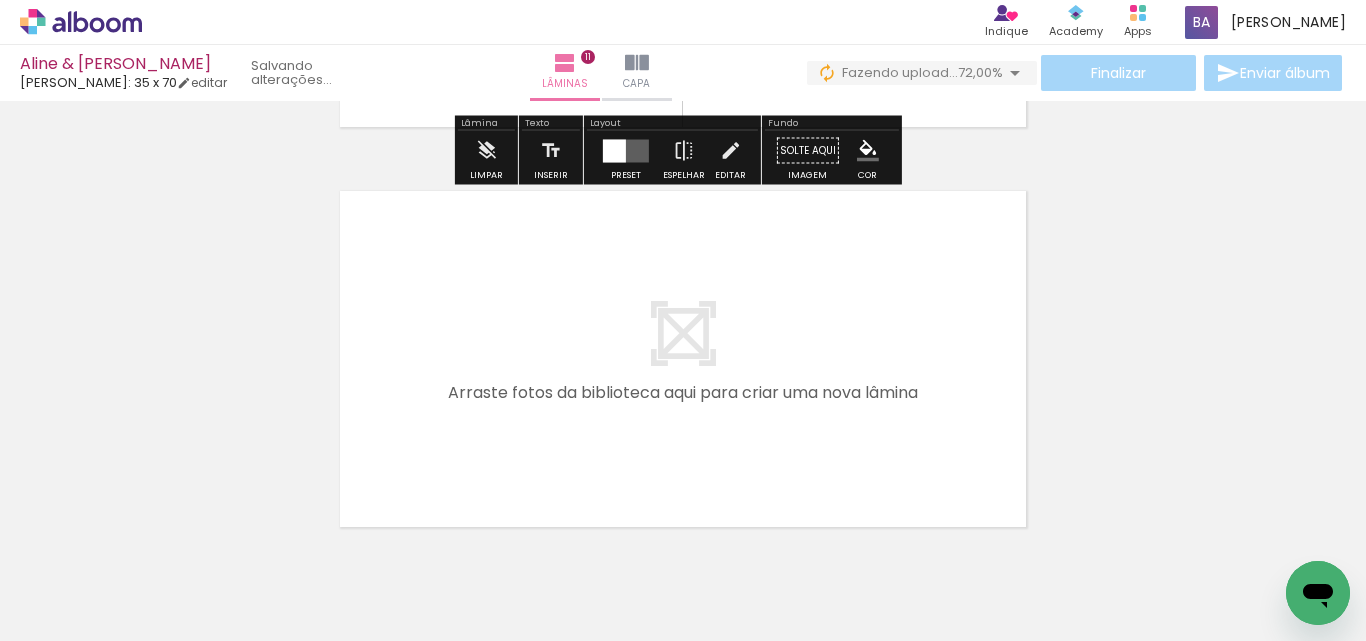 scroll, scrollTop: 4423, scrollLeft: 0, axis: vertical 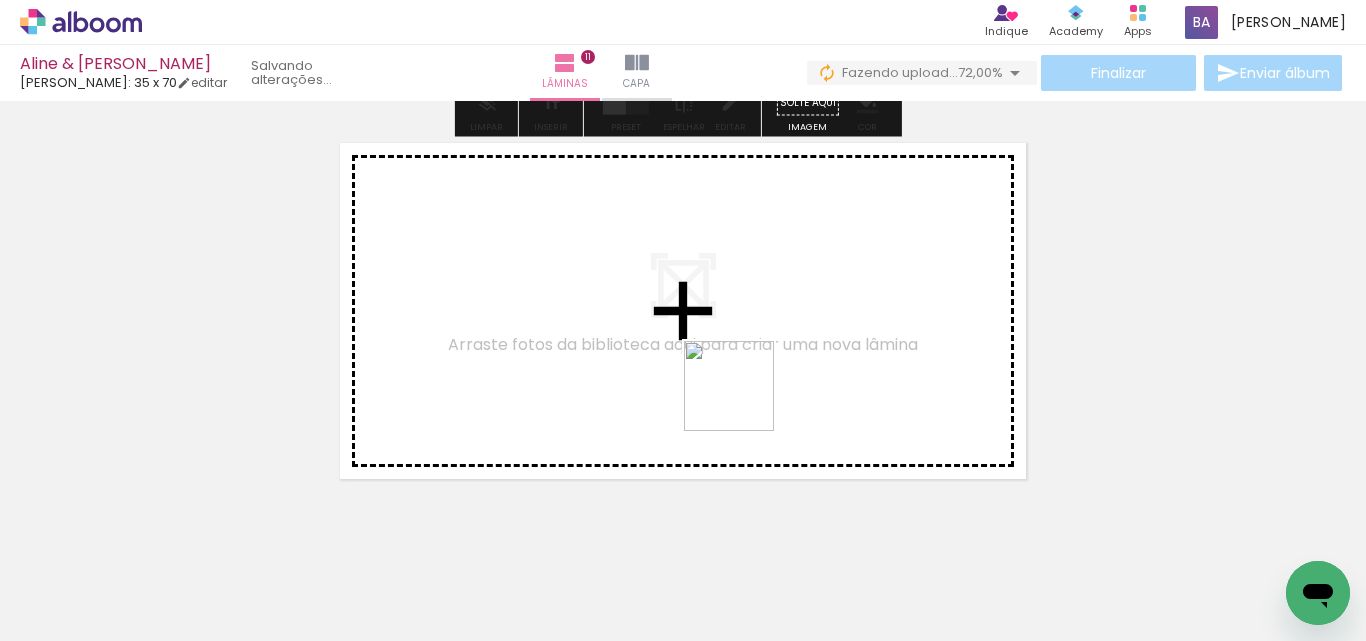 drag, startPoint x: 858, startPoint y: 572, endPoint x: 732, endPoint y: 384, distance: 226.31836 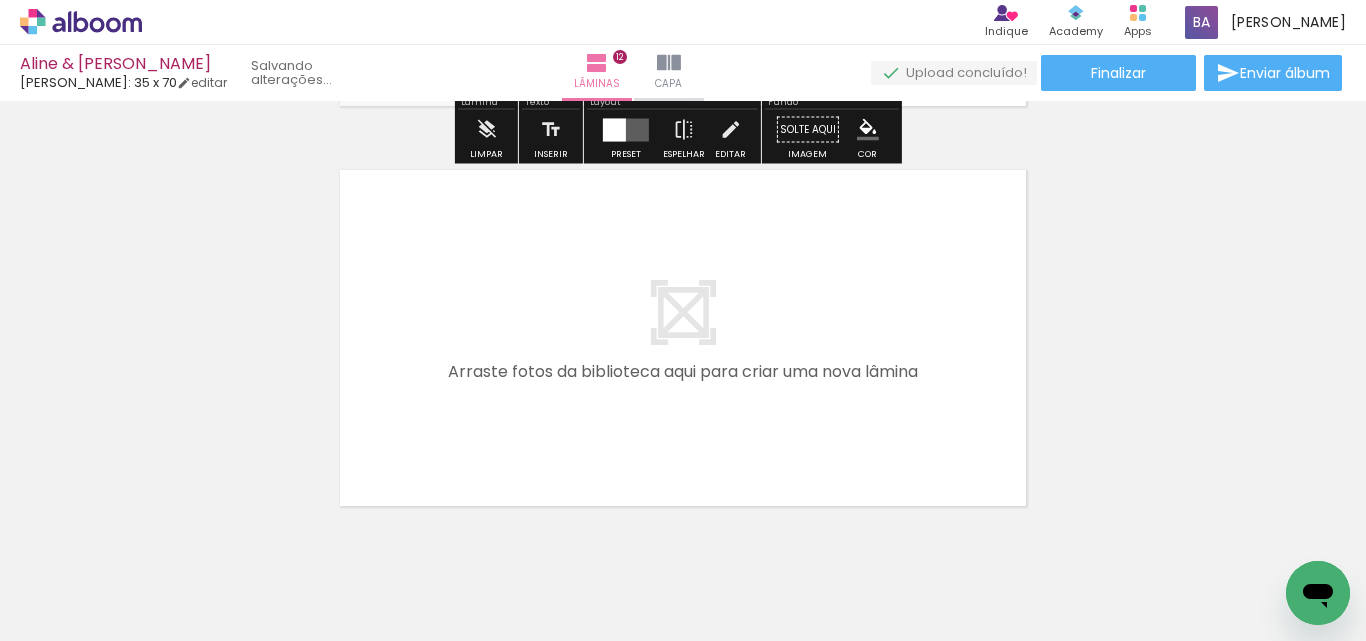 scroll, scrollTop: 4797, scrollLeft: 0, axis: vertical 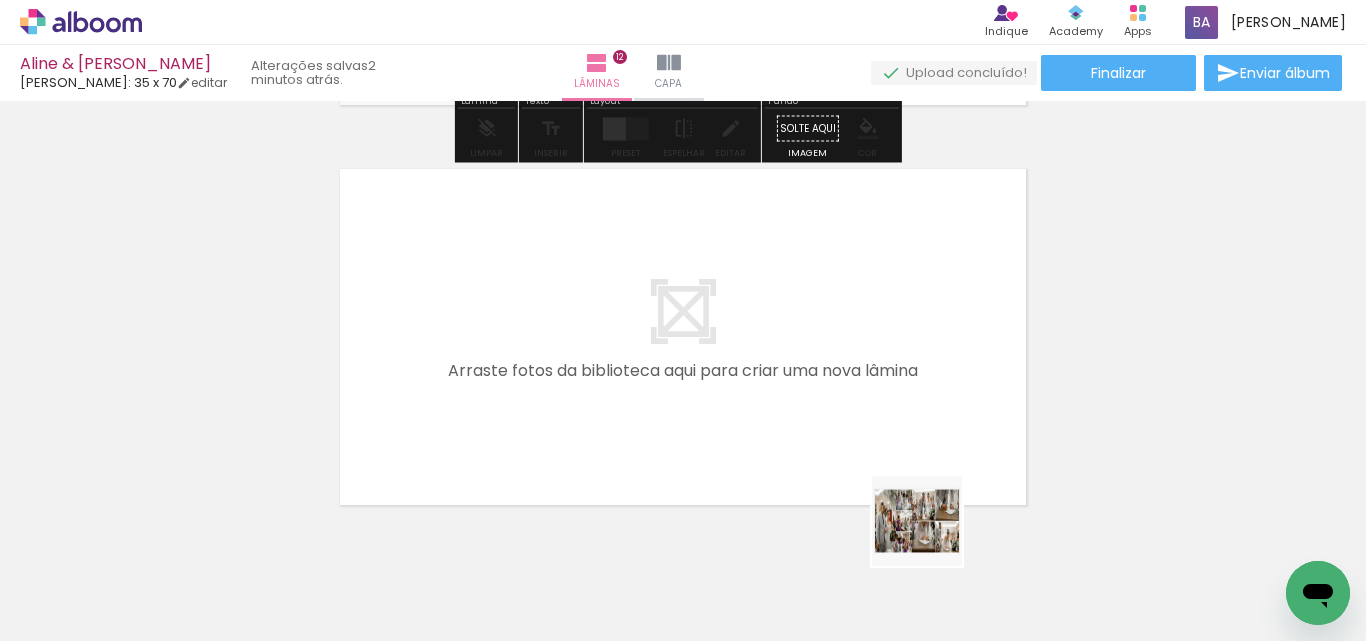drag, startPoint x: 975, startPoint y: 590, endPoint x: 739, endPoint y: 377, distance: 317.90723 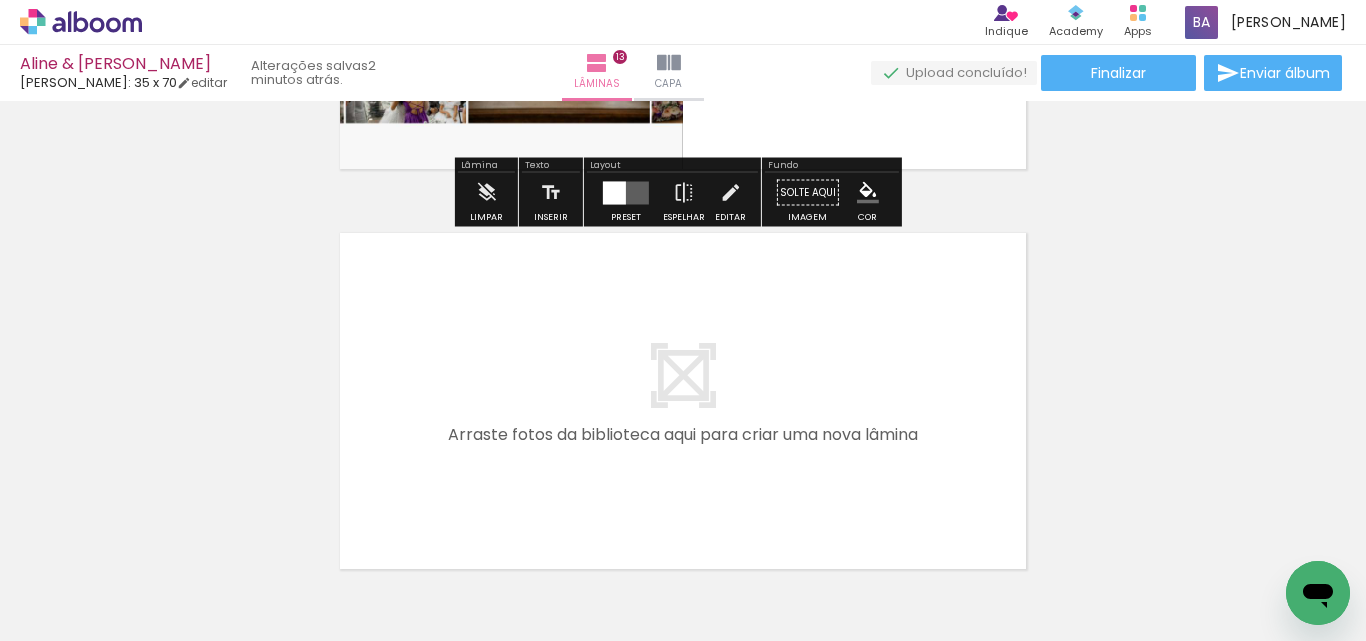 scroll, scrollTop: 5263, scrollLeft: 0, axis: vertical 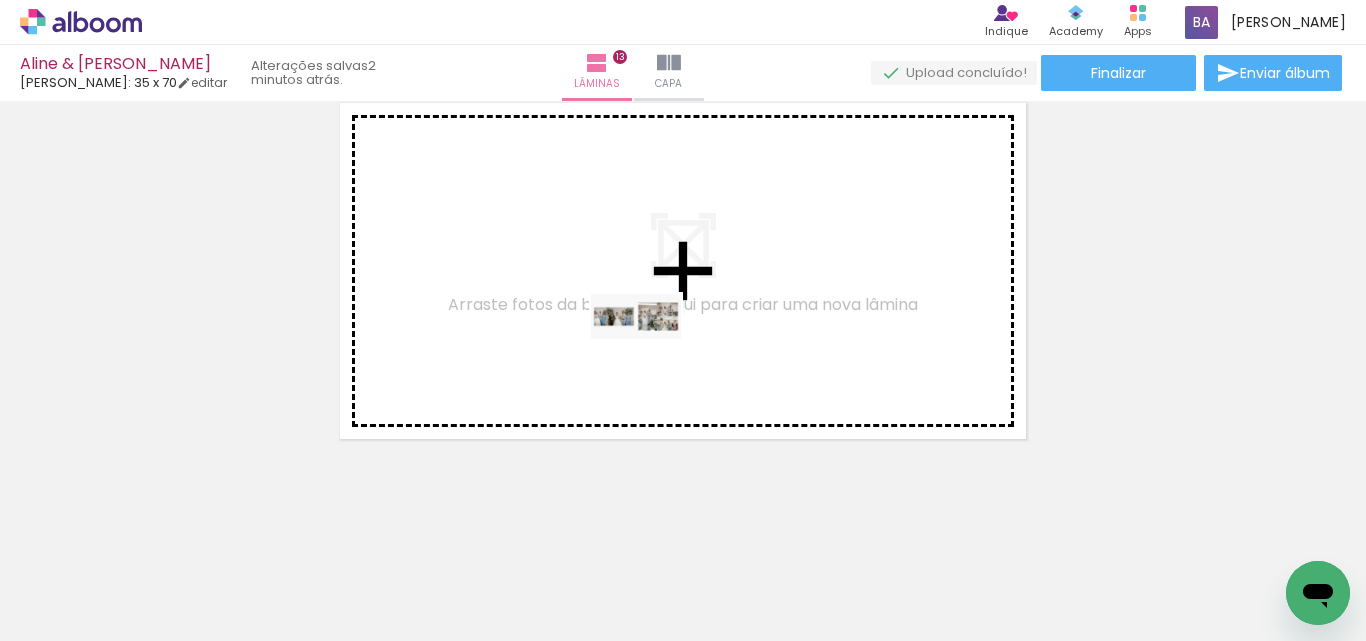 drag, startPoint x: 1069, startPoint y: 578, endPoint x: 646, endPoint y: 350, distance: 480.5341 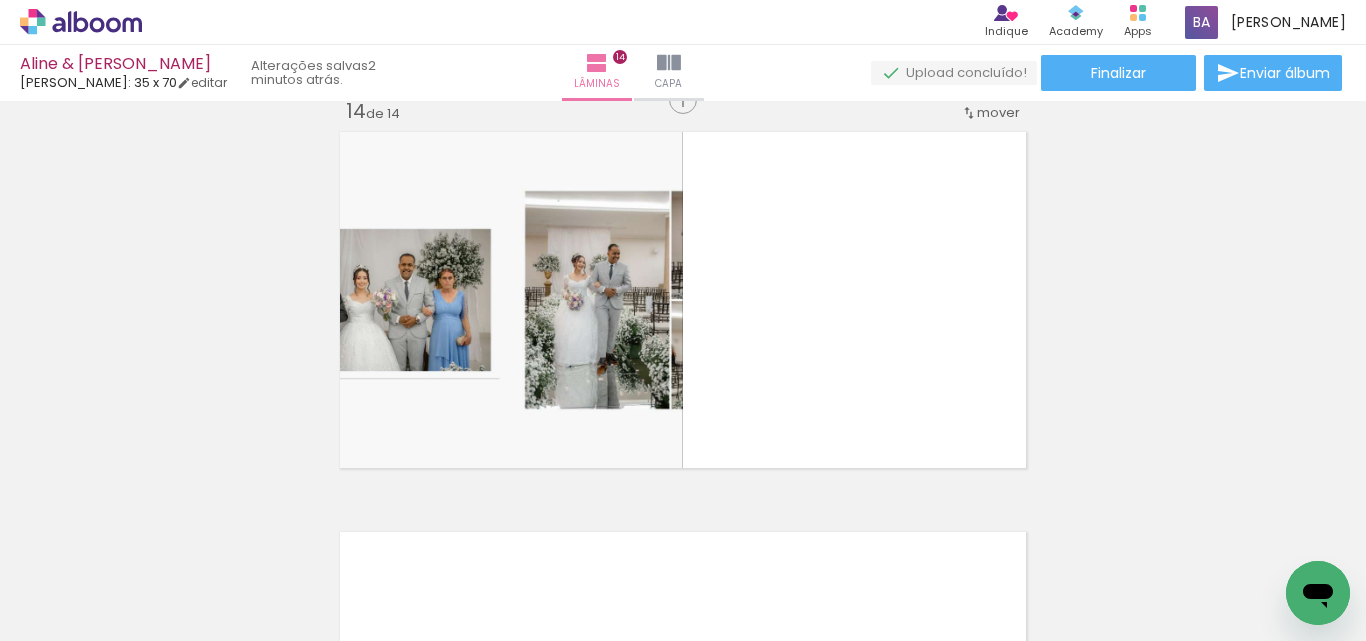scroll 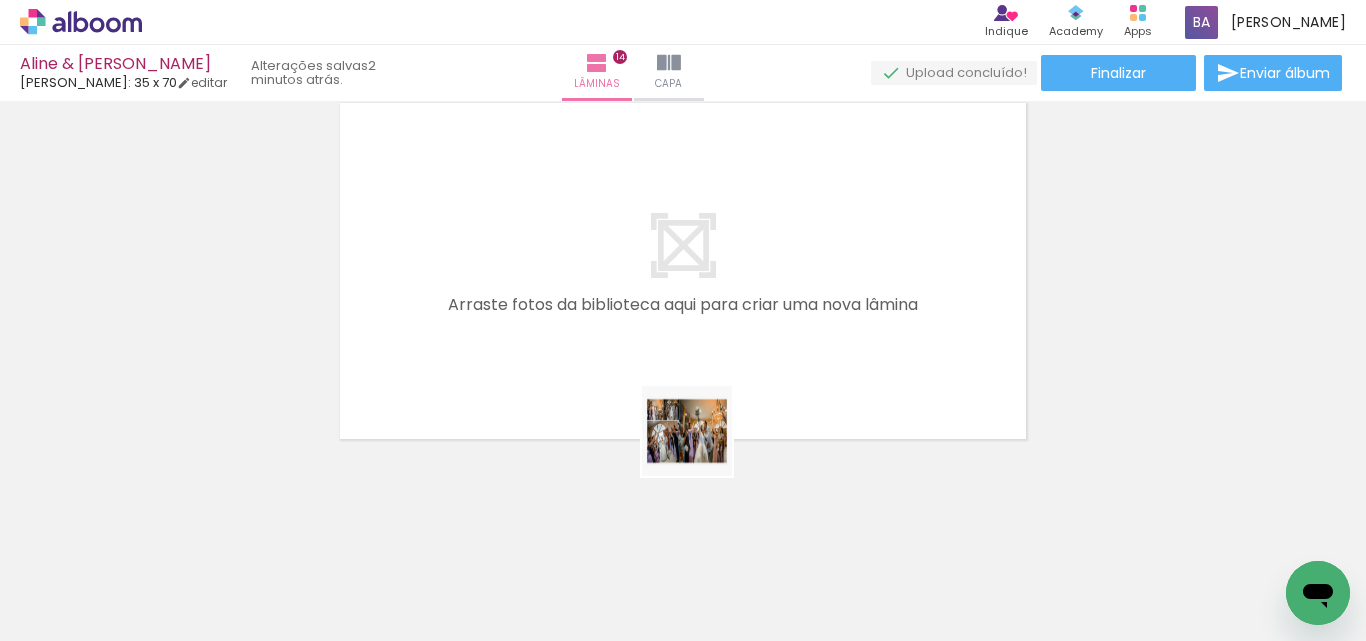 drag, startPoint x: 702, startPoint y: 446, endPoint x: 694, endPoint y: 386, distance: 60.530983 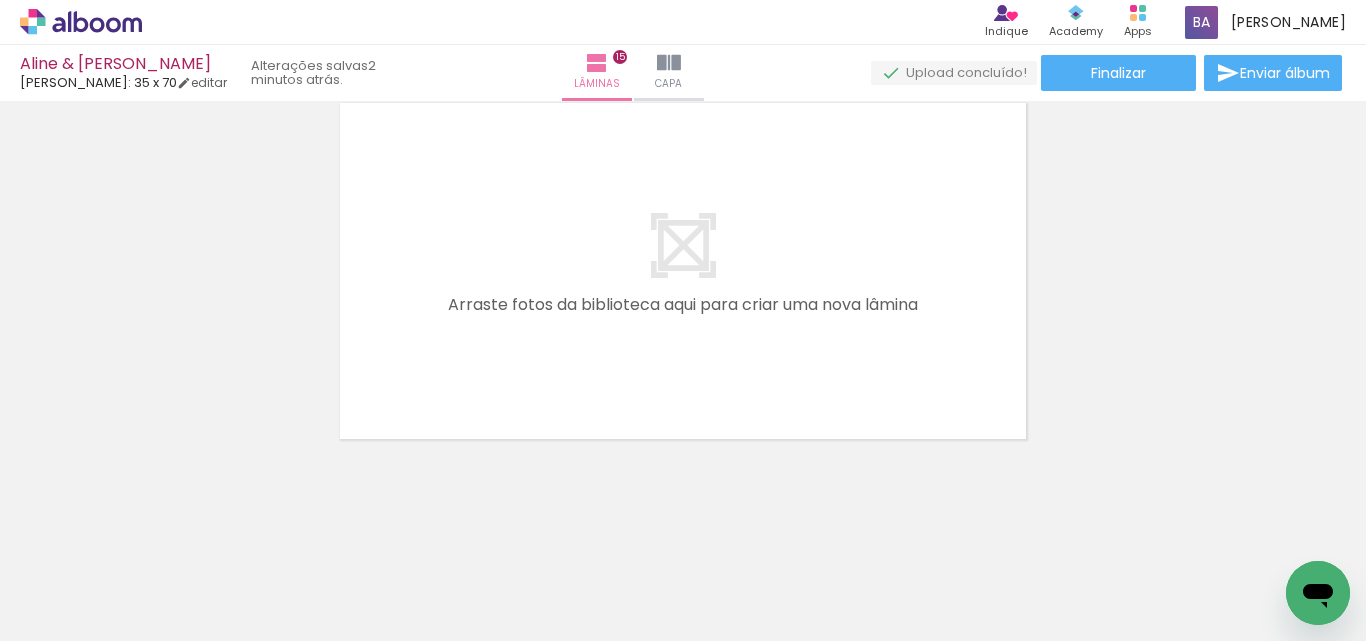 drag, startPoint x: 806, startPoint y: 580, endPoint x: 743, endPoint y: 303, distance: 284.07394 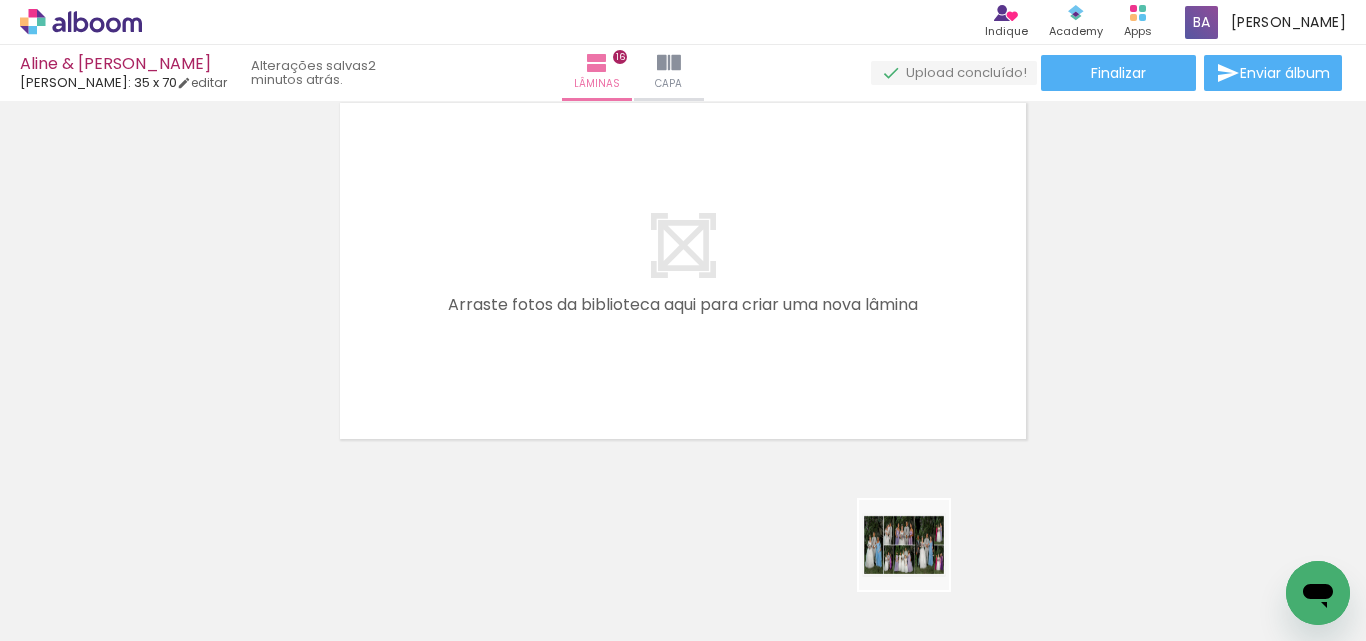 drag, startPoint x: 919, startPoint y: 560, endPoint x: 782, endPoint y: 237, distance: 350.85324 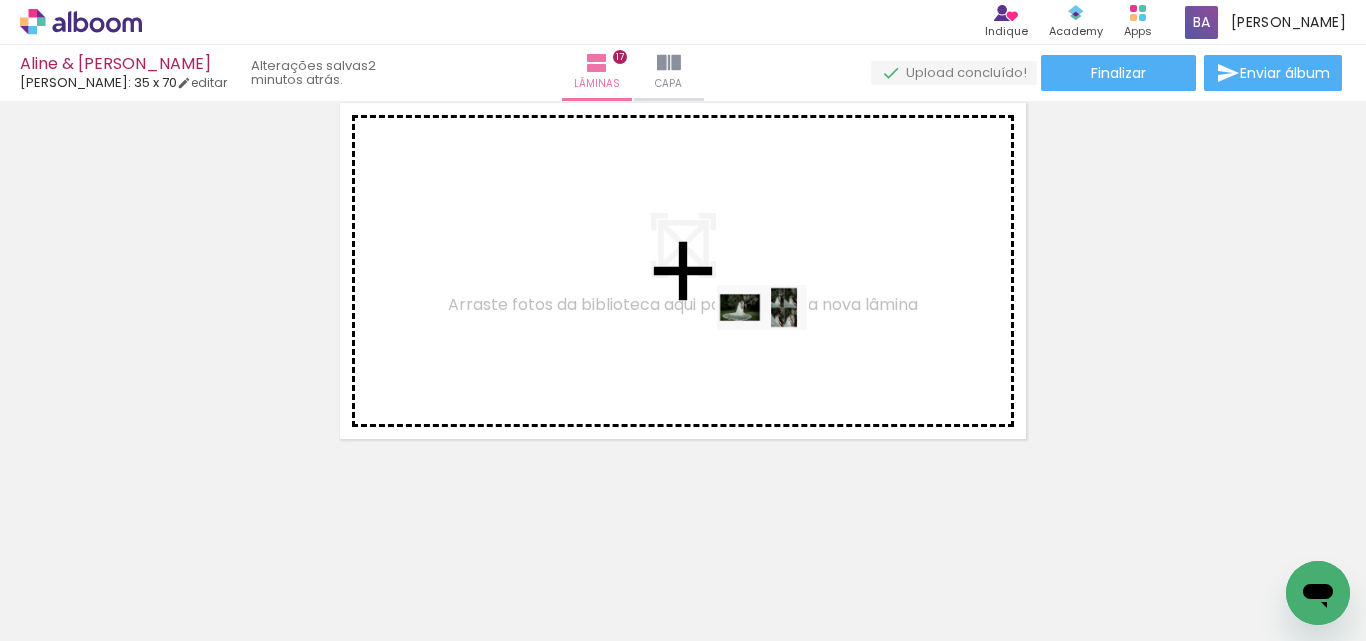 drag, startPoint x: 995, startPoint y: 571, endPoint x: 868, endPoint y: 365, distance: 242.00206 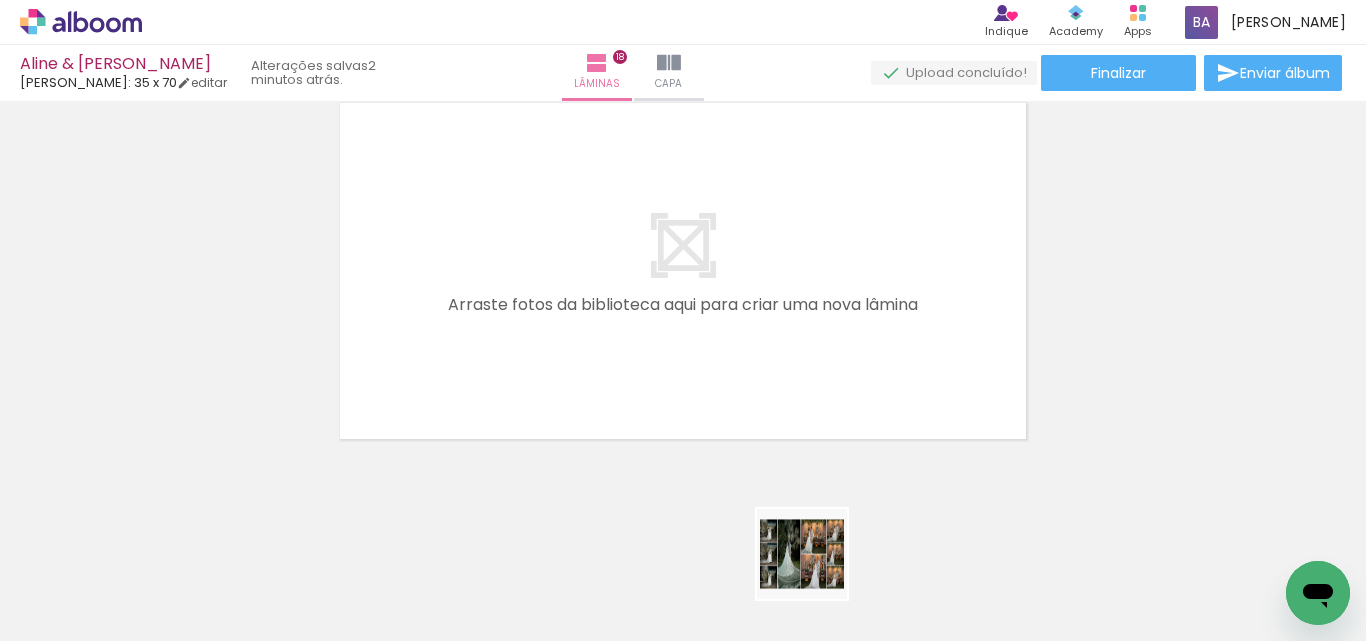 drag, startPoint x: 827, startPoint y: 578, endPoint x: 736, endPoint y: 387, distance: 211.57031 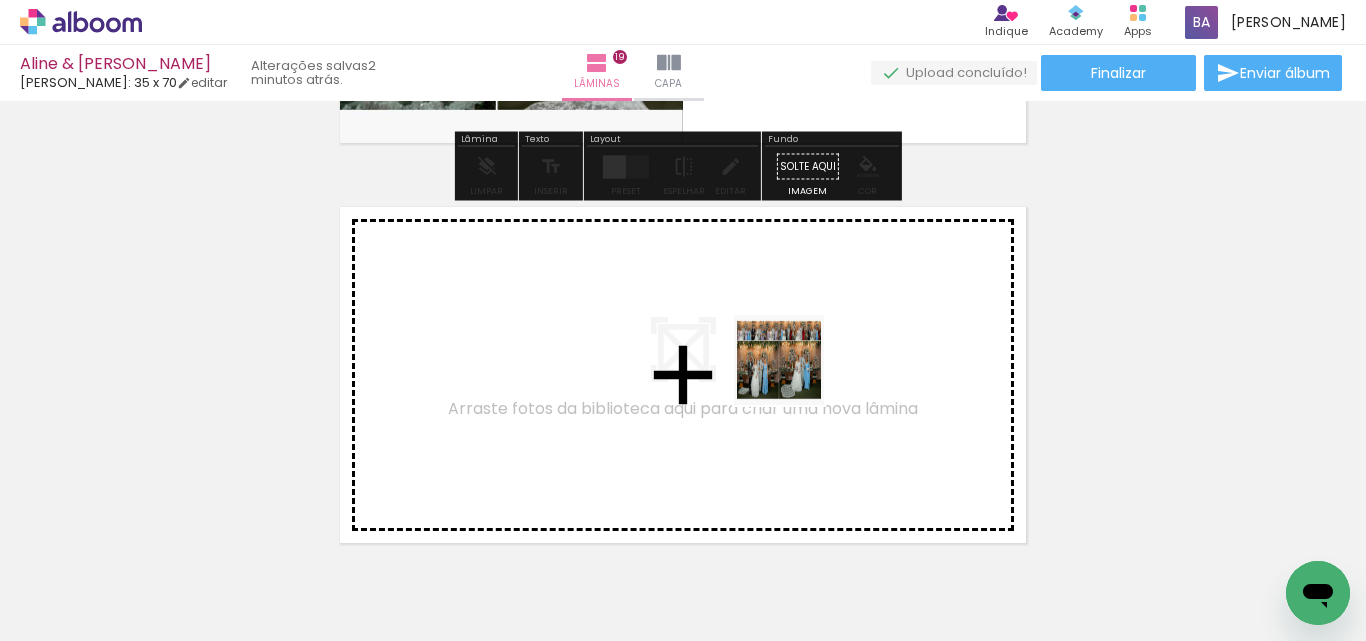 drag, startPoint x: 916, startPoint y: 511, endPoint x: 772, endPoint y: 351, distance: 215.25798 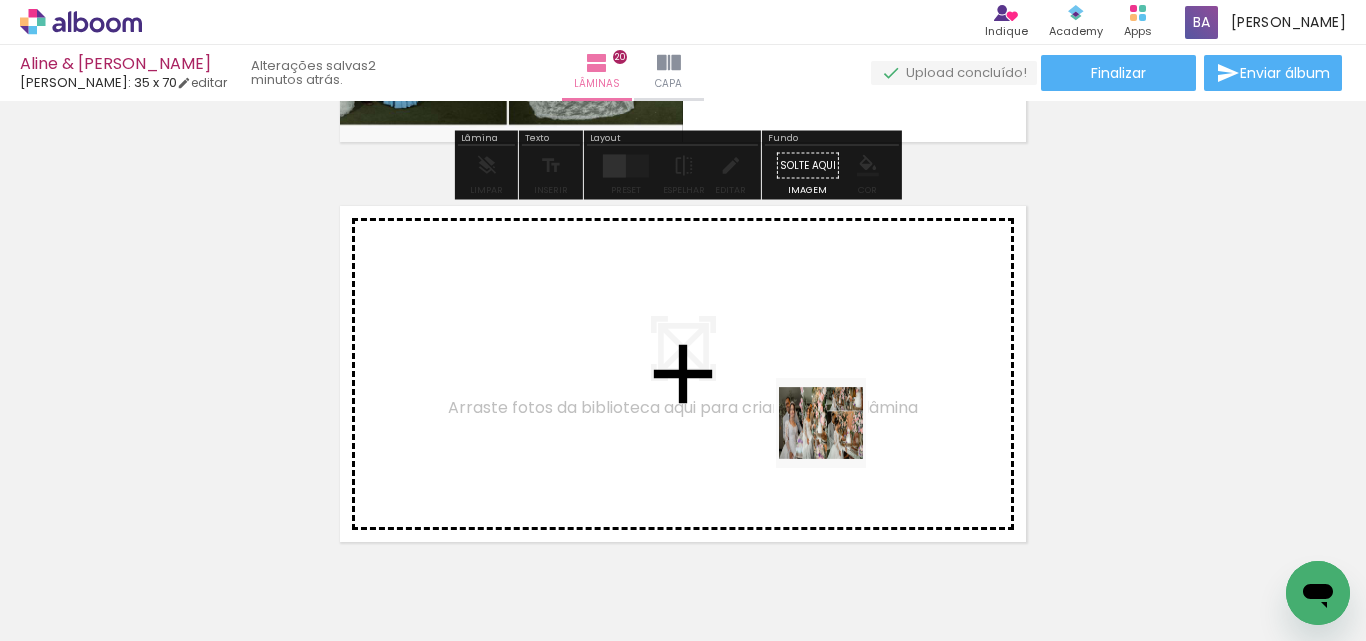 drag, startPoint x: 947, startPoint y: 508, endPoint x: 683, endPoint y: 368, distance: 298.82437 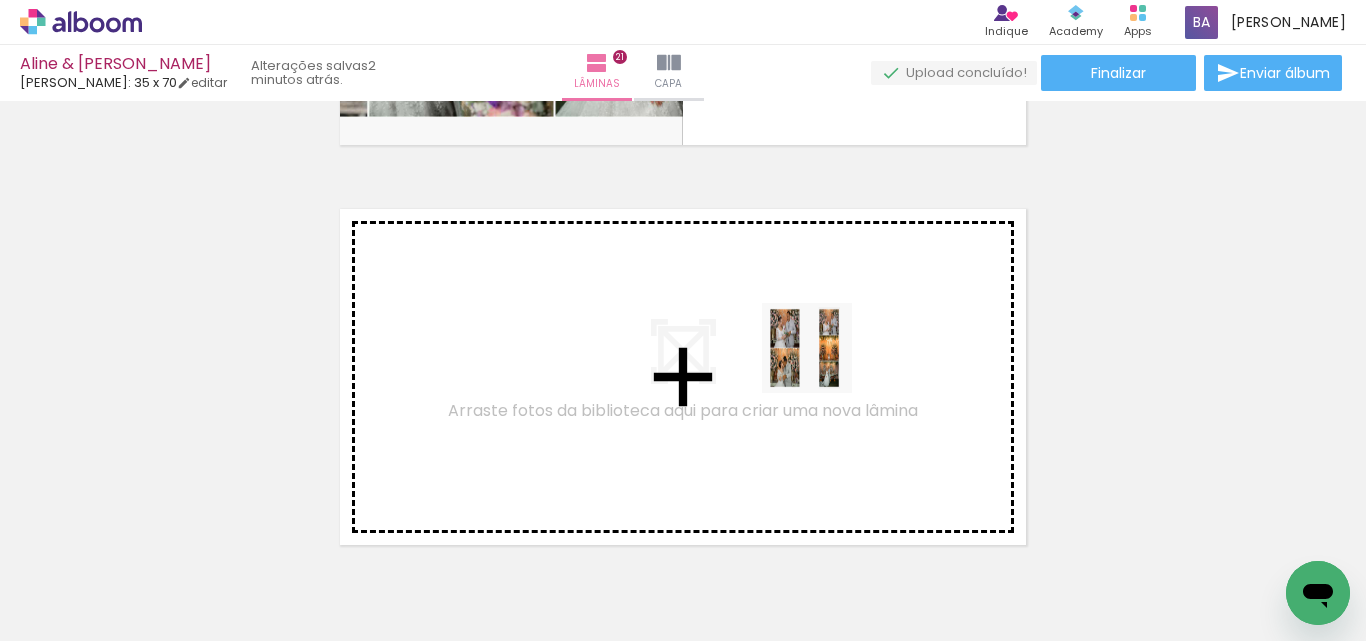 drag, startPoint x: 835, startPoint y: 378, endPoint x: 818, endPoint y: 357, distance: 27.018513 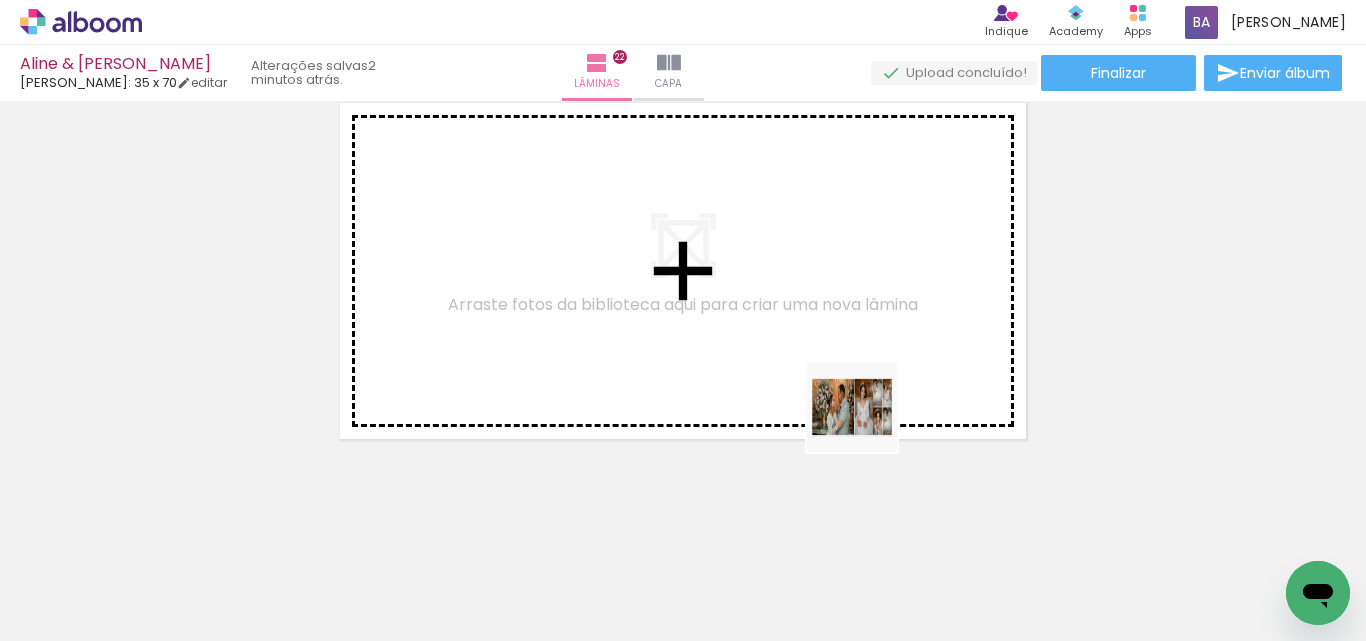 drag, startPoint x: 955, startPoint y: 488, endPoint x: 788, endPoint y: 367, distance: 206.22803 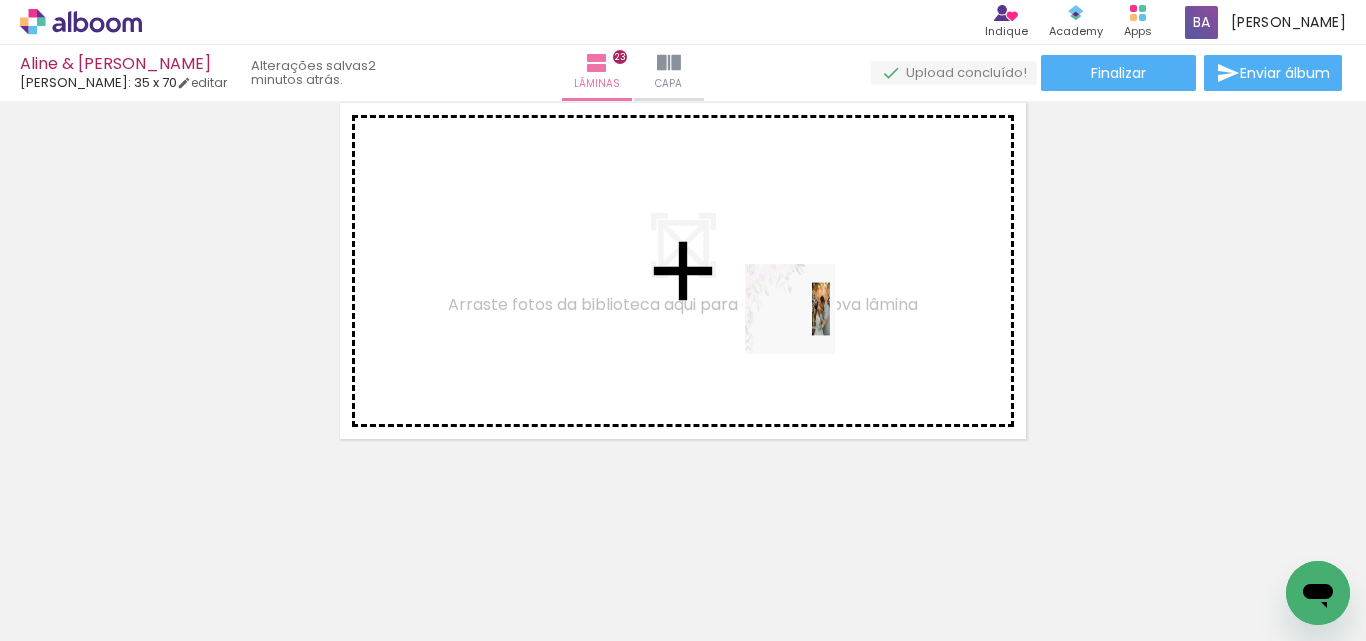 drag, startPoint x: 1149, startPoint y: 573, endPoint x: 805, endPoint y: 324, distance: 424.66104 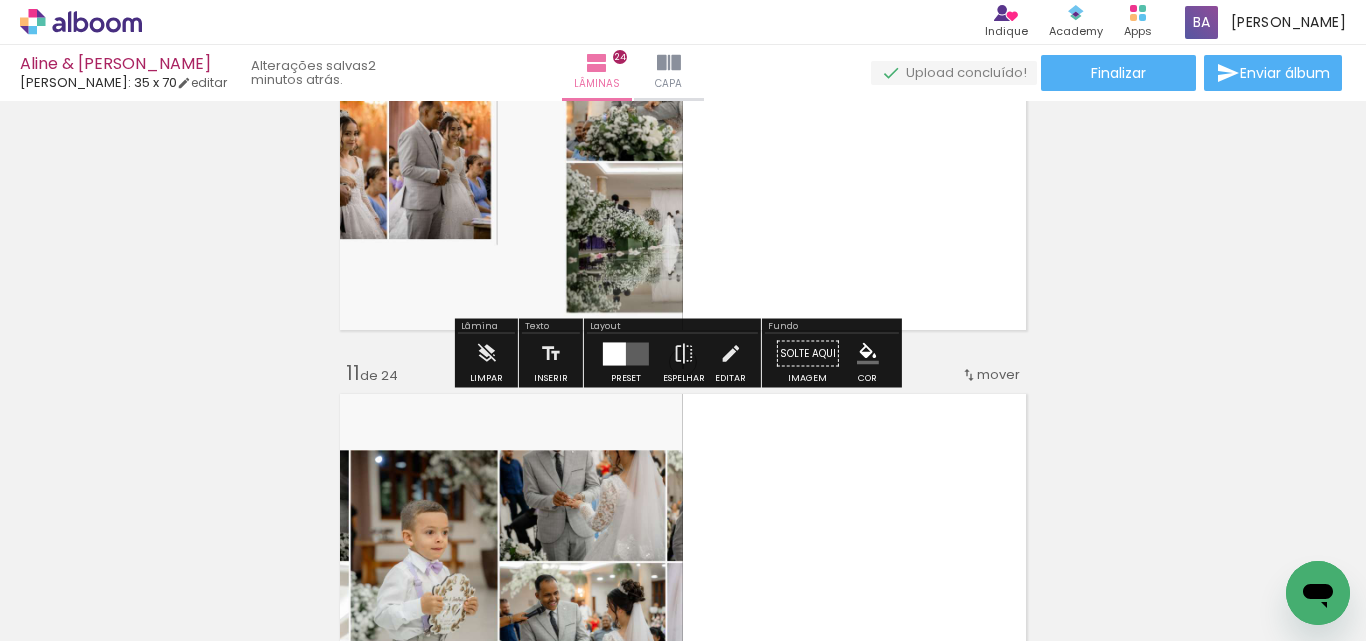 scroll, scrollTop: 3893, scrollLeft: 0, axis: vertical 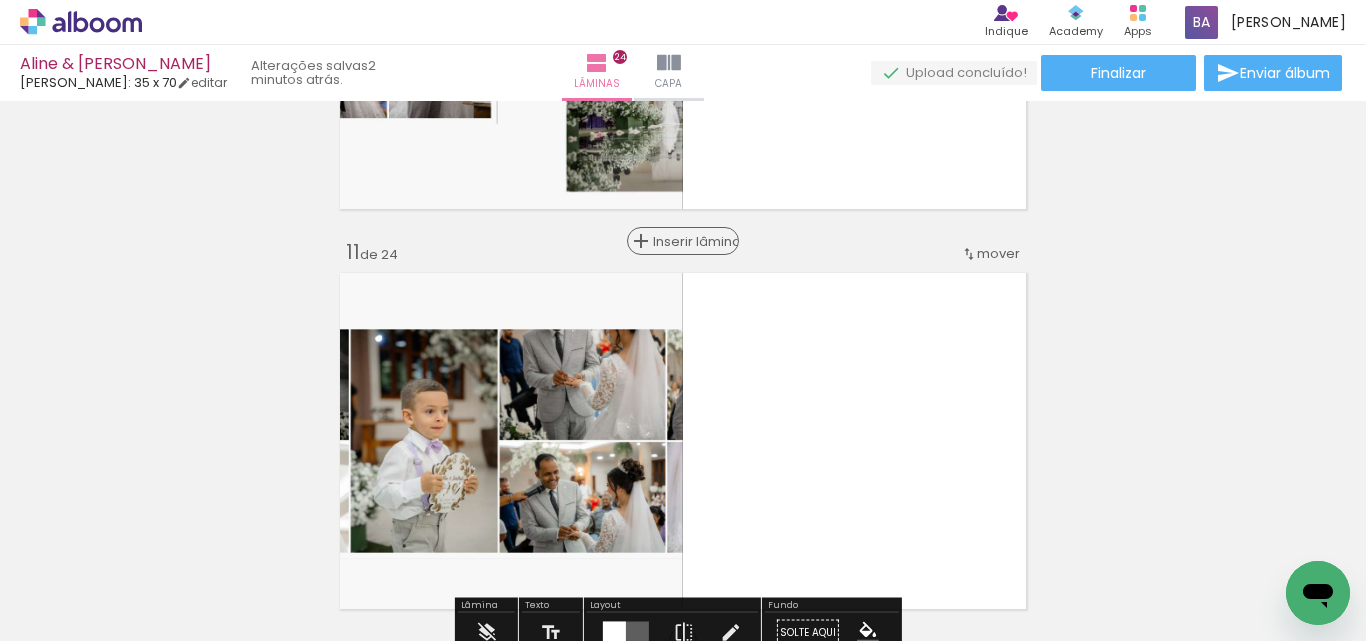 click on "Inserir lâmina" at bounding box center [692, 241] 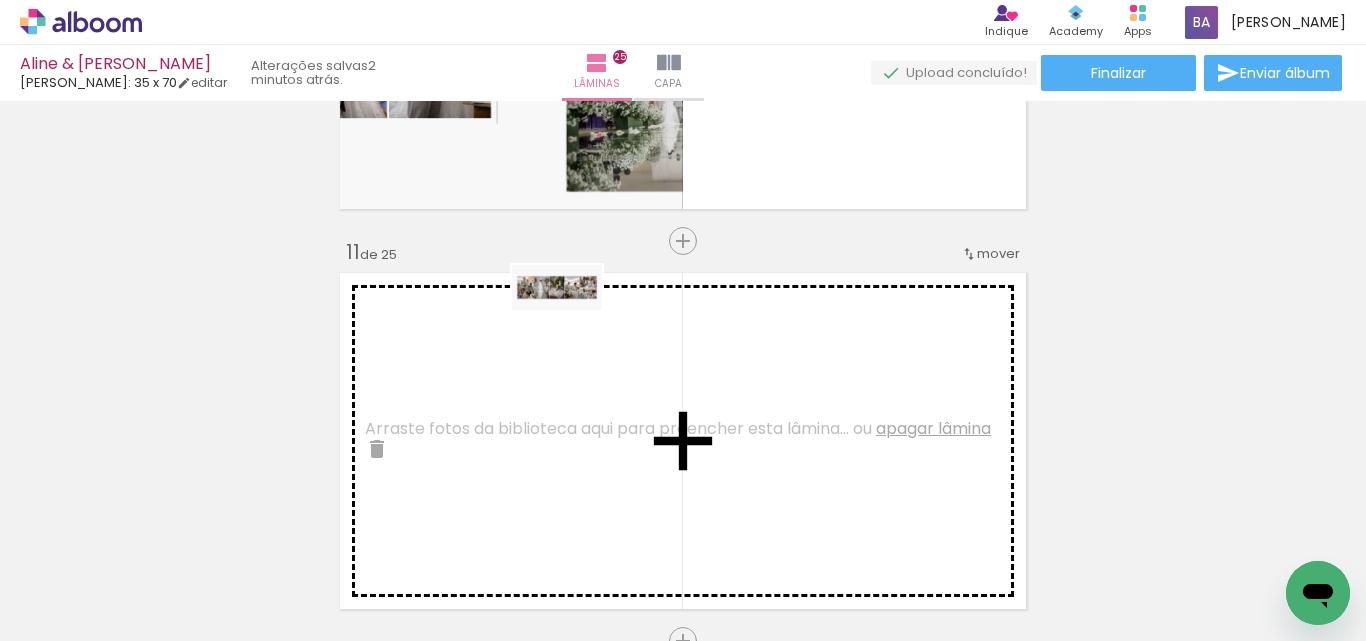 drag, startPoint x: 1261, startPoint y: 584, endPoint x: 572, endPoint y: 325, distance: 736.072 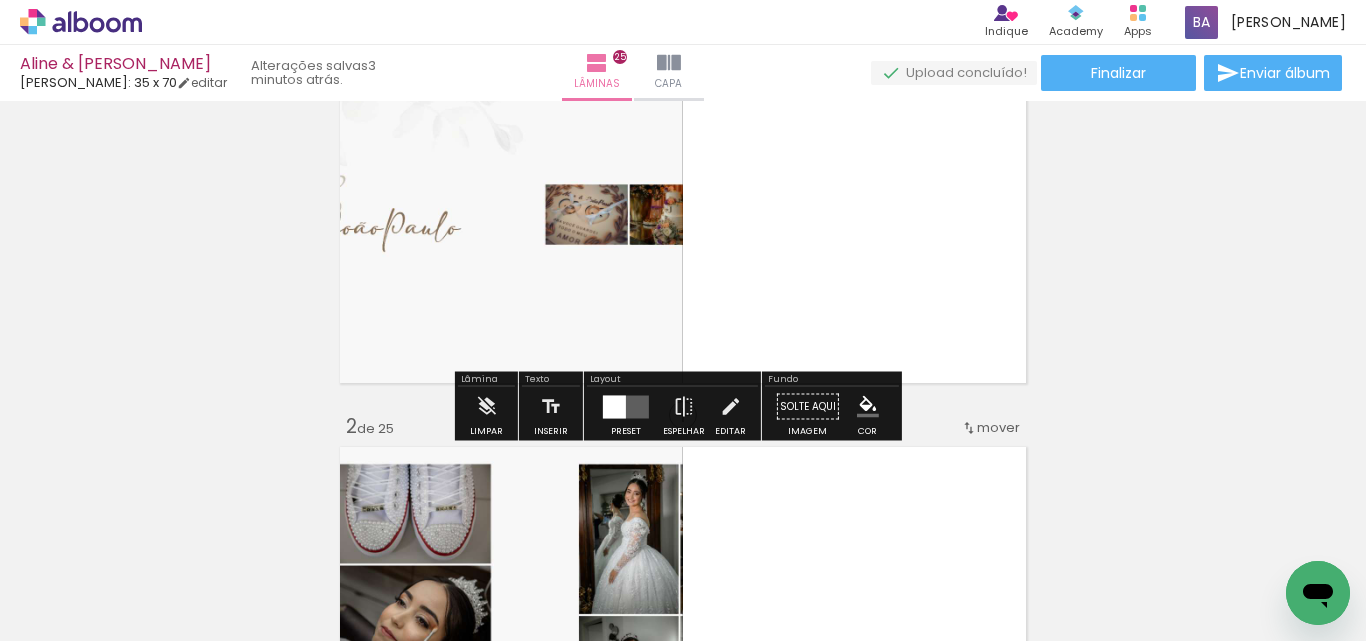 scroll, scrollTop: 167, scrollLeft: 0, axis: vertical 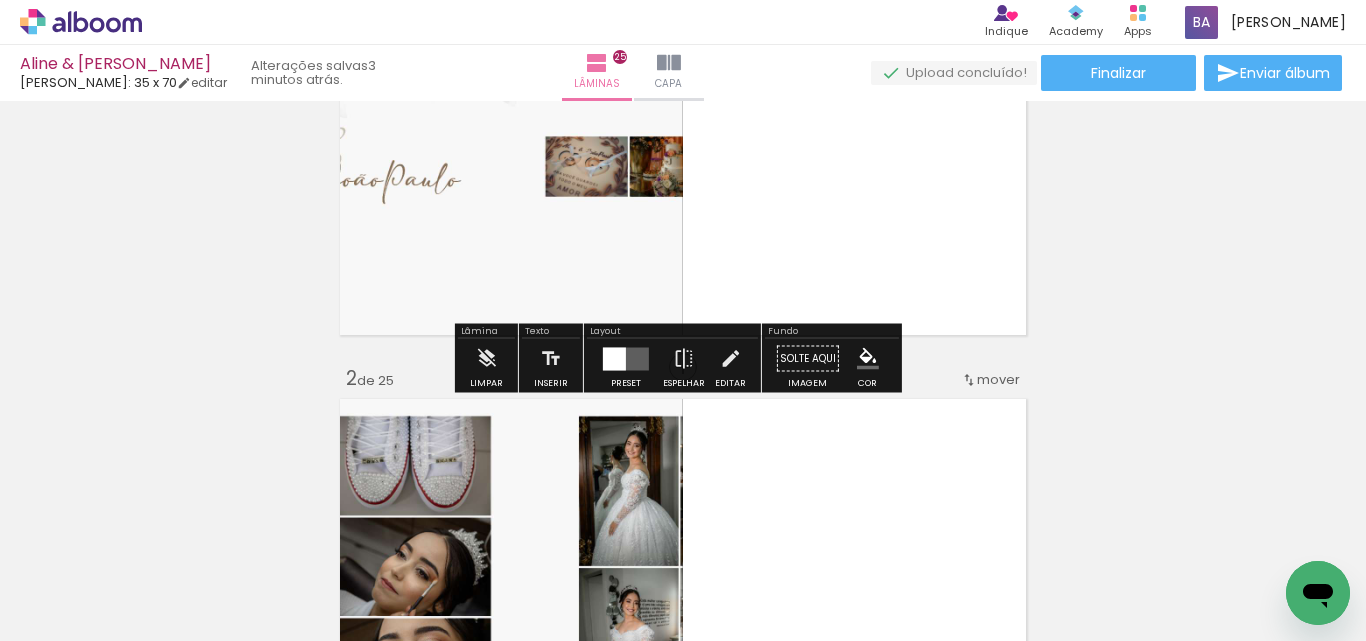 click at bounding box center (614, 358) 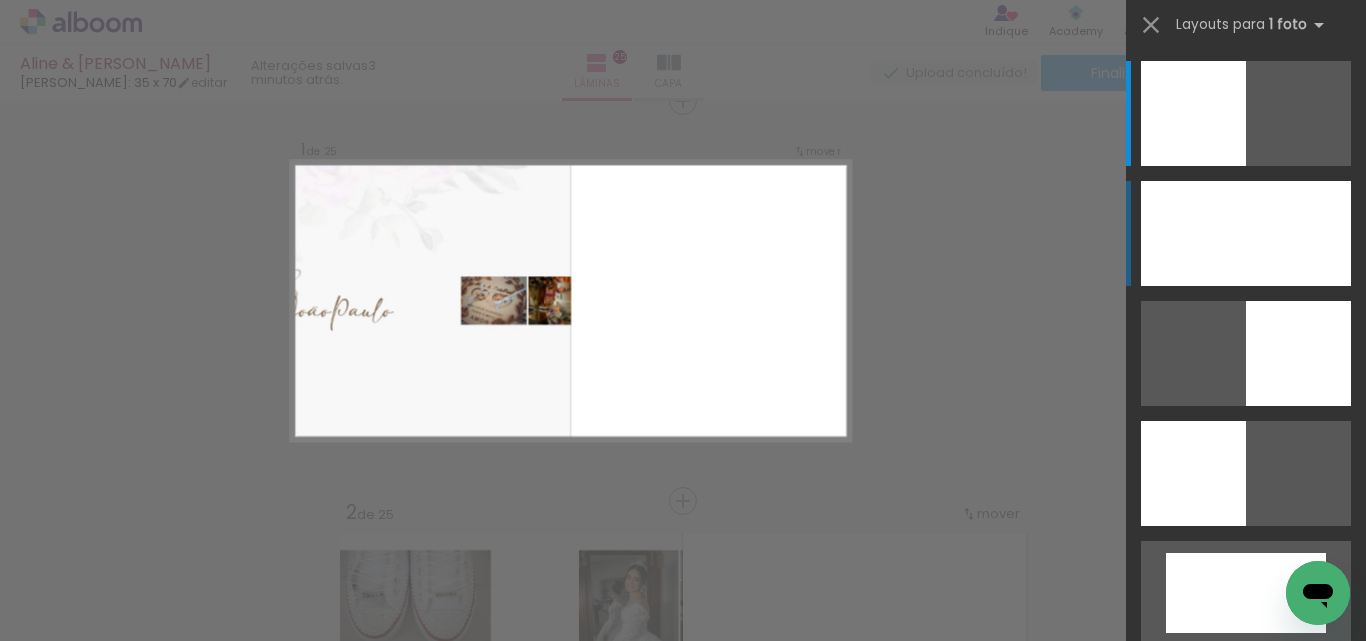 scroll, scrollTop: 26, scrollLeft: 0, axis: vertical 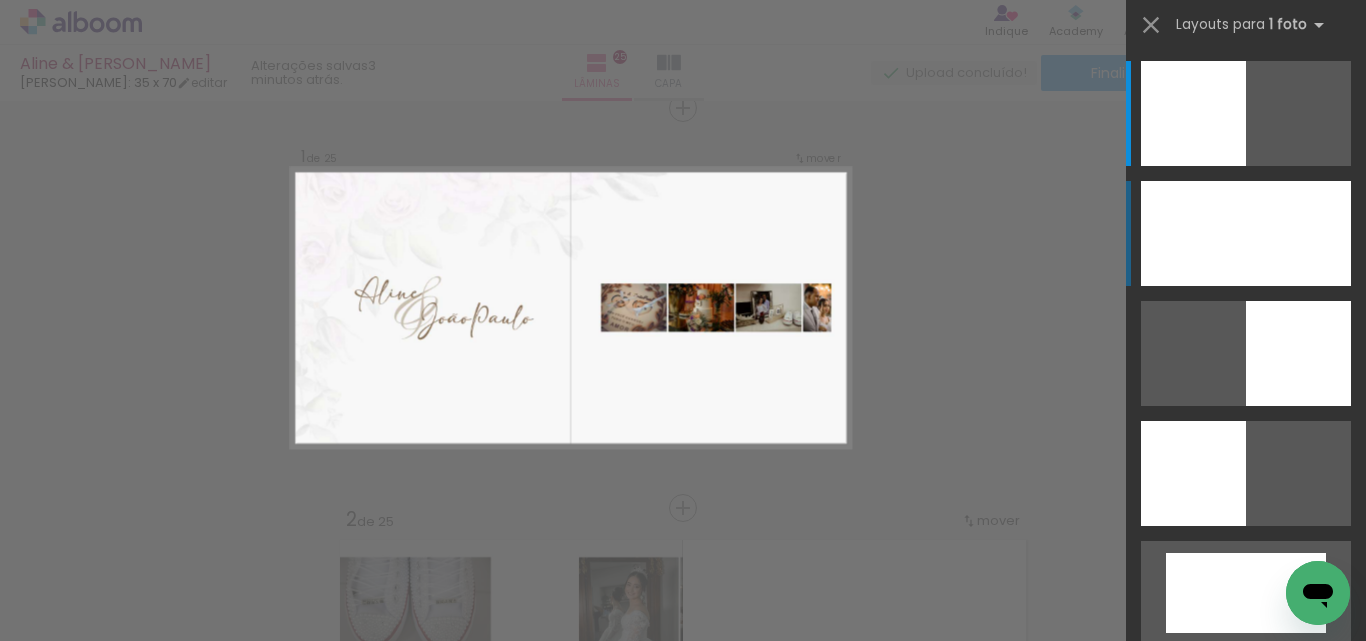 click at bounding box center (1246, 233) 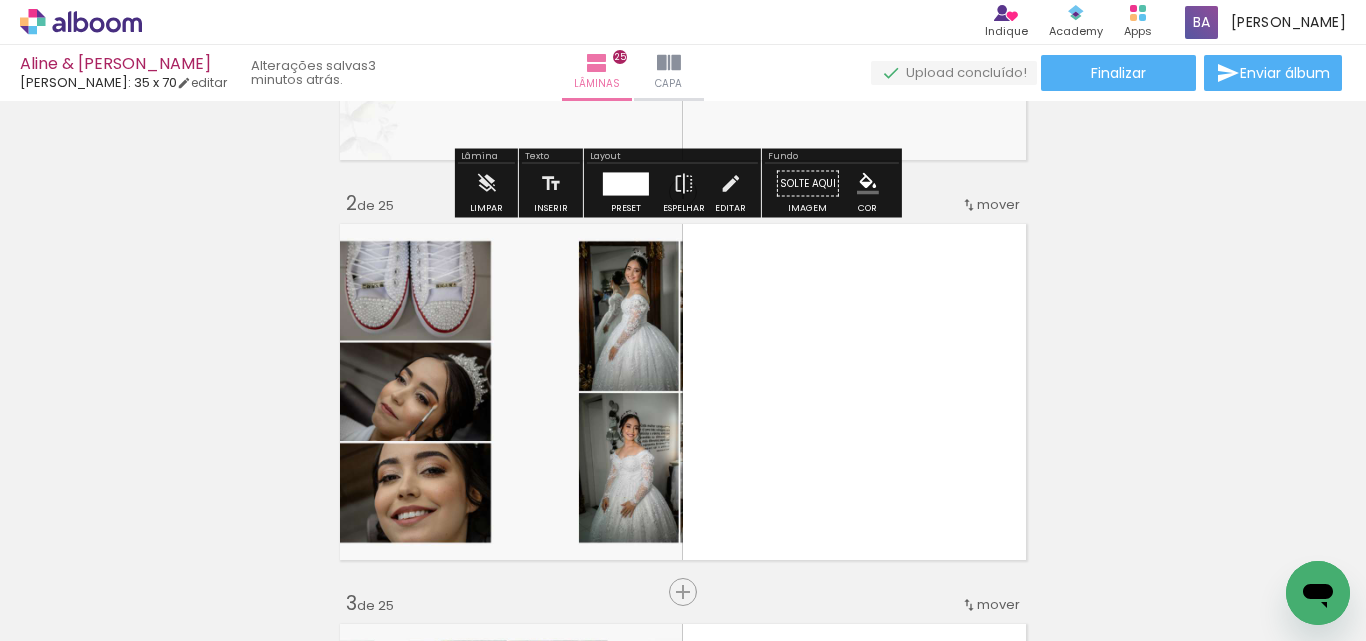 scroll, scrollTop: 526, scrollLeft: 0, axis: vertical 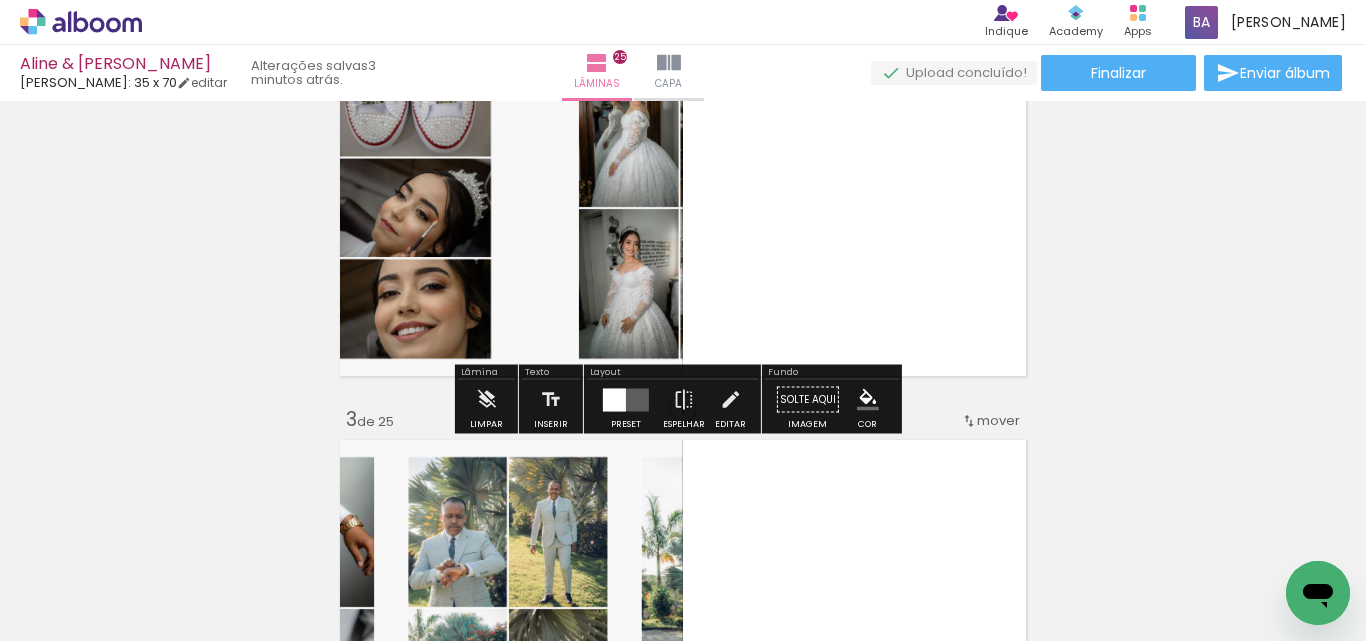 click at bounding box center [626, 399] 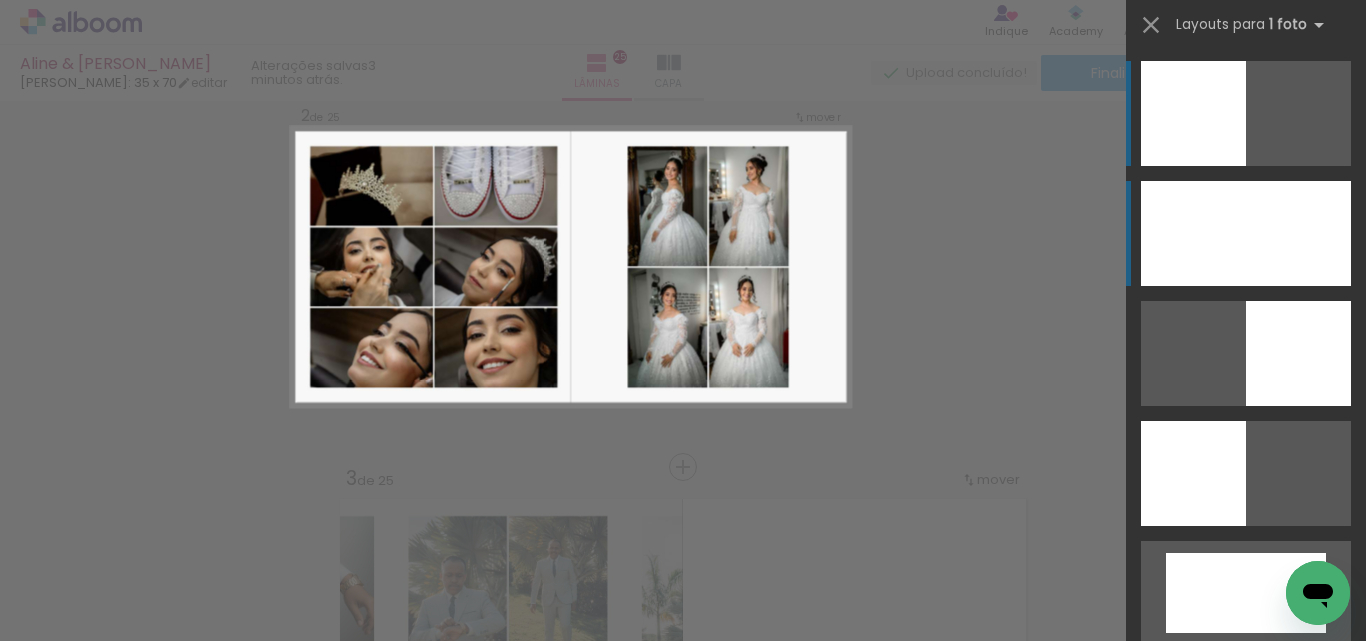 scroll, scrollTop: 426, scrollLeft: 0, axis: vertical 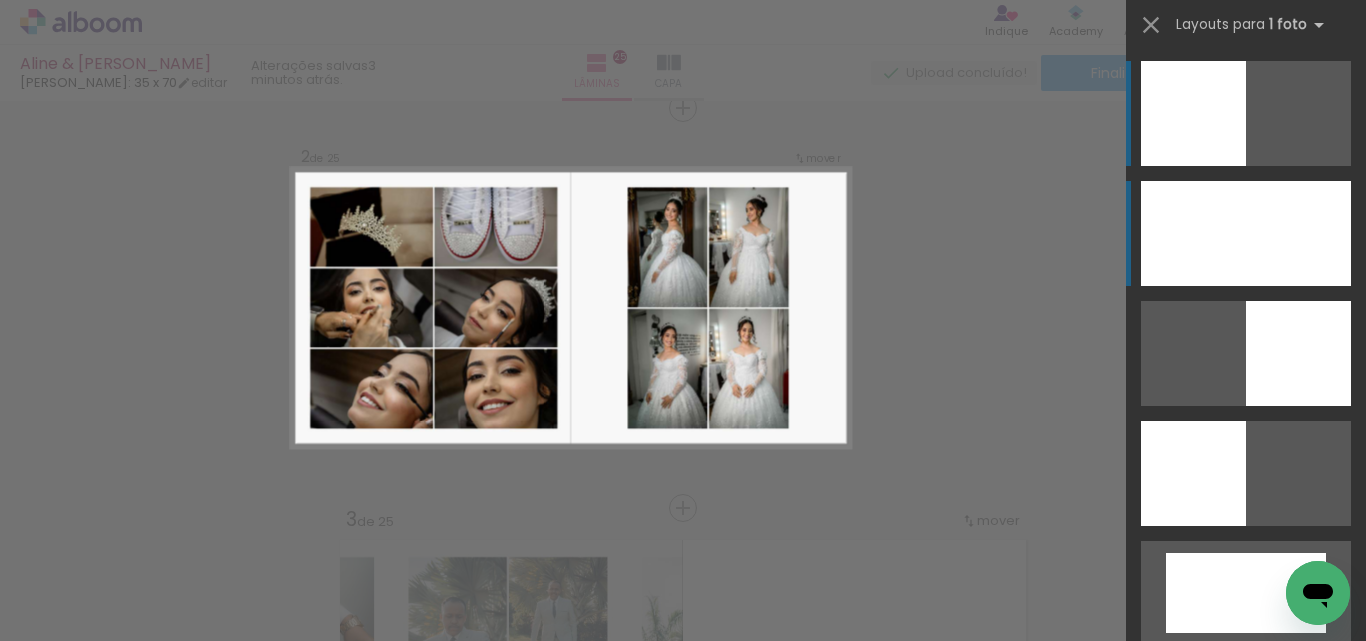 click at bounding box center [1246, 233] 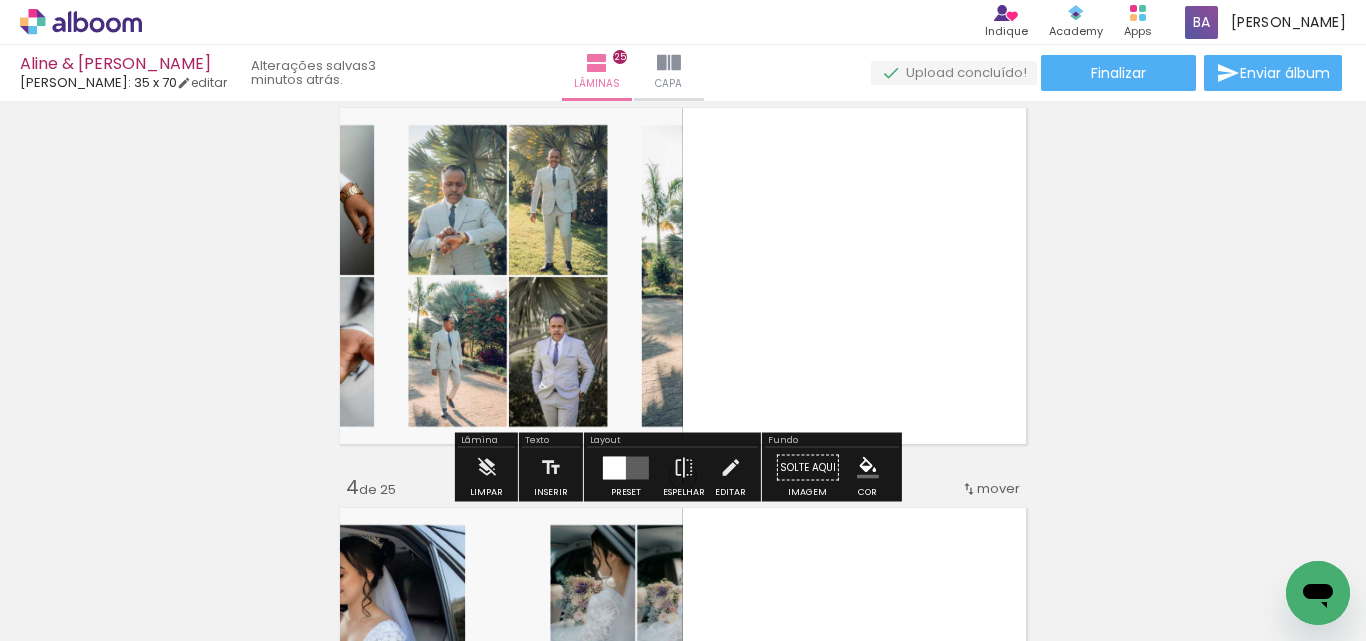scroll, scrollTop: 926, scrollLeft: 0, axis: vertical 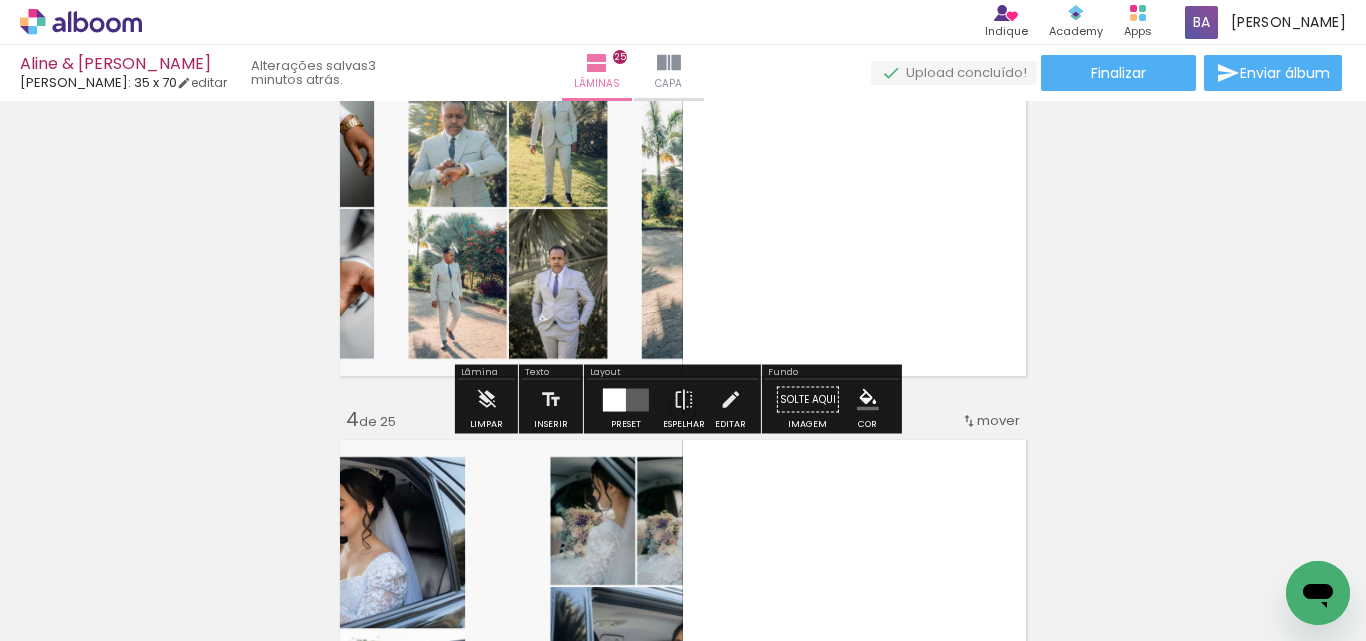 click at bounding box center [626, 399] 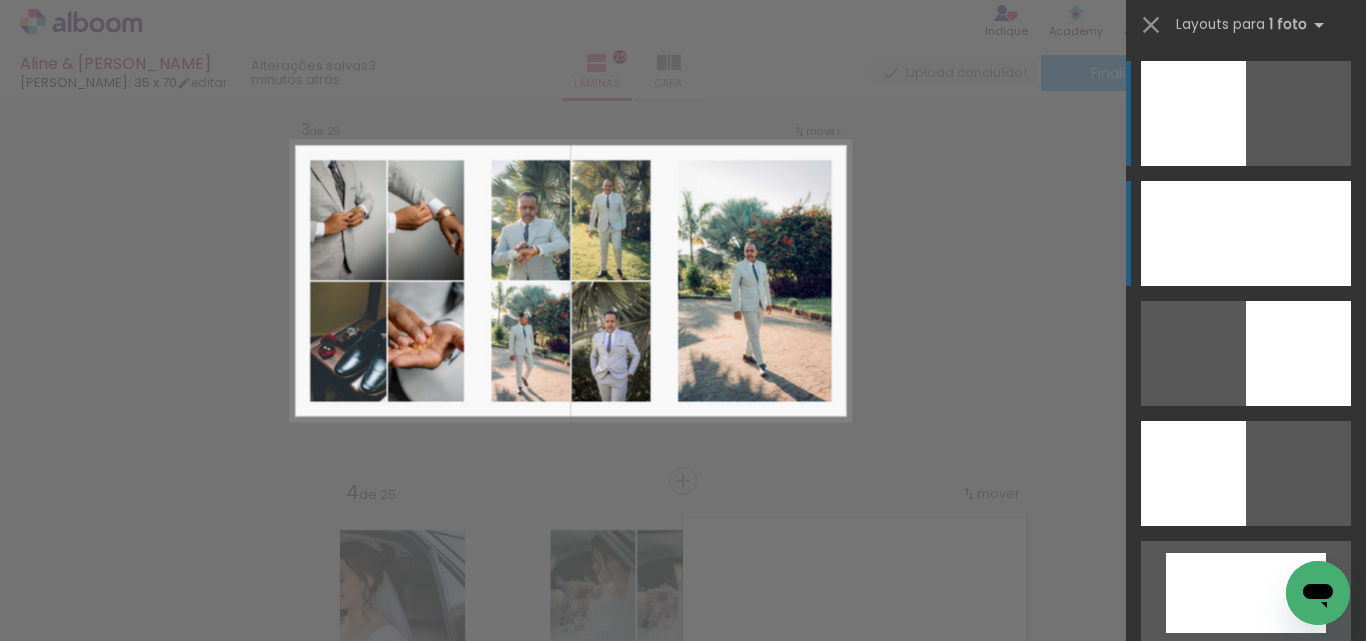 scroll, scrollTop: 826, scrollLeft: 0, axis: vertical 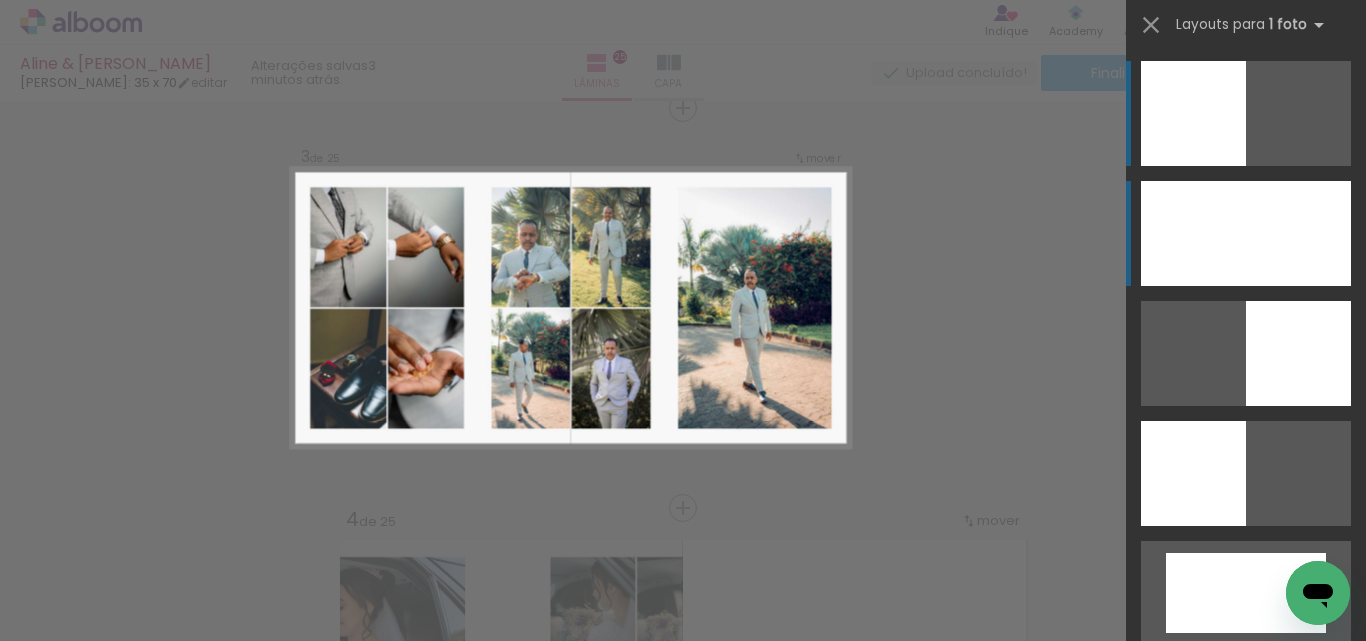 click at bounding box center (1246, 233) 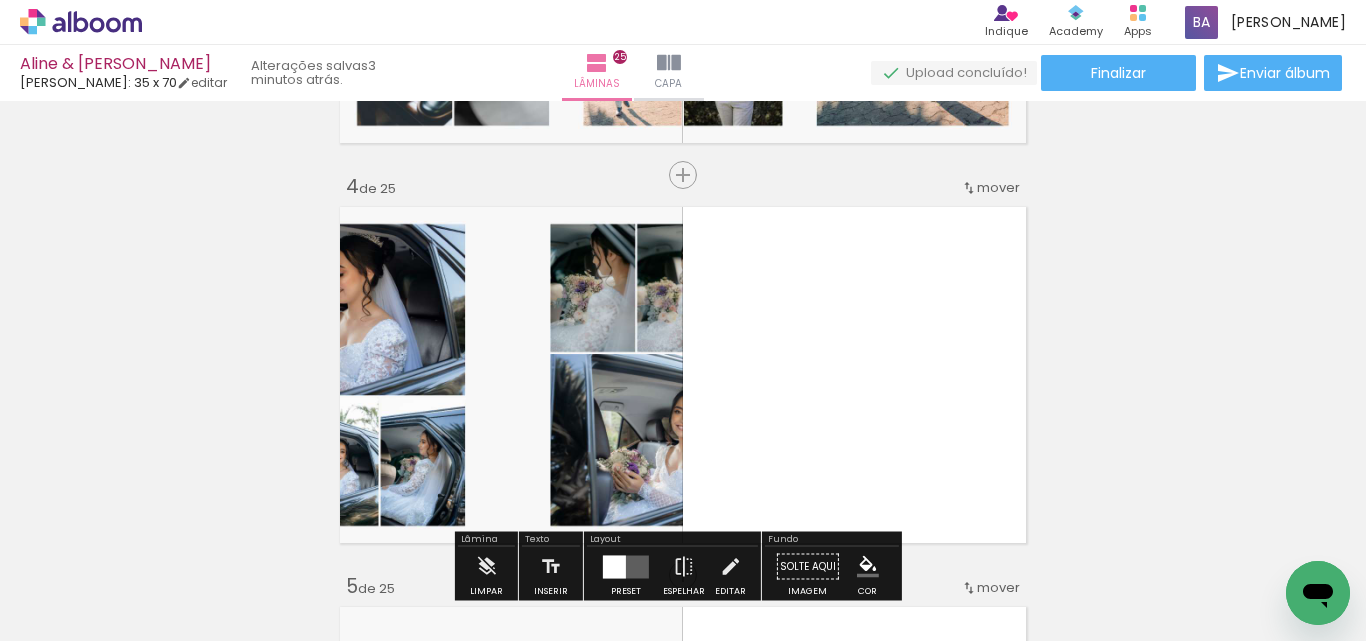 scroll, scrollTop: 1326, scrollLeft: 0, axis: vertical 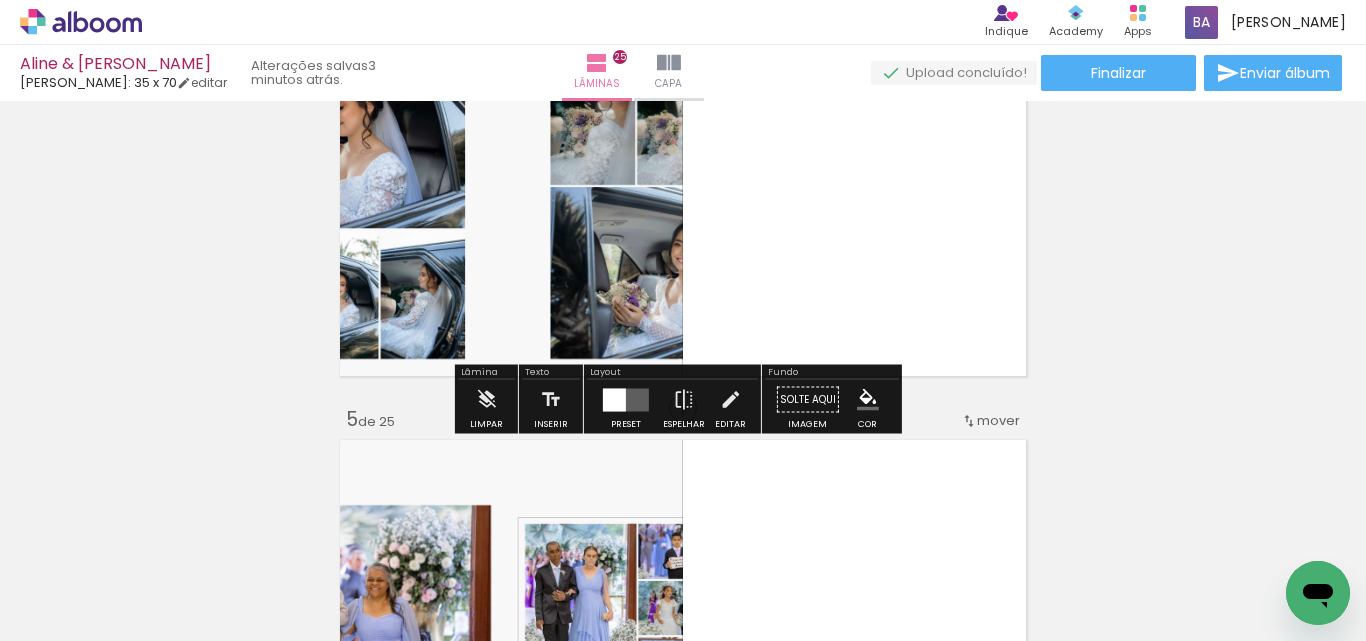 click on "Preset" at bounding box center [626, 424] 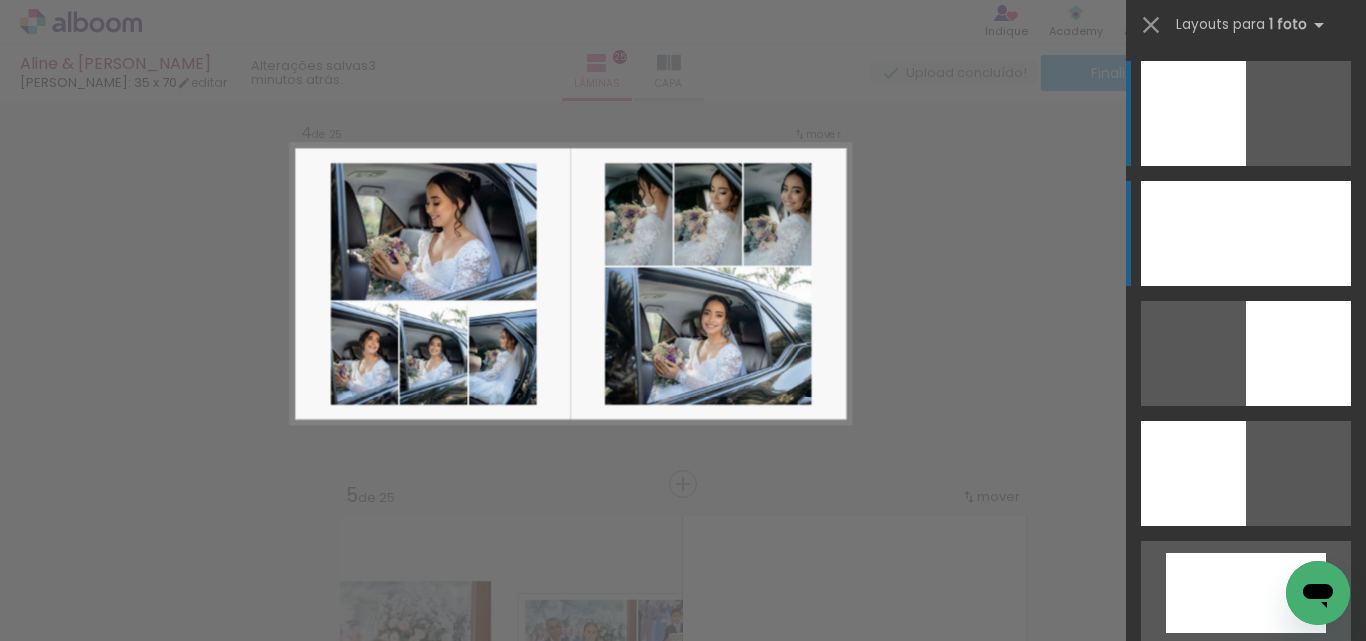 click at bounding box center [1246, 233] 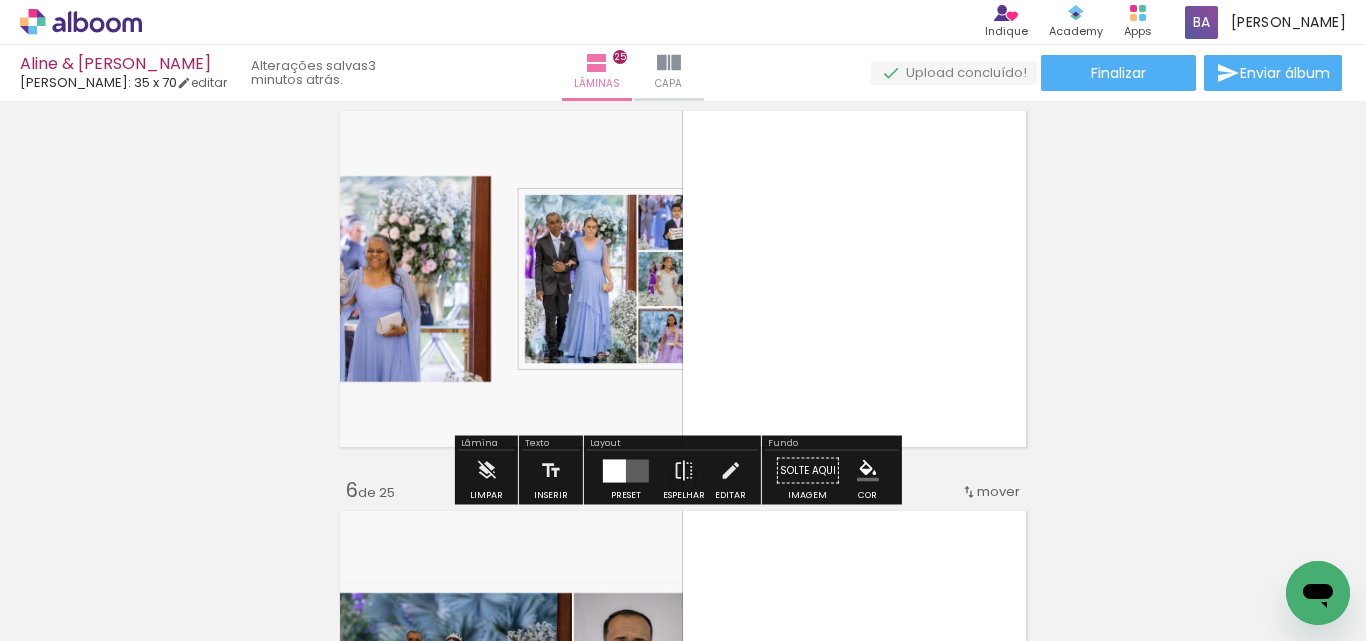scroll, scrollTop: 1726, scrollLeft: 0, axis: vertical 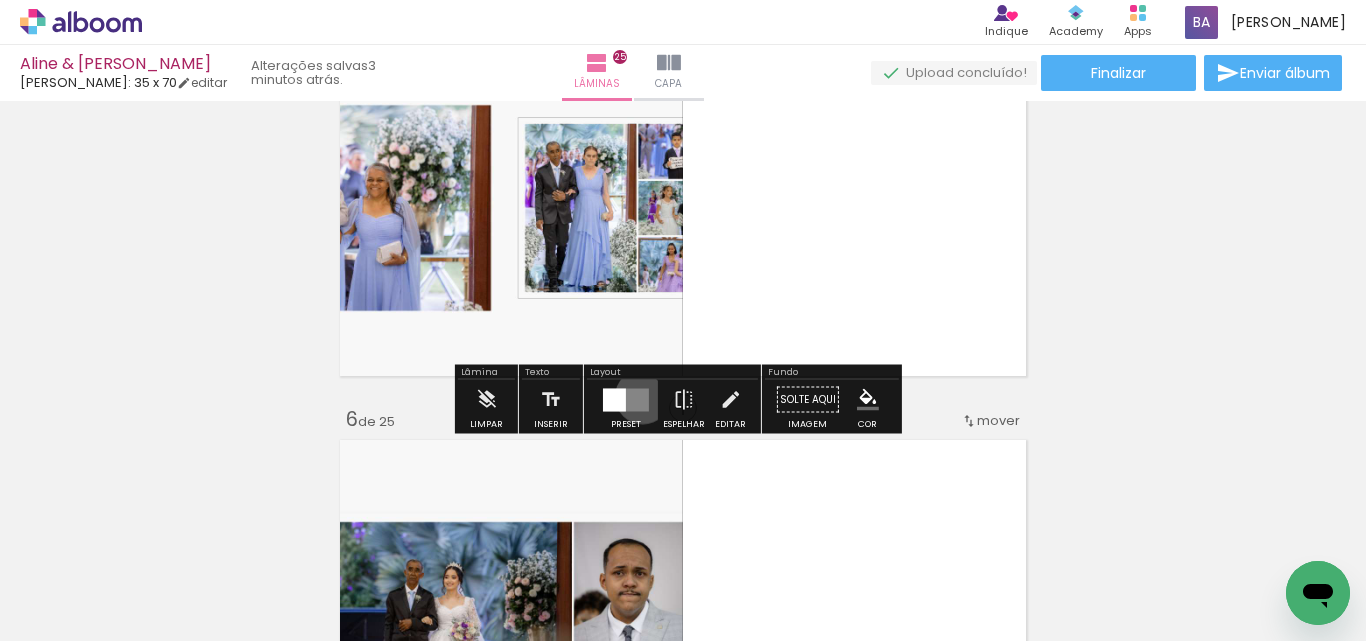 click at bounding box center [626, 399] 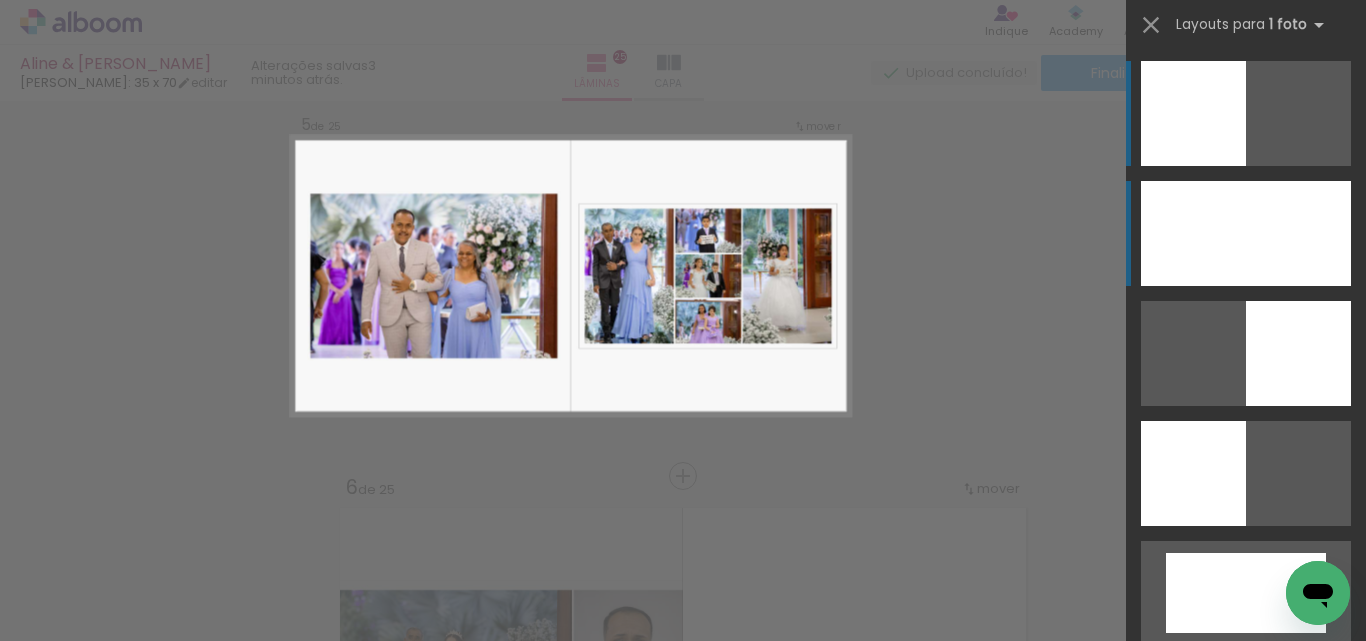 click at bounding box center (1246, 233) 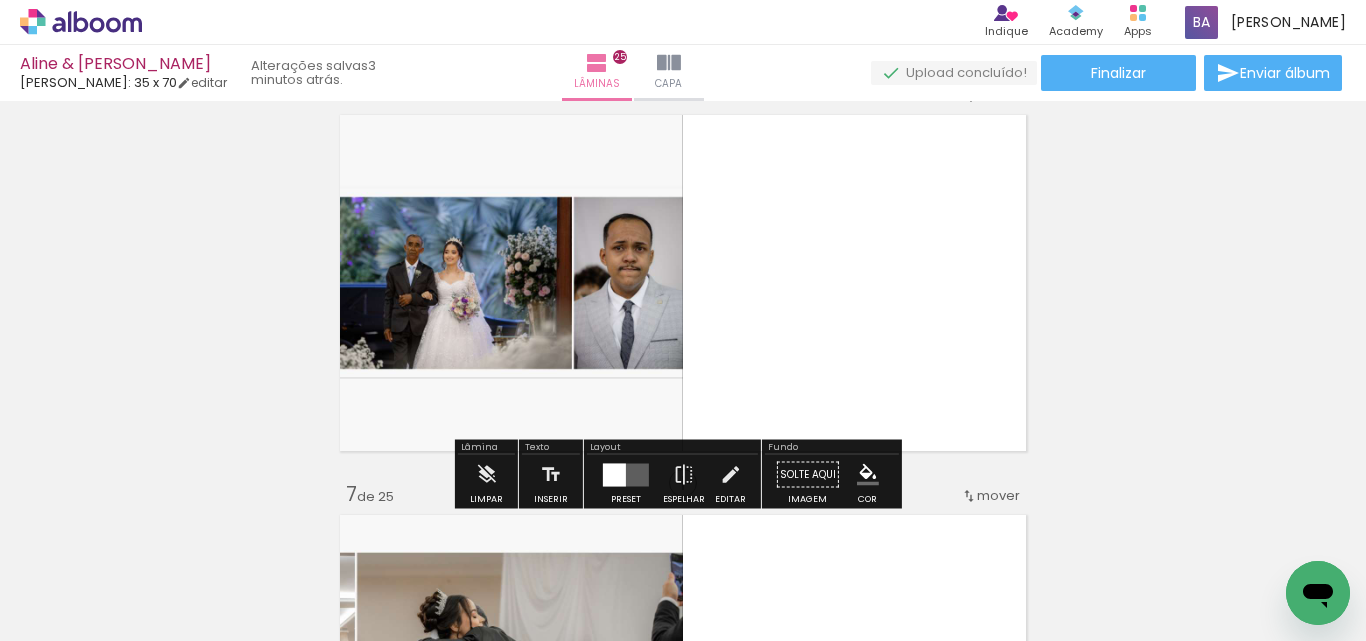 scroll, scrollTop: 2126, scrollLeft: 0, axis: vertical 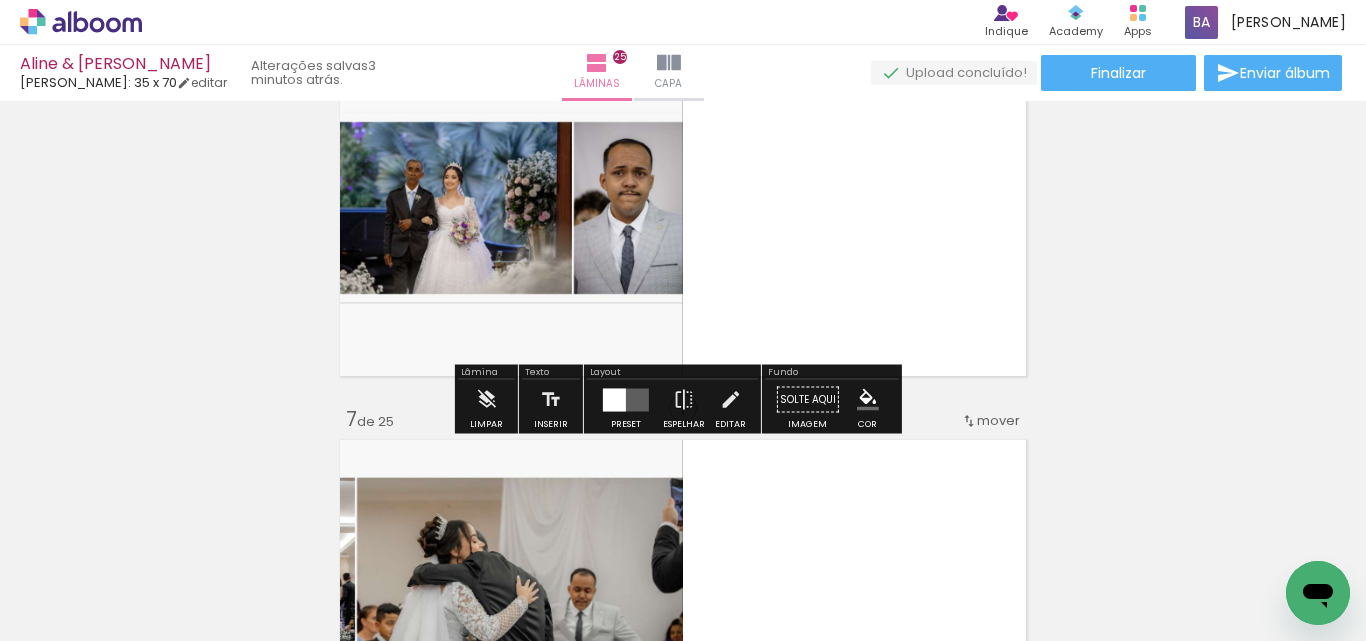 drag, startPoint x: 628, startPoint y: 414, endPoint x: 690, endPoint y: 397, distance: 64.288414 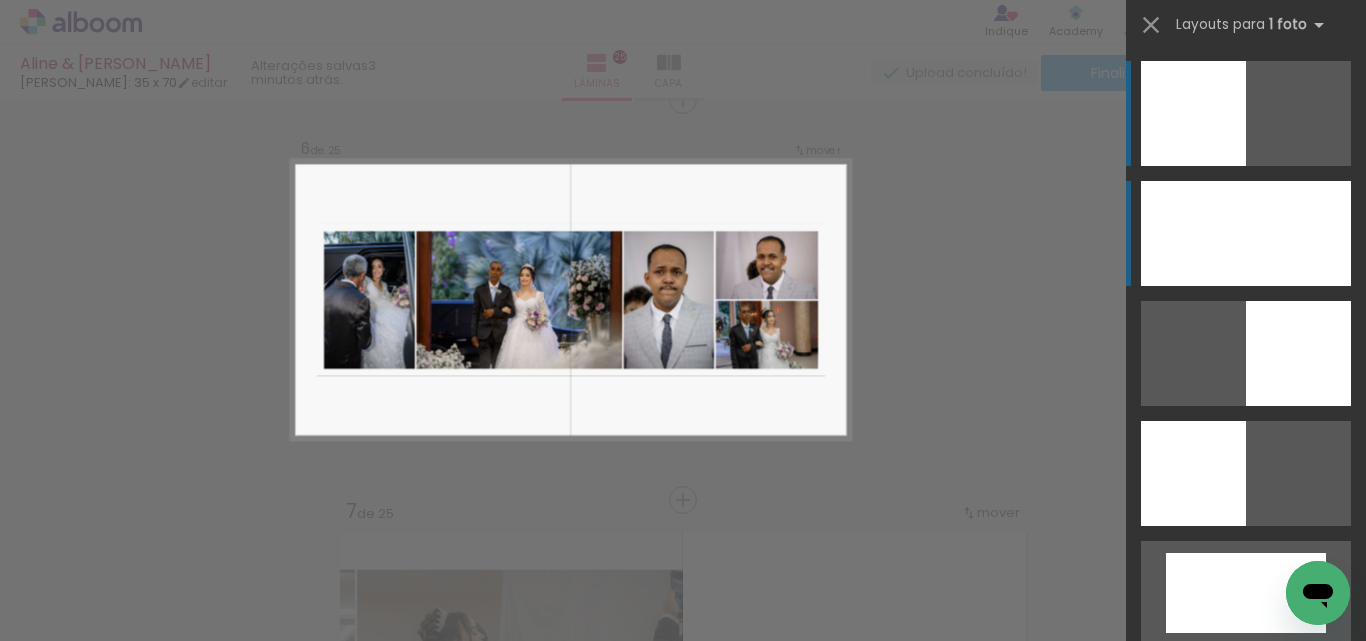 click at bounding box center (1246, 233) 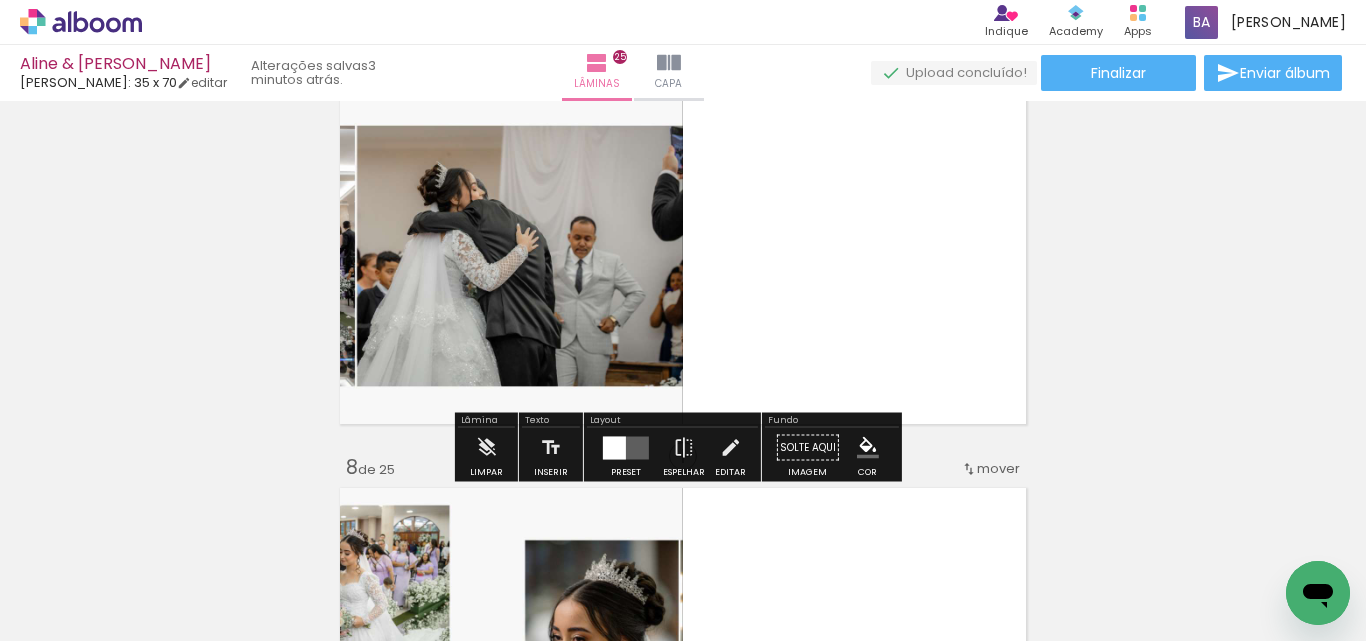 scroll, scrollTop: 2526, scrollLeft: 0, axis: vertical 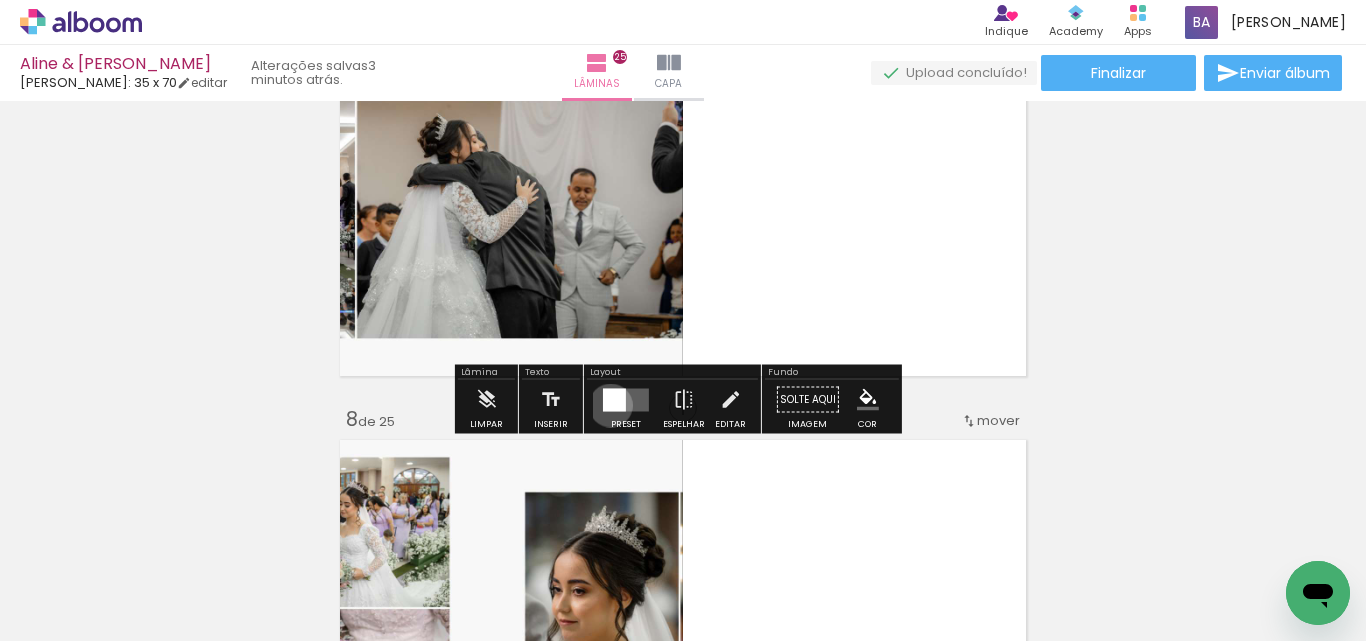 click at bounding box center [614, 399] 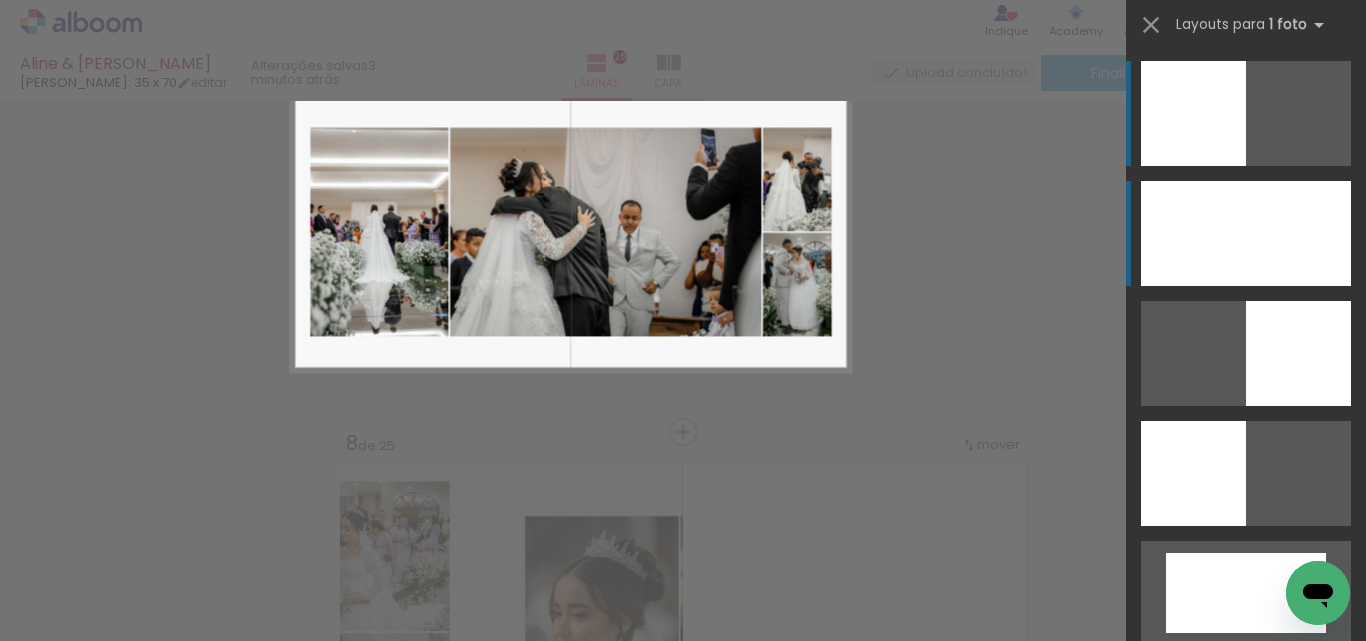 click at bounding box center [1246, 233] 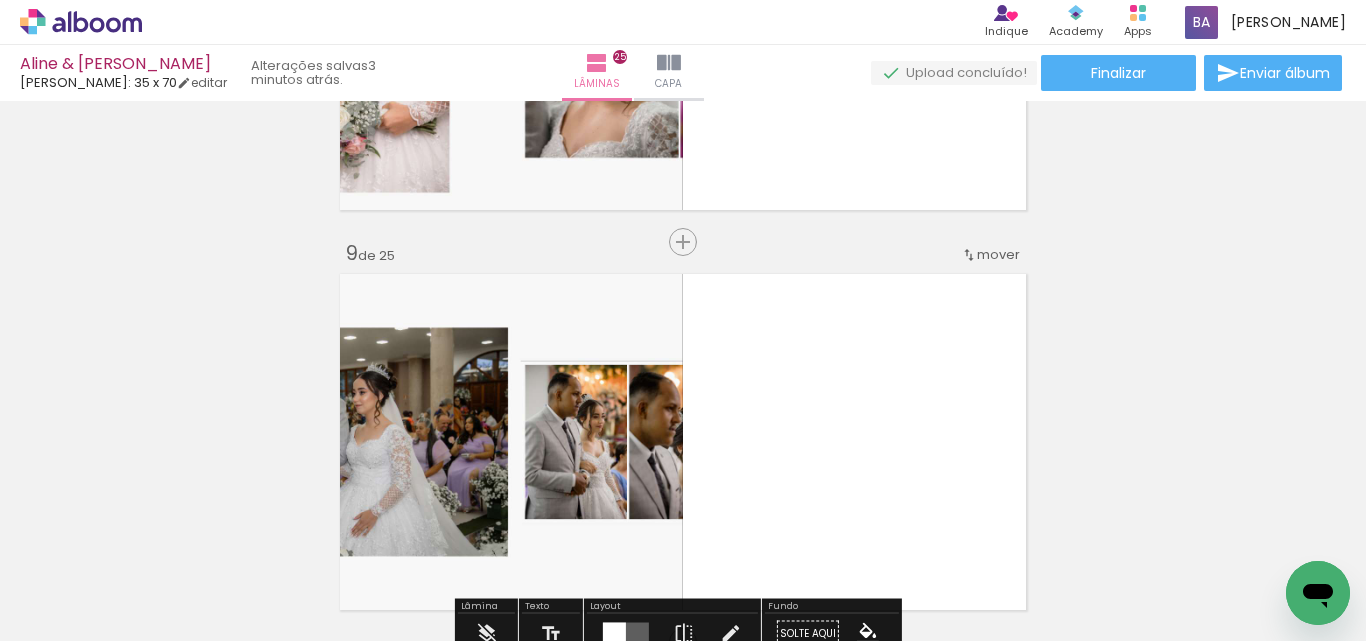 scroll, scrollTop: 2926, scrollLeft: 0, axis: vertical 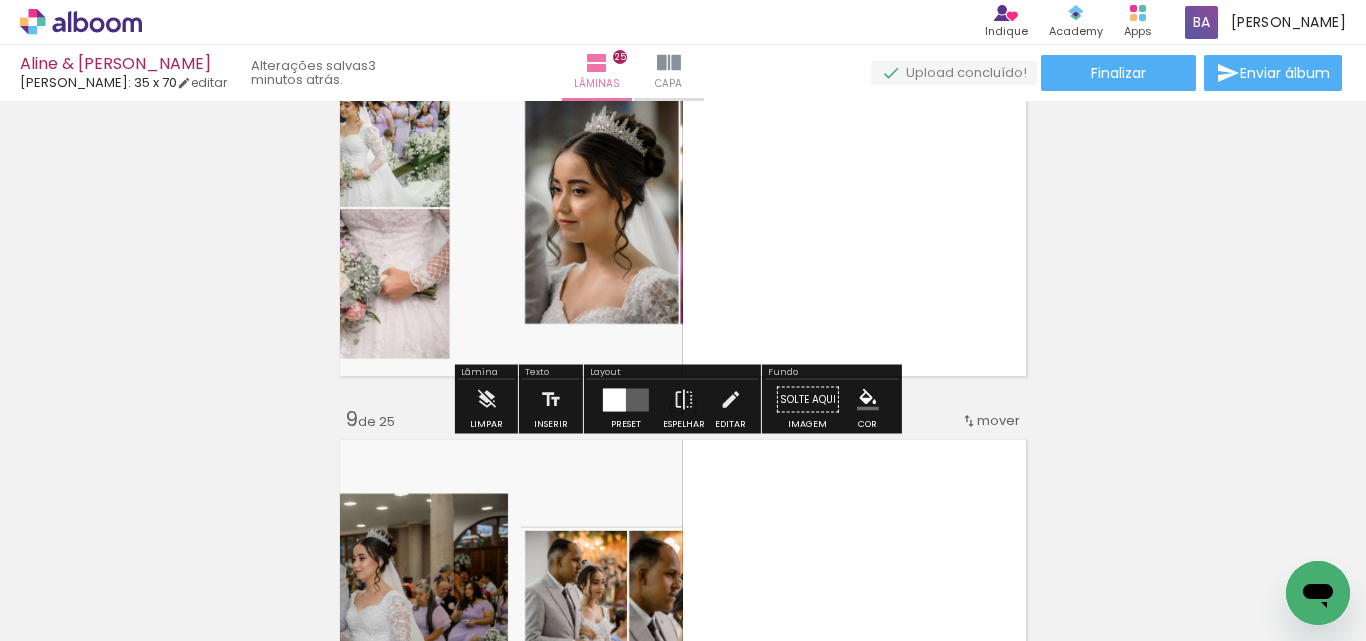 click at bounding box center [626, 400] 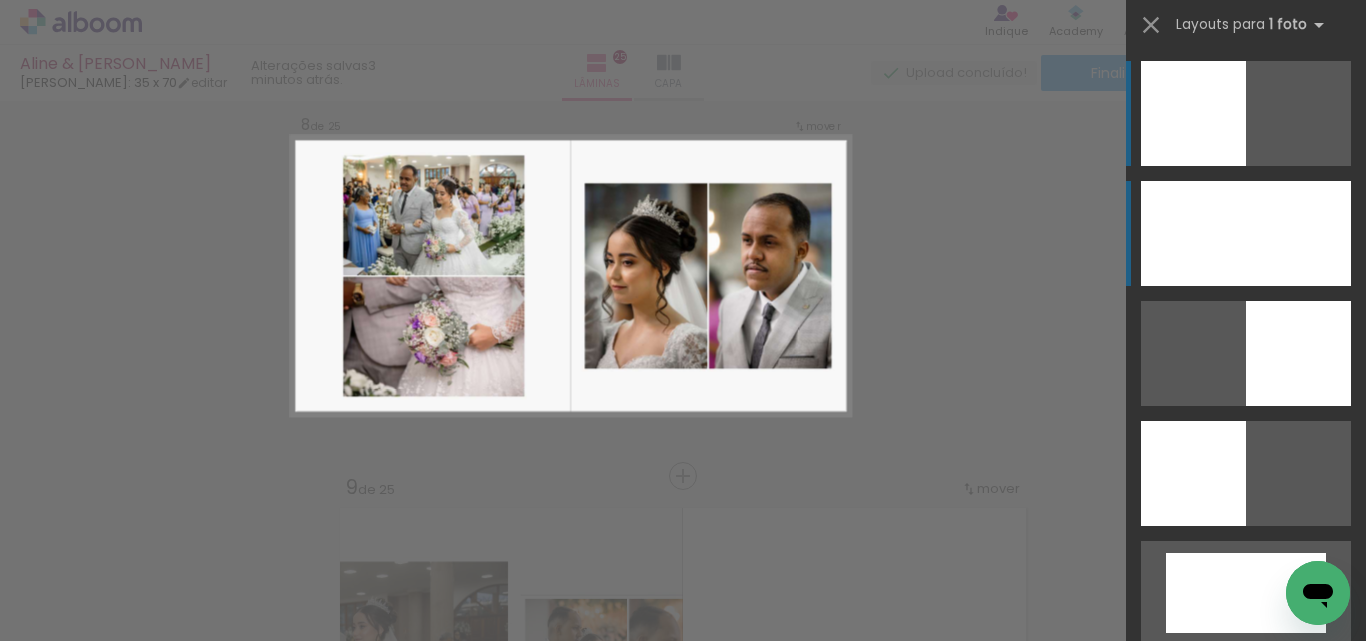 click at bounding box center (1246, 233) 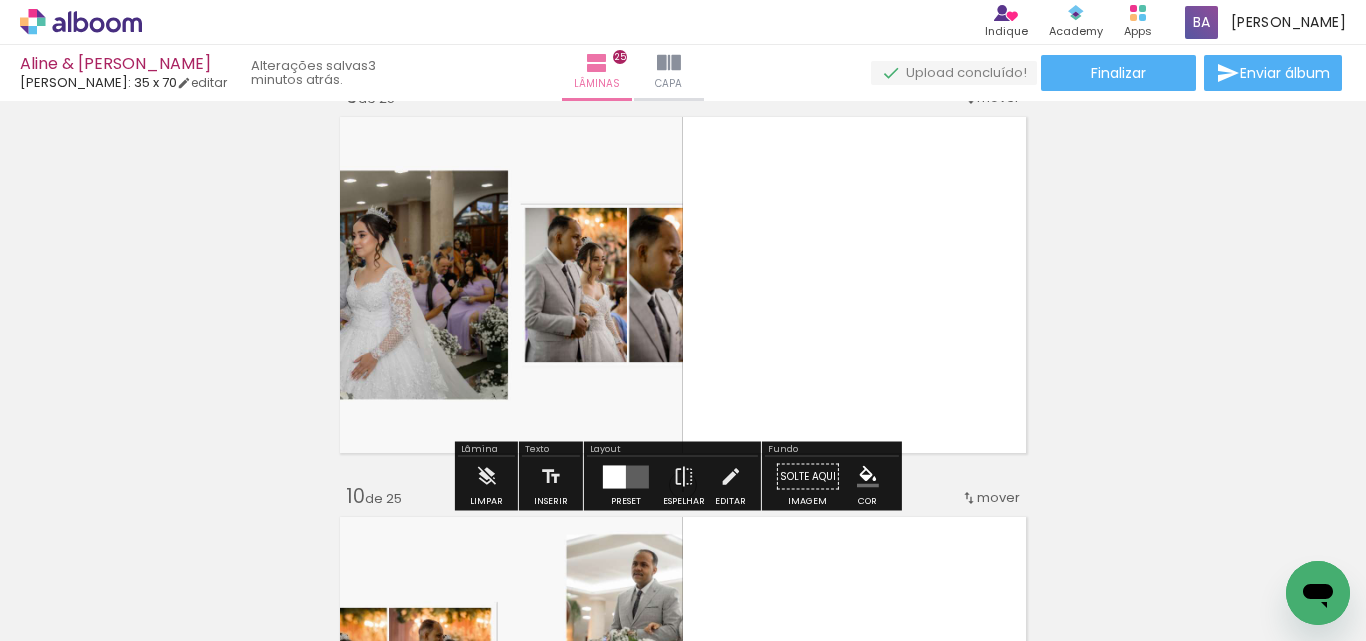 scroll, scrollTop: 3326, scrollLeft: 0, axis: vertical 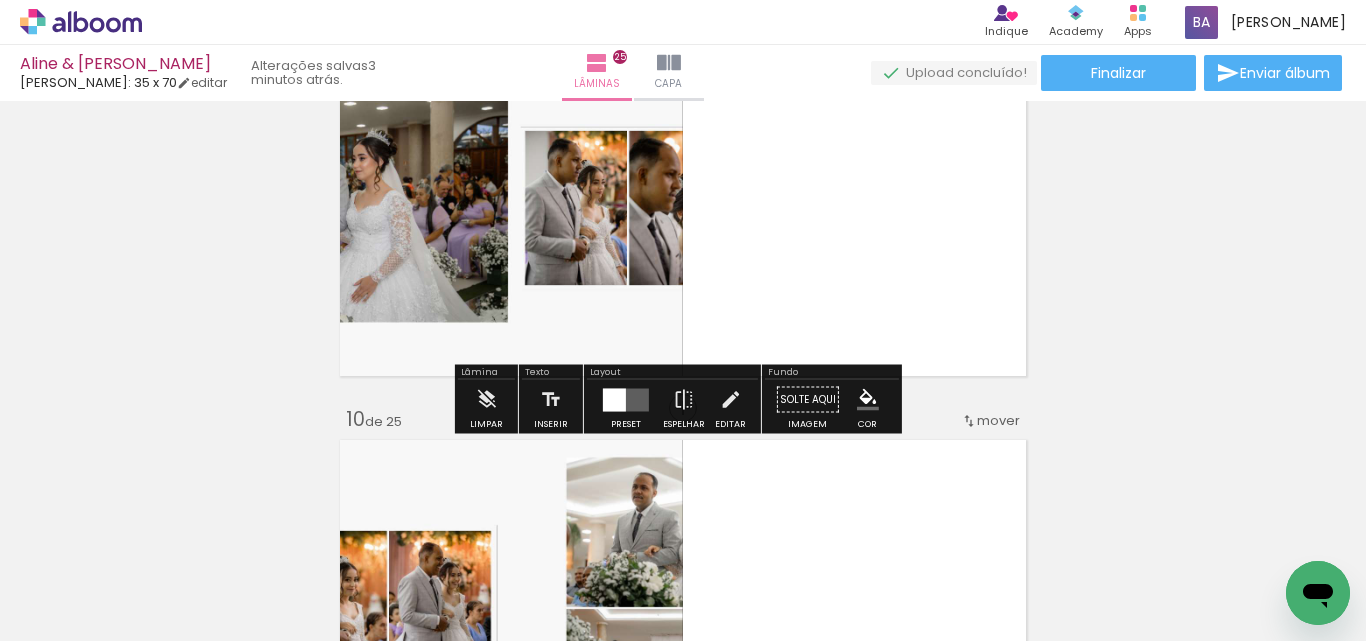 click at bounding box center (614, 399) 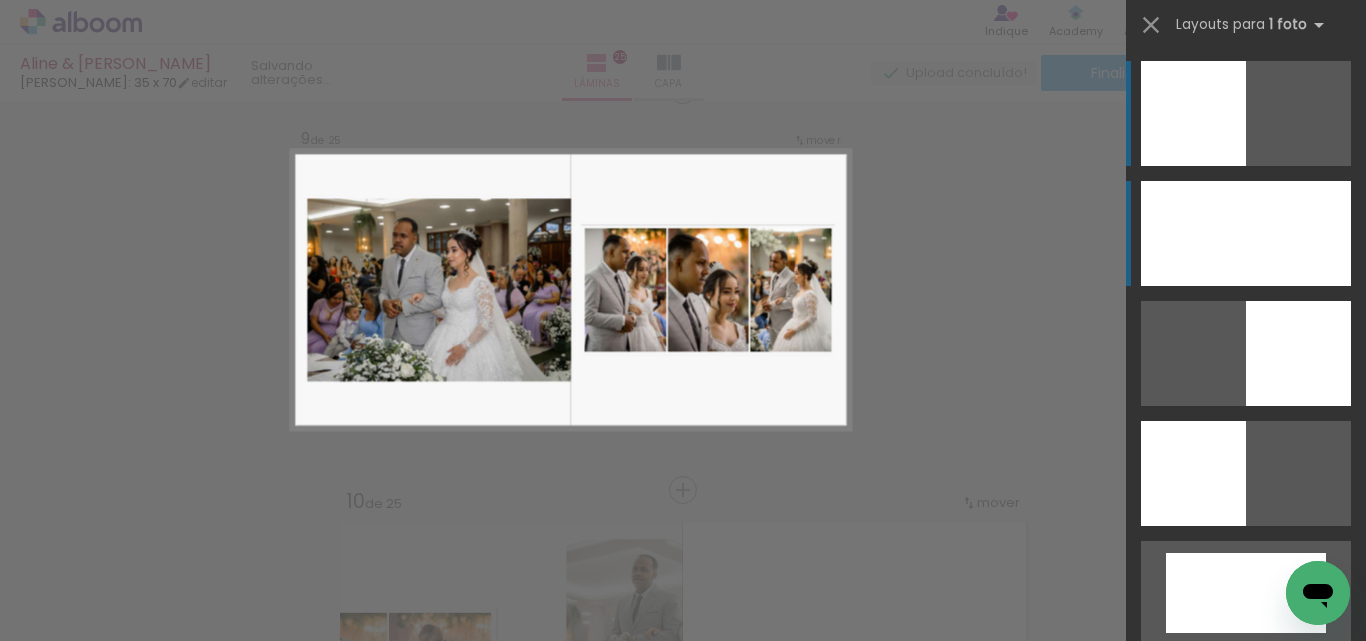 click at bounding box center [1246, 233] 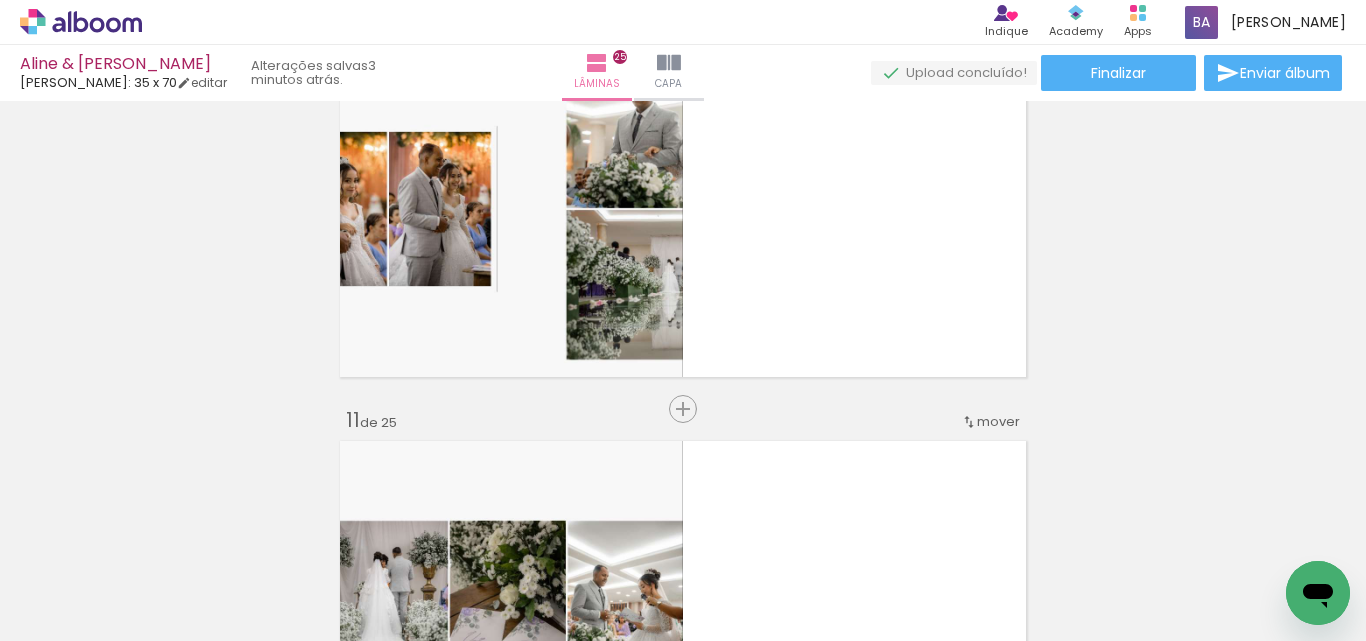 scroll, scrollTop: 3726, scrollLeft: 0, axis: vertical 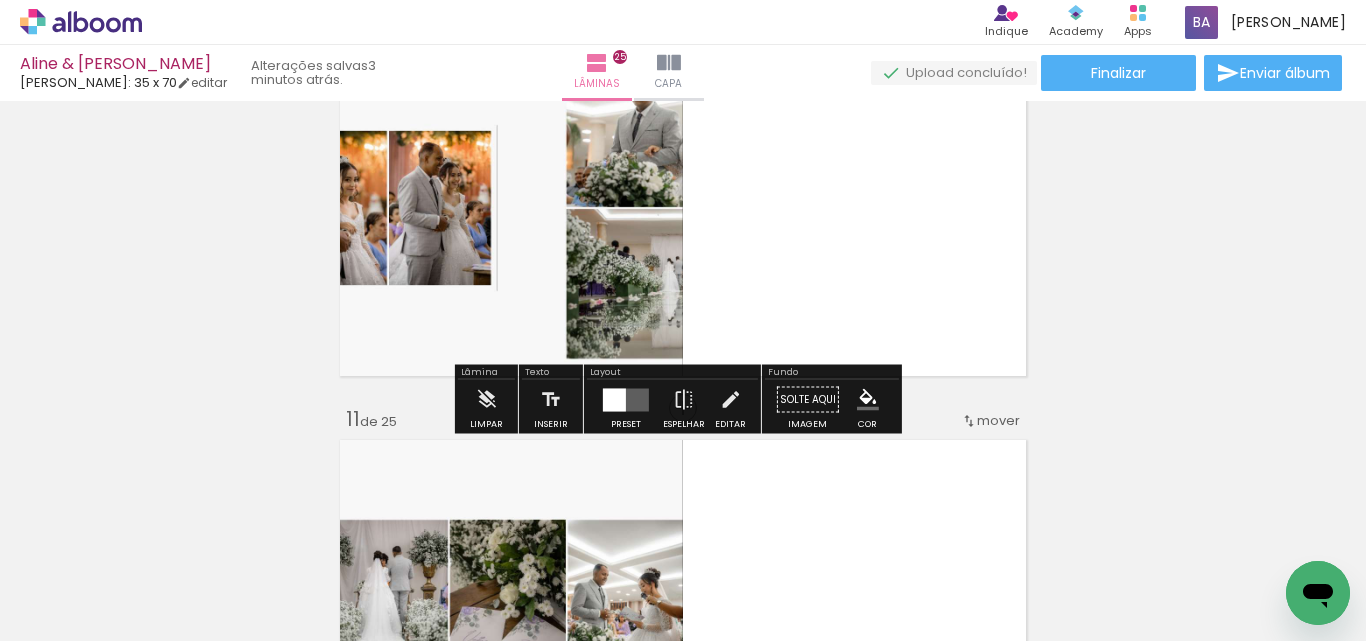 click at bounding box center [626, 399] 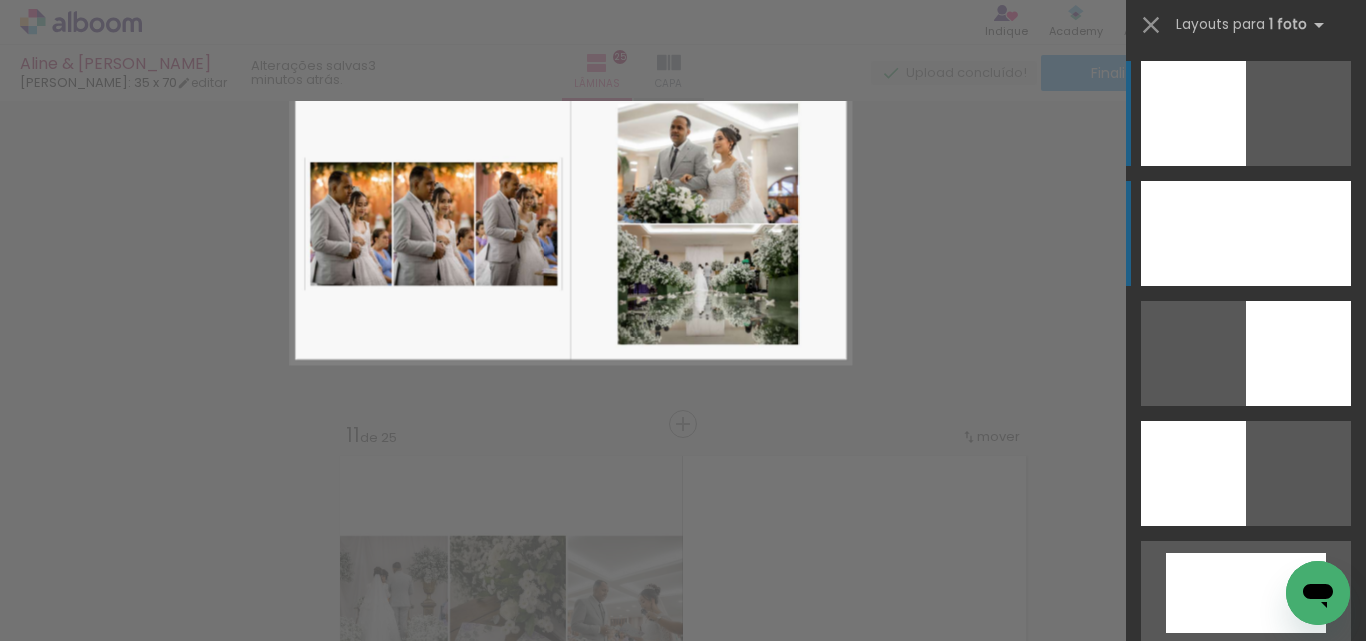 click at bounding box center [1246, 233] 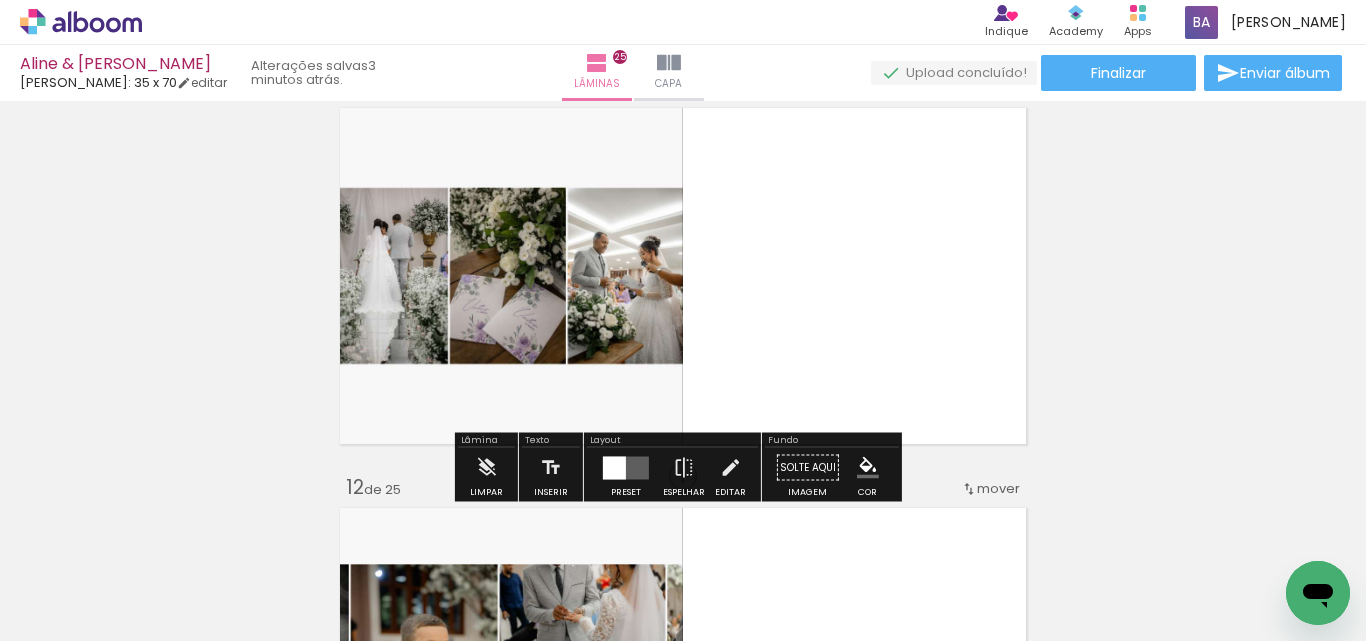 scroll, scrollTop: 4126, scrollLeft: 0, axis: vertical 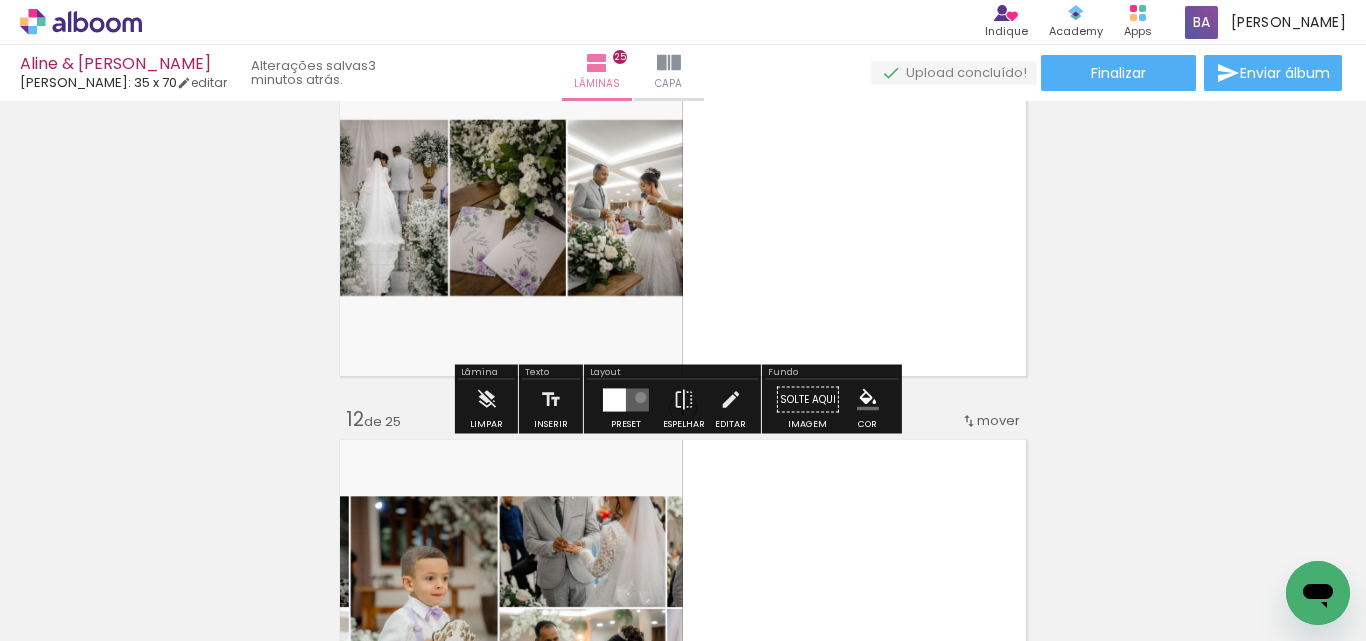 click at bounding box center [626, 399] 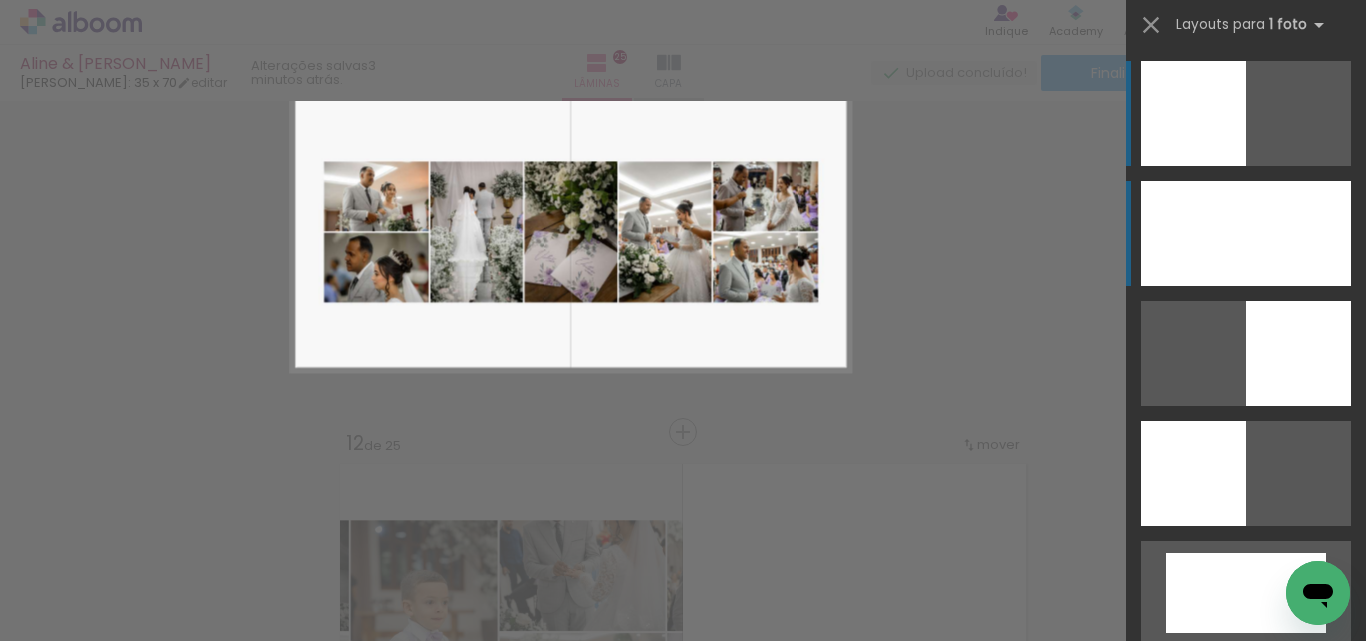 click at bounding box center (1246, 233) 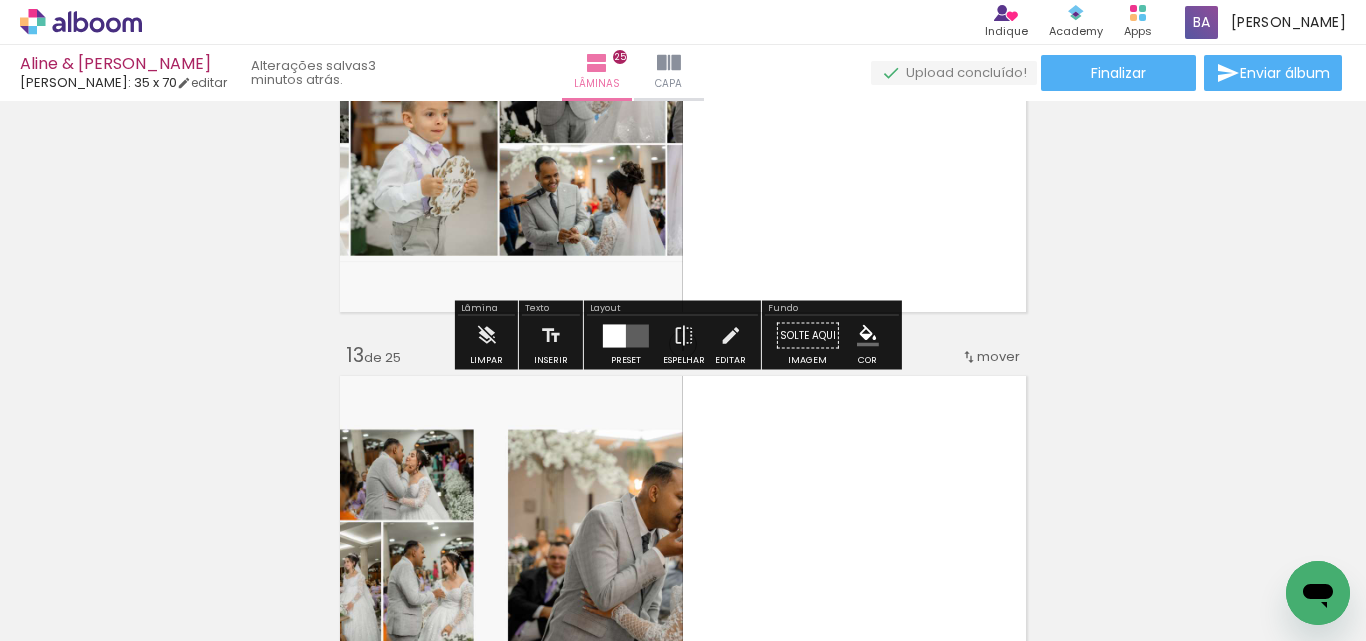 scroll, scrollTop: 4526, scrollLeft: 0, axis: vertical 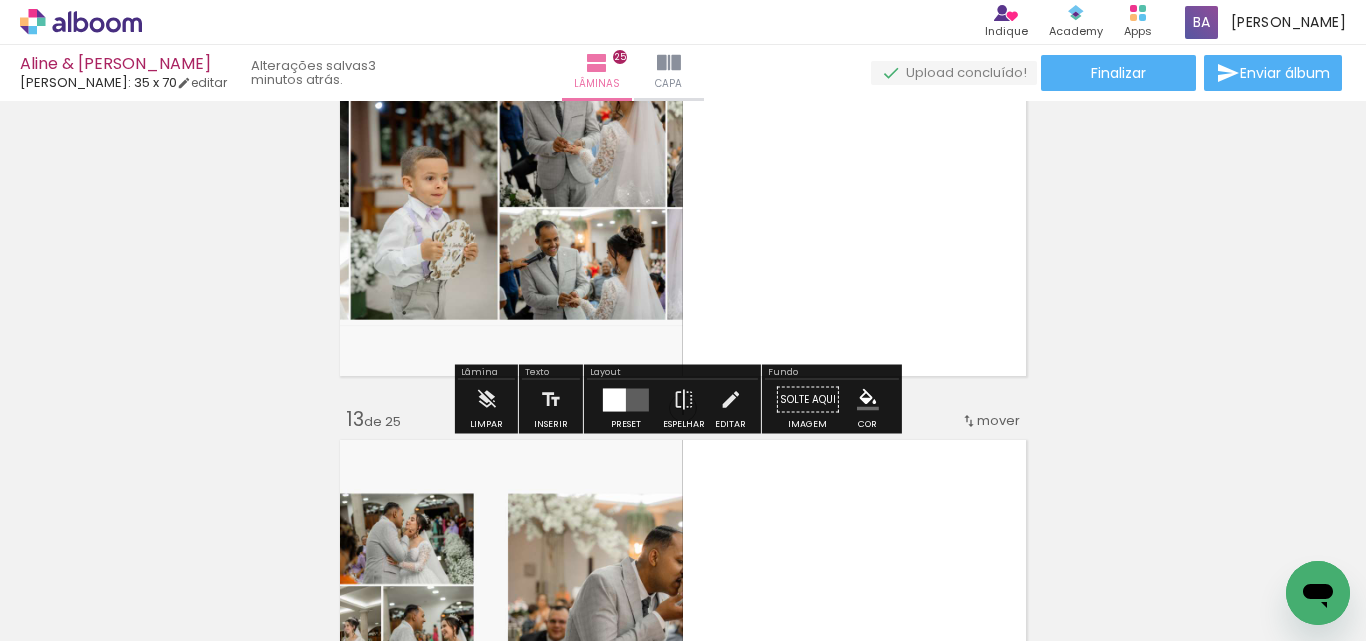 click at bounding box center (614, 399) 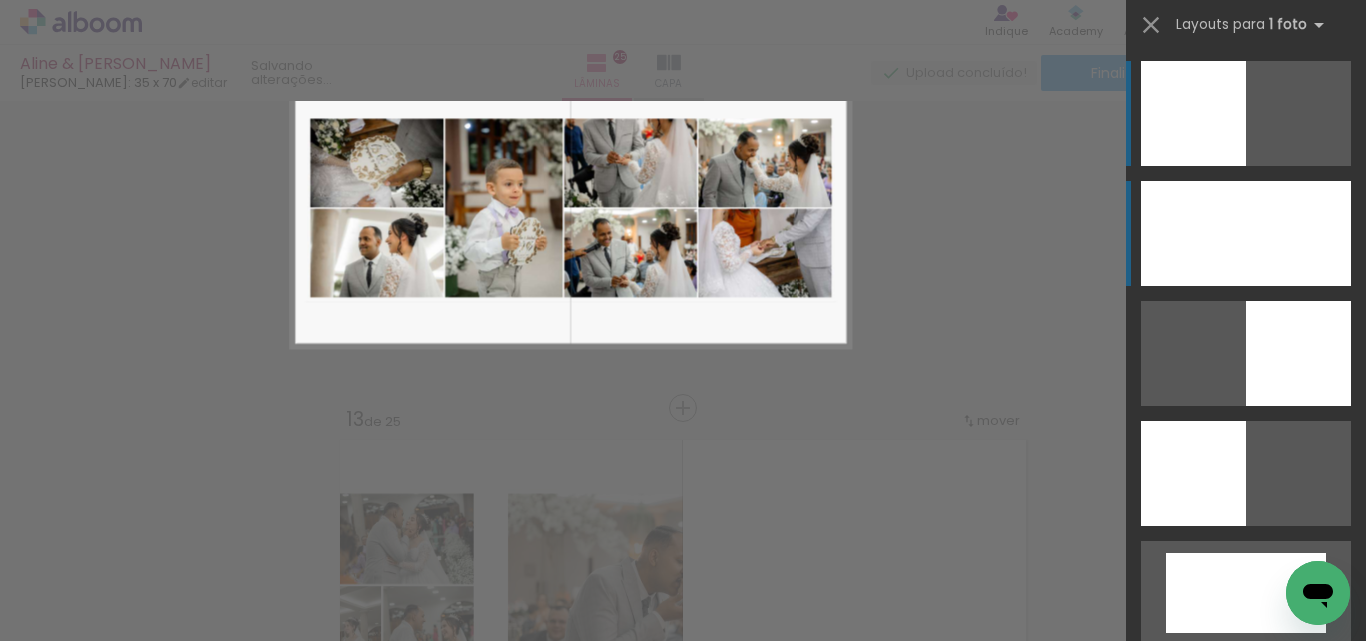 click at bounding box center (1246, 233) 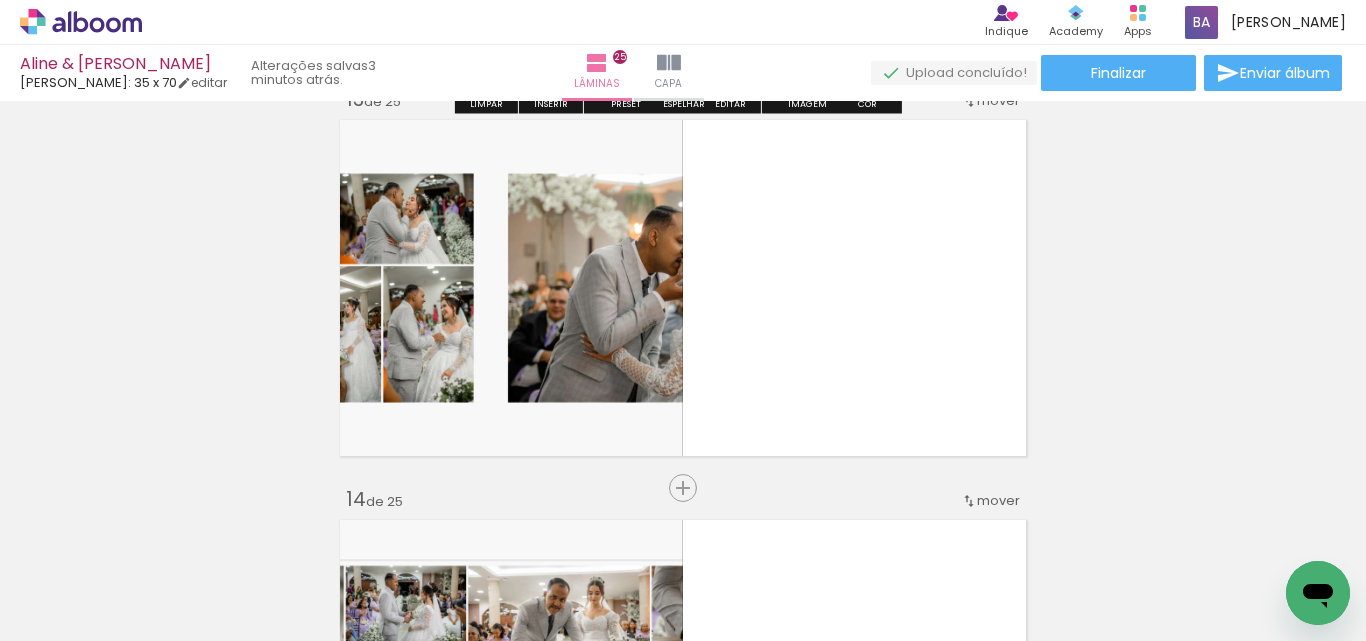 scroll, scrollTop: 4926, scrollLeft: 0, axis: vertical 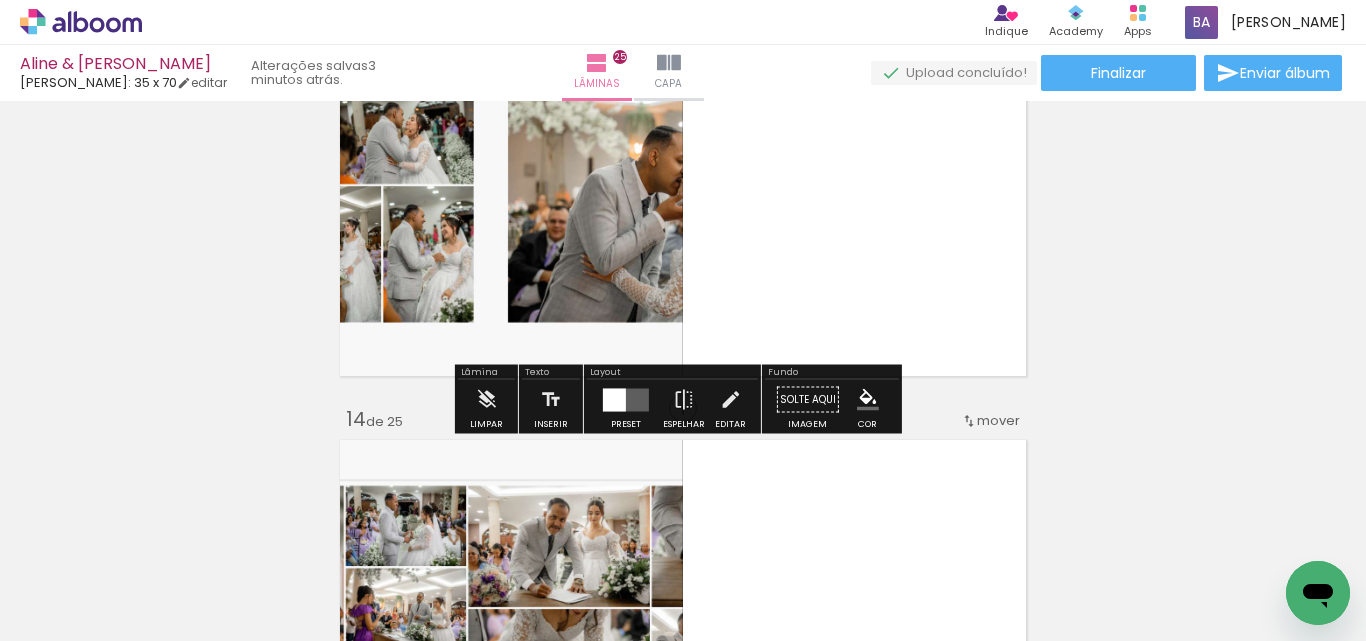 click at bounding box center (626, 399) 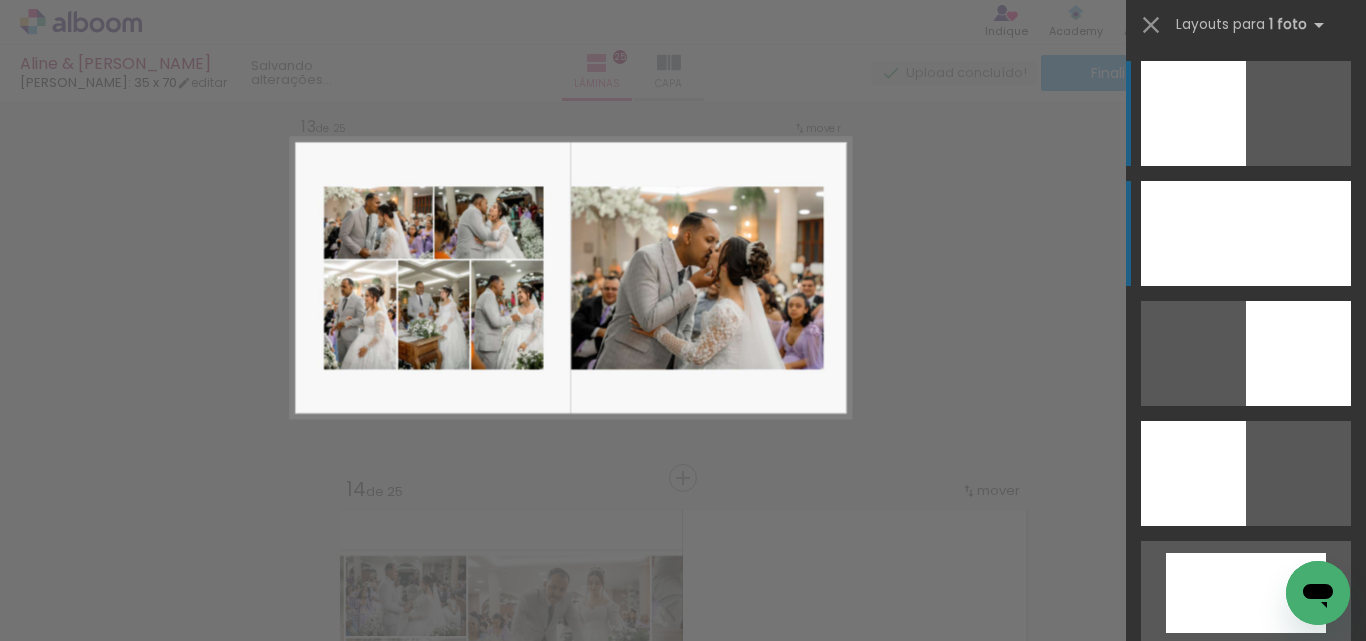click at bounding box center [1246, 233] 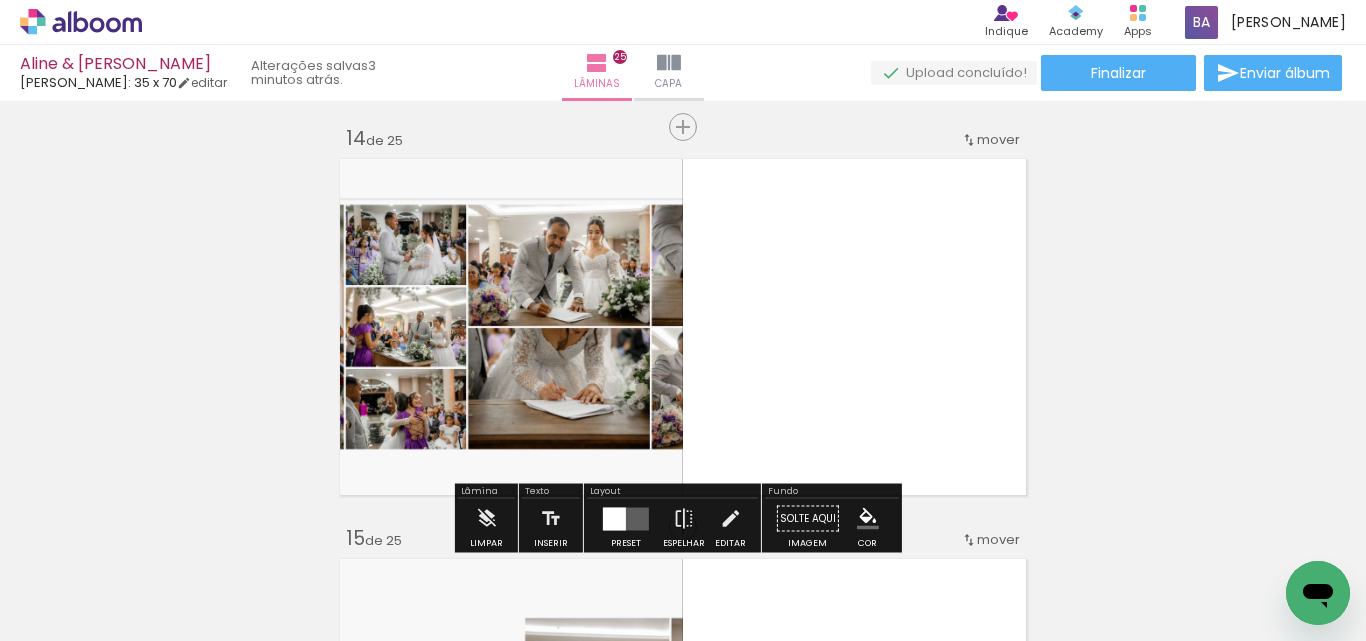 scroll, scrollTop: 5326, scrollLeft: 0, axis: vertical 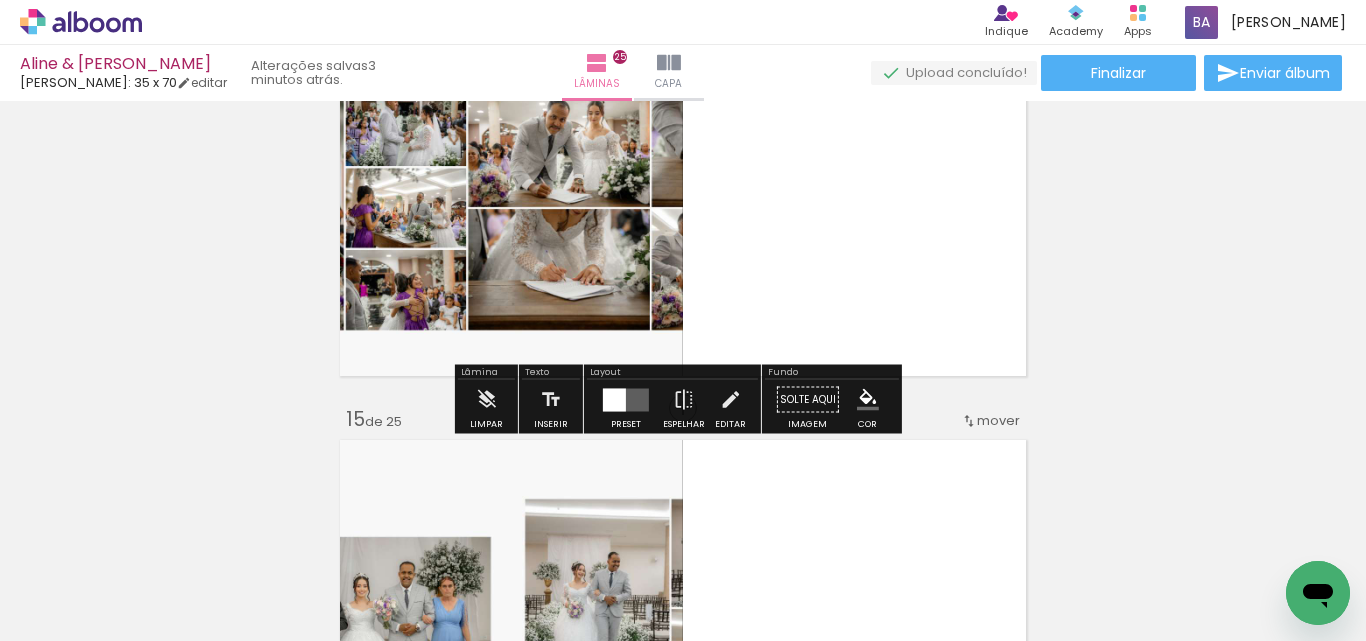 click at bounding box center [626, 399] 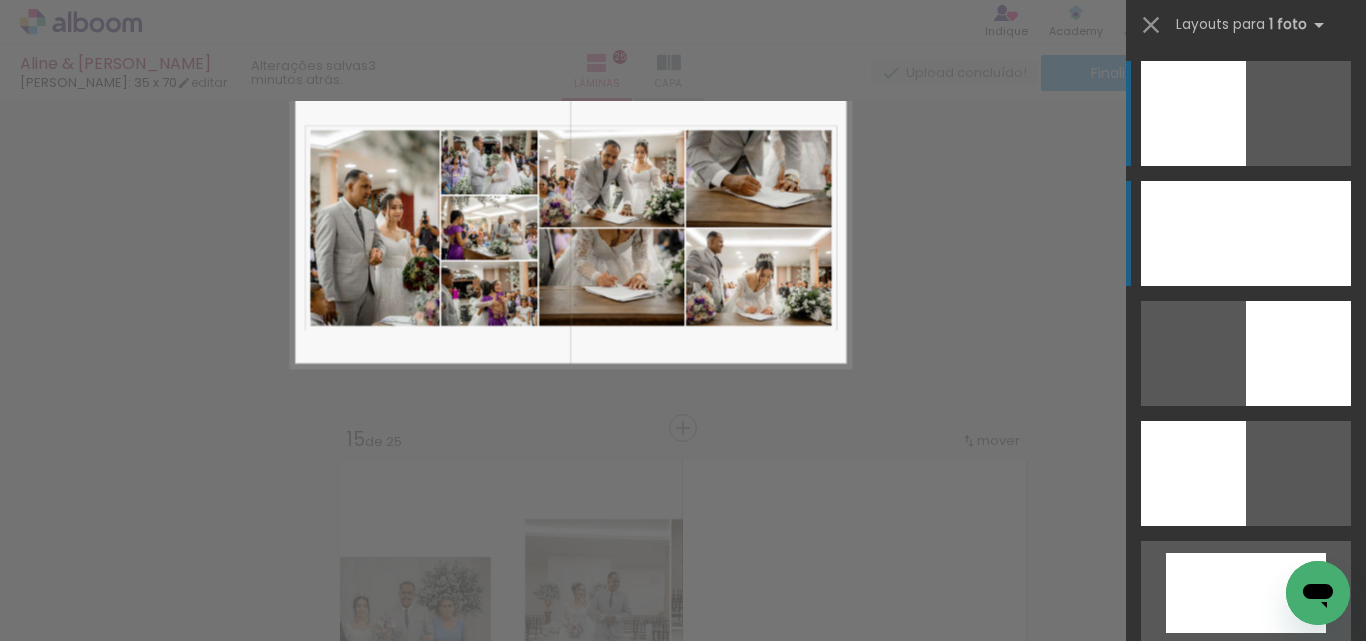 click at bounding box center [1246, 233] 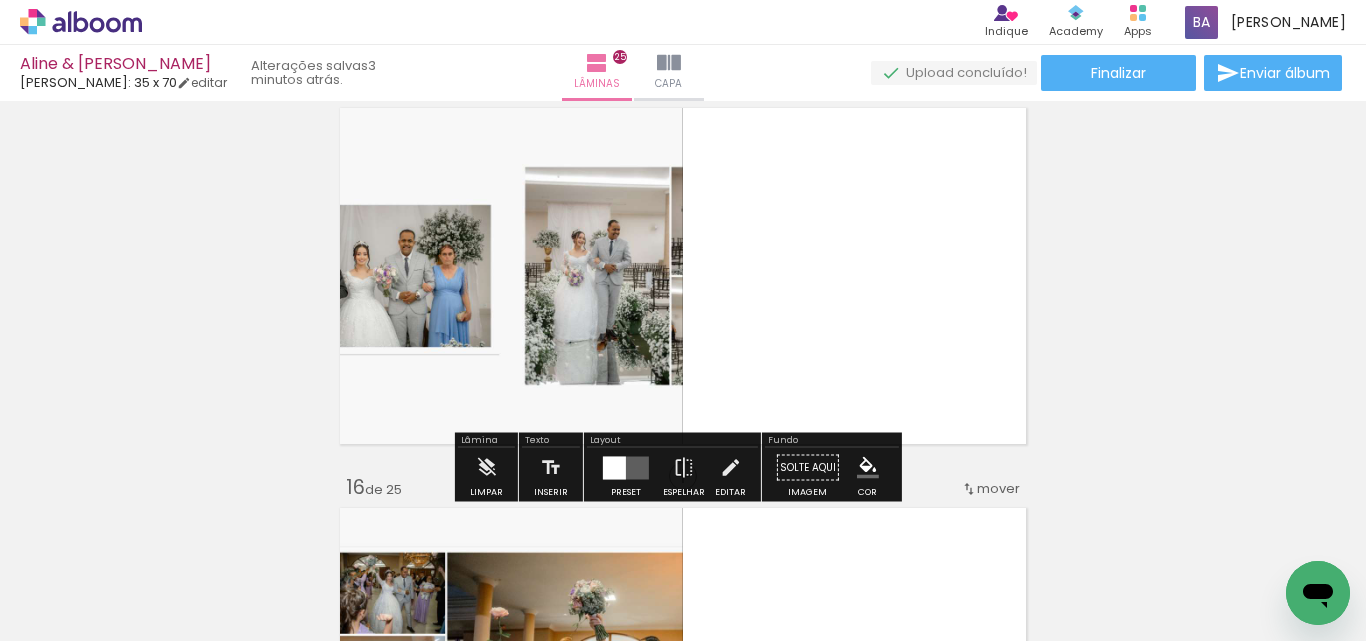 scroll, scrollTop: 5726, scrollLeft: 0, axis: vertical 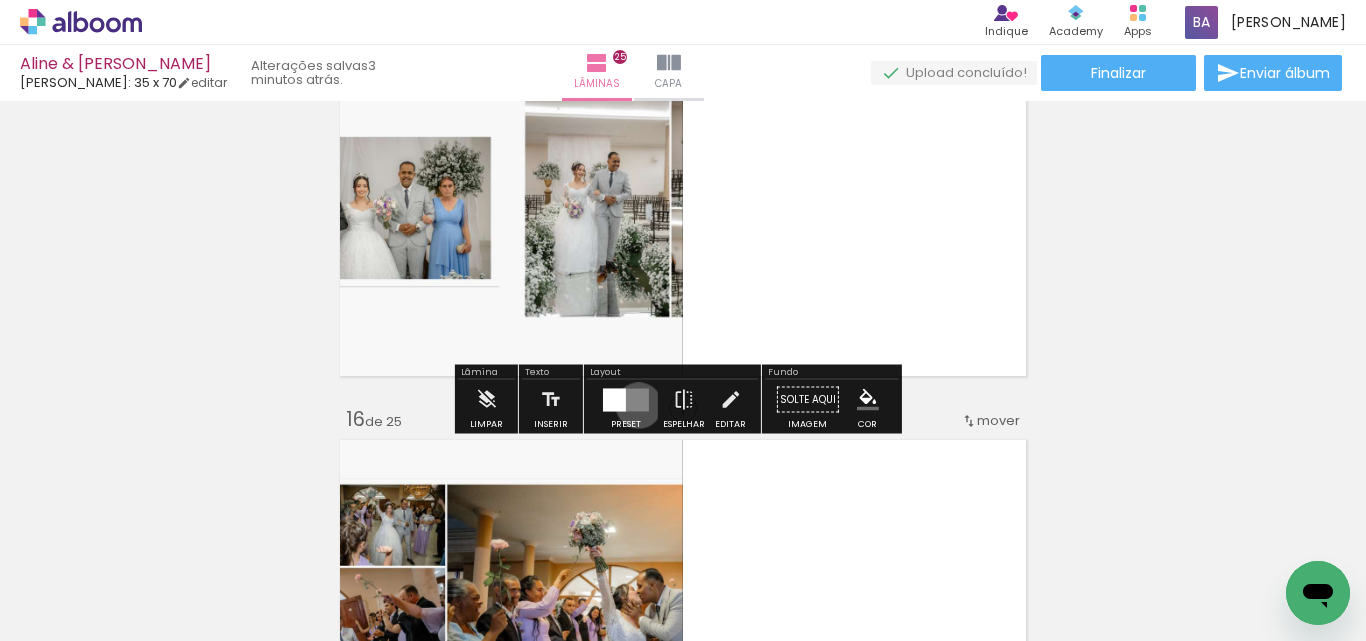 click at bounding box center [626, 399] 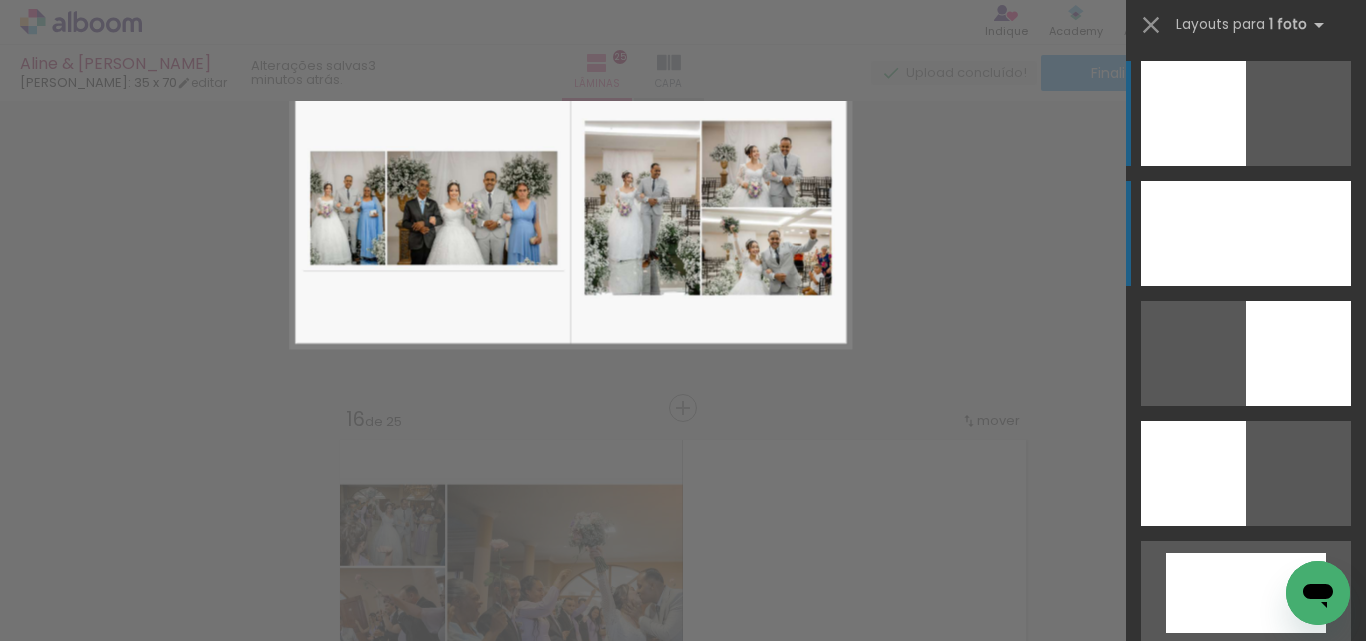 click at bounding box center (1246, 233) 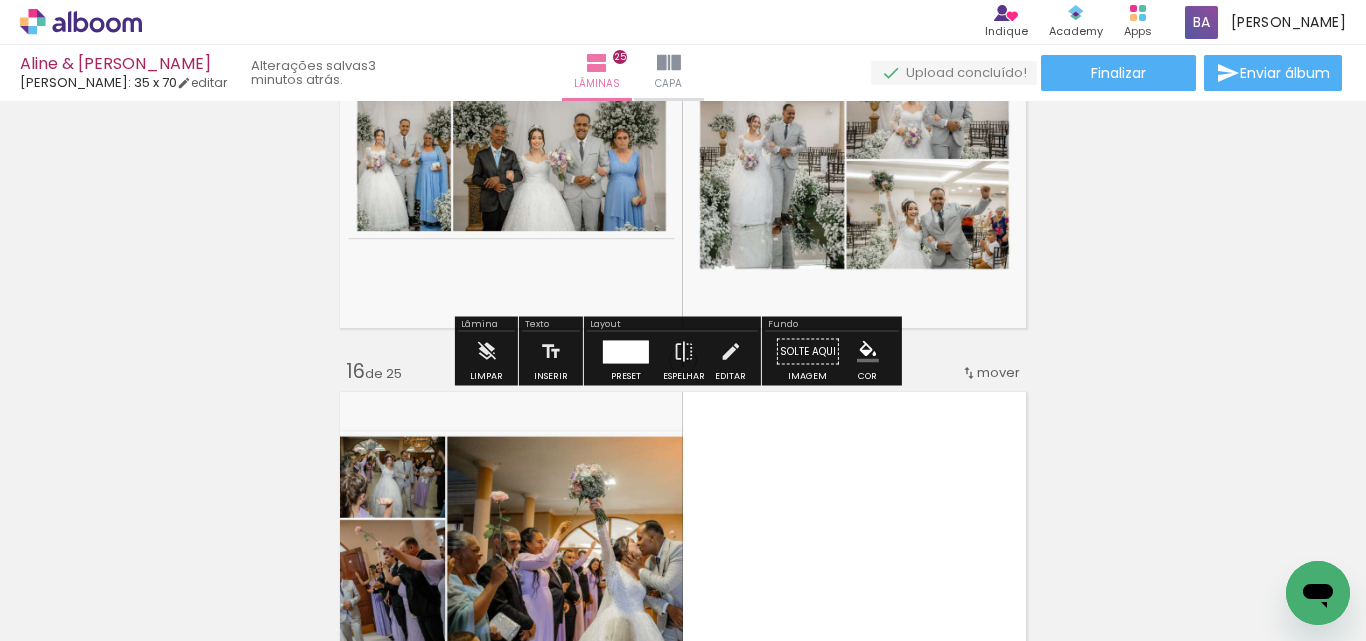 scroll, scrollTop: 6126, scrollLeft: 0, axis: vertical 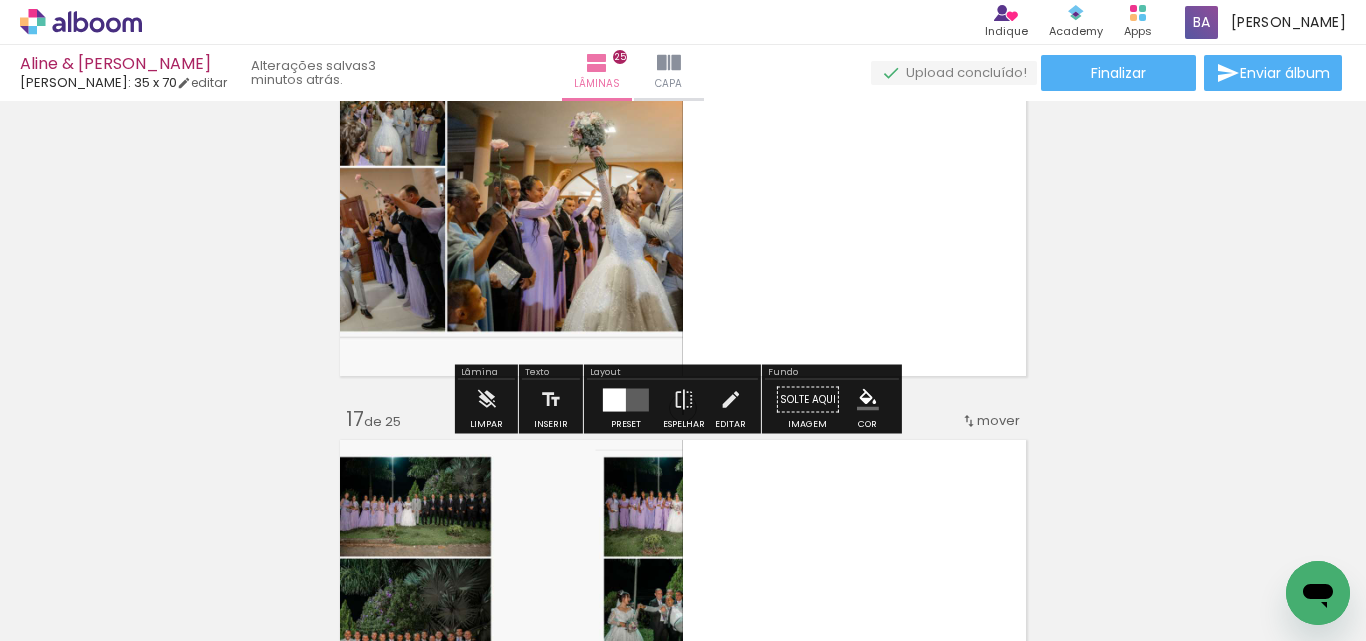 click at bounding box center [626, 399] 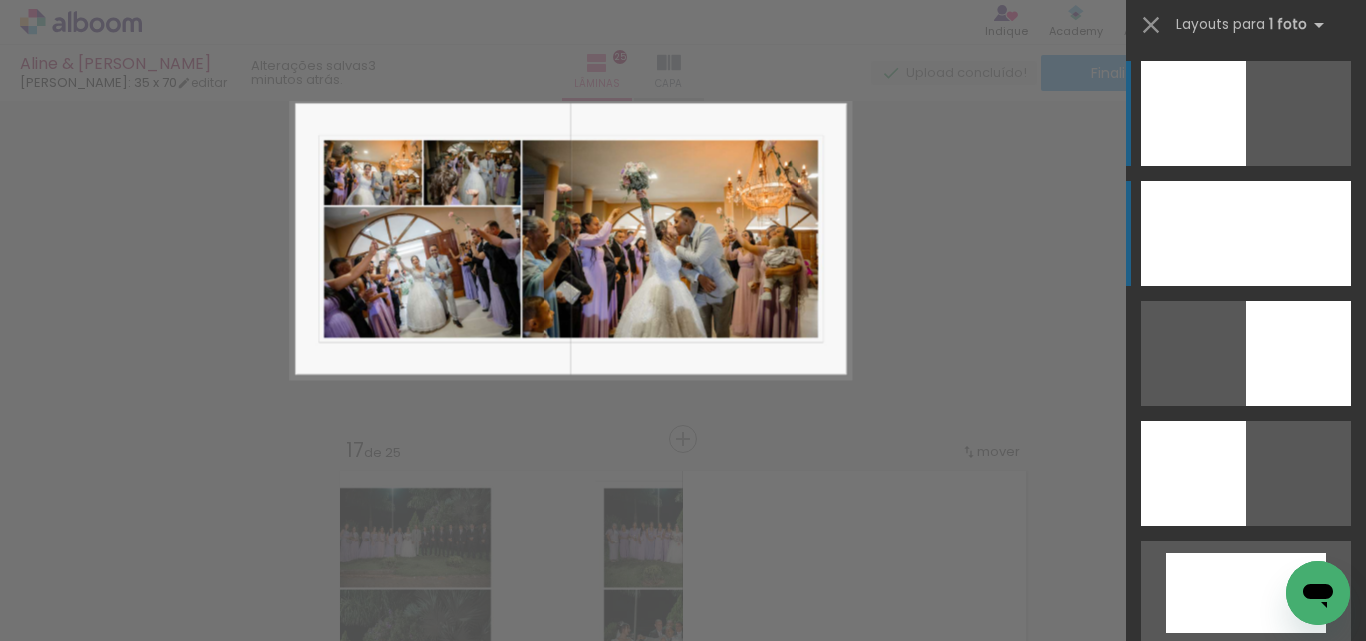 click at bounding box center (1246, 233) 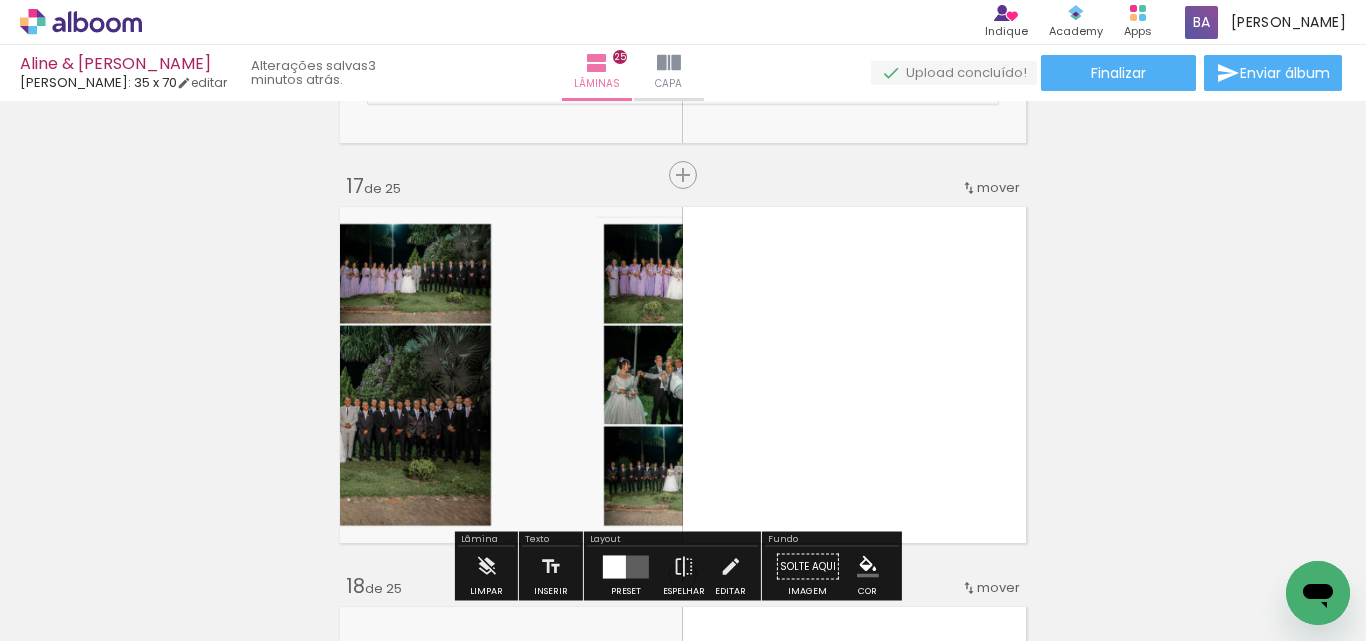 scroll, scrollTop: 6526, scrollLeft: 0, axis: vertical 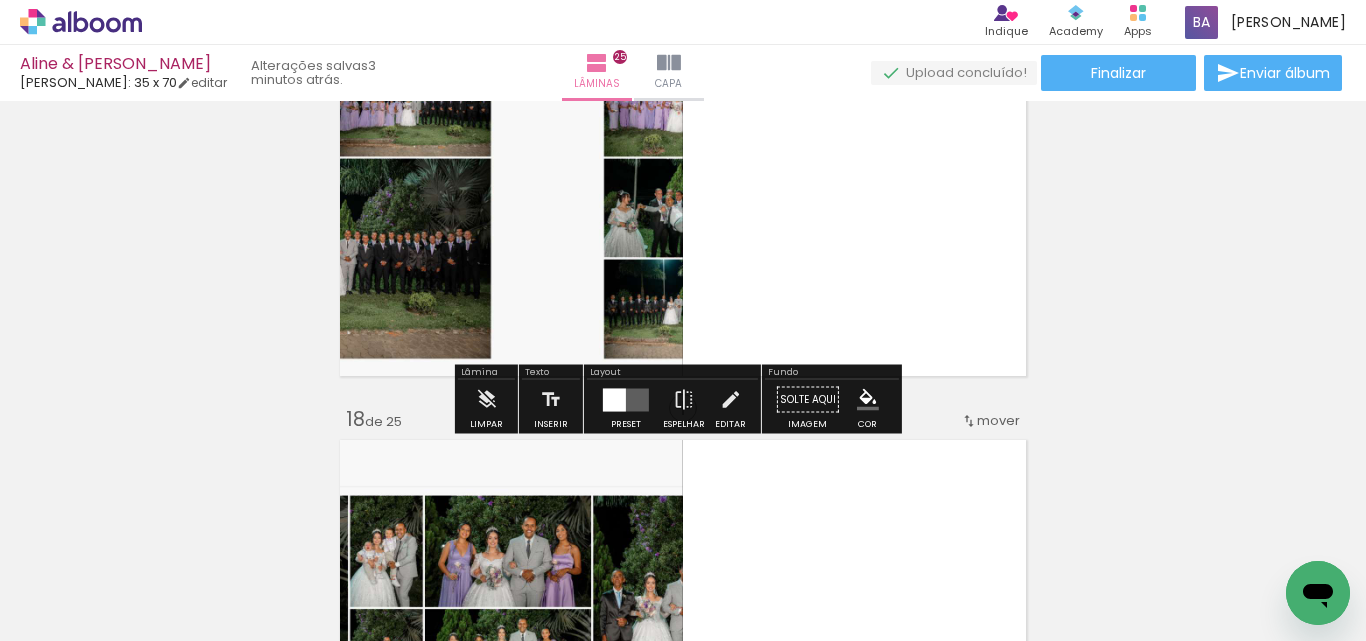click at bounding box center (626, 399) 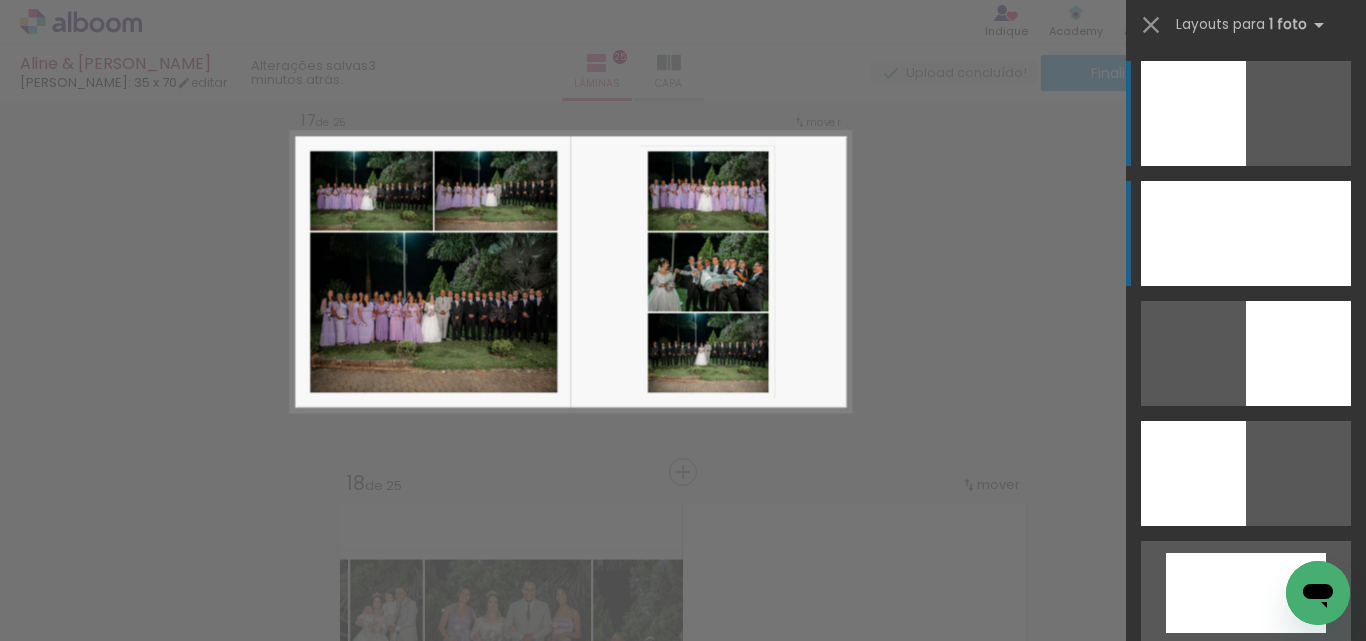 click at bounding box center (1246, 233) 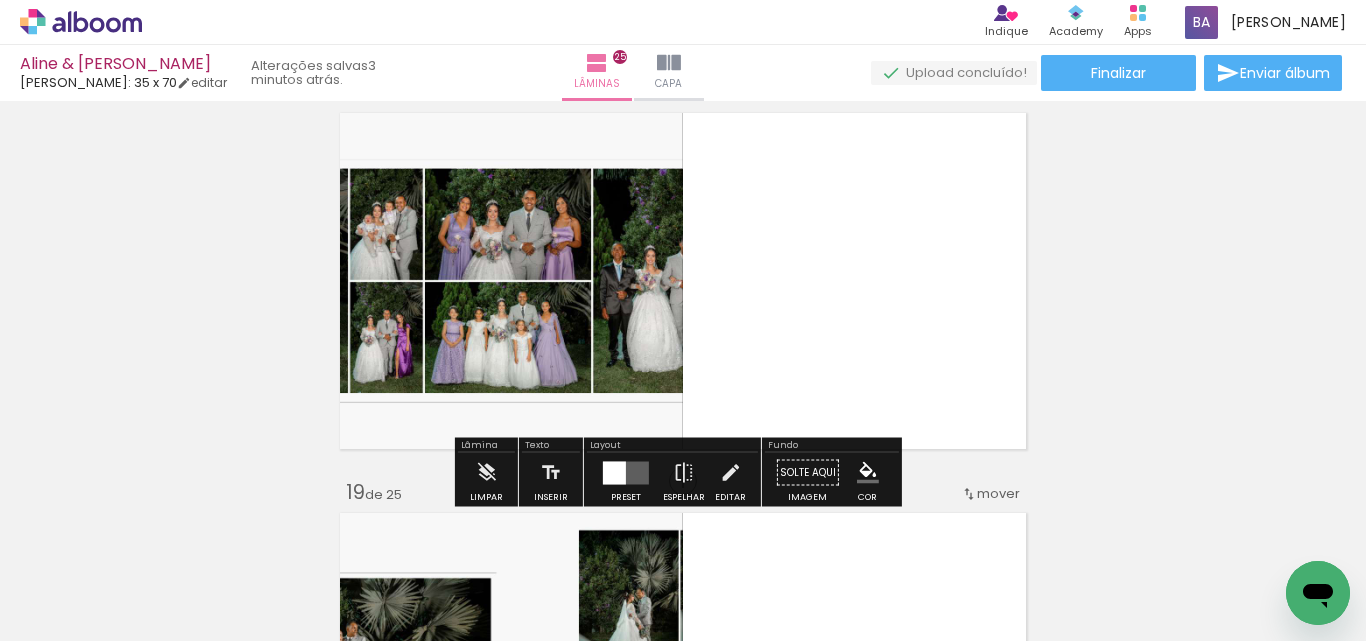 scroll, scrollTop: 6926, scrollLeft: 0, axis: vertical 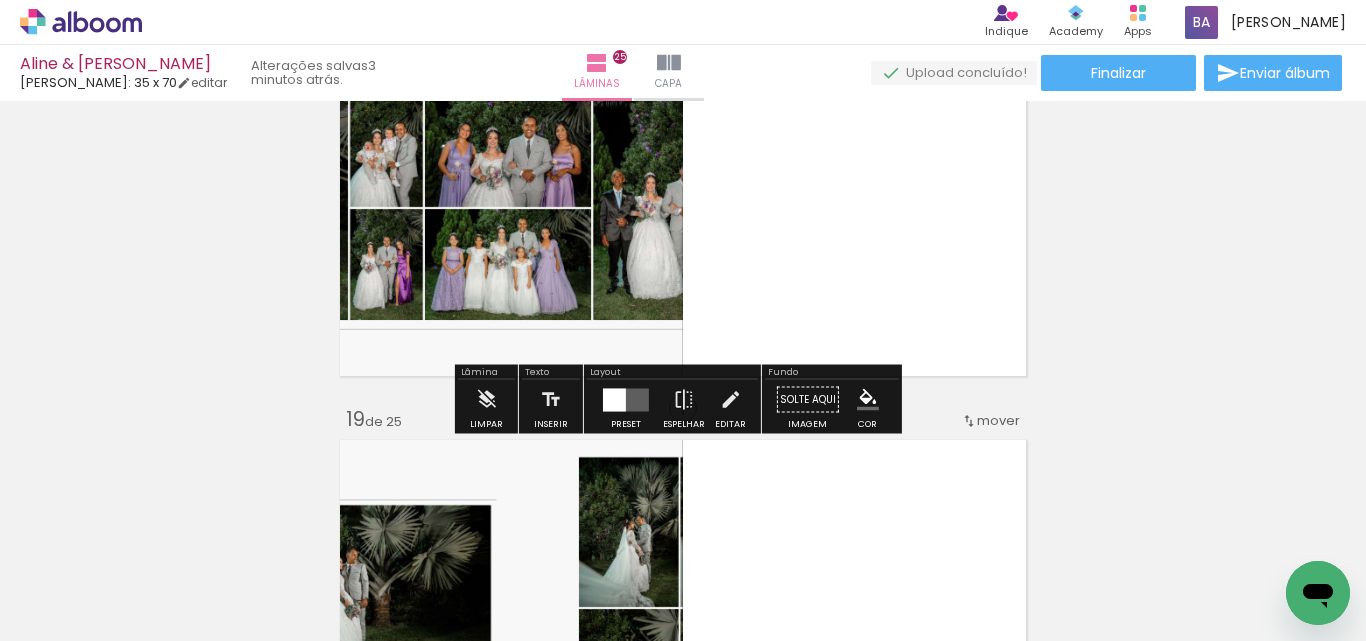click at bounding box center (614, 399) 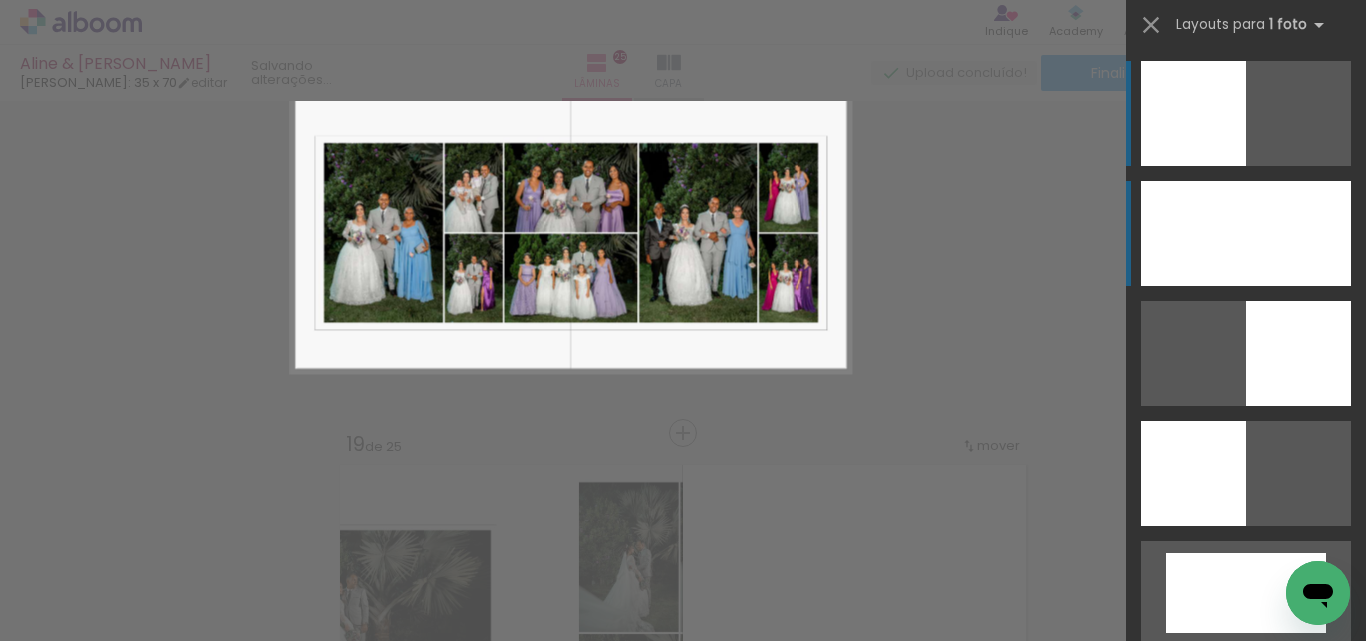 click at bounding box center [1246, 233] 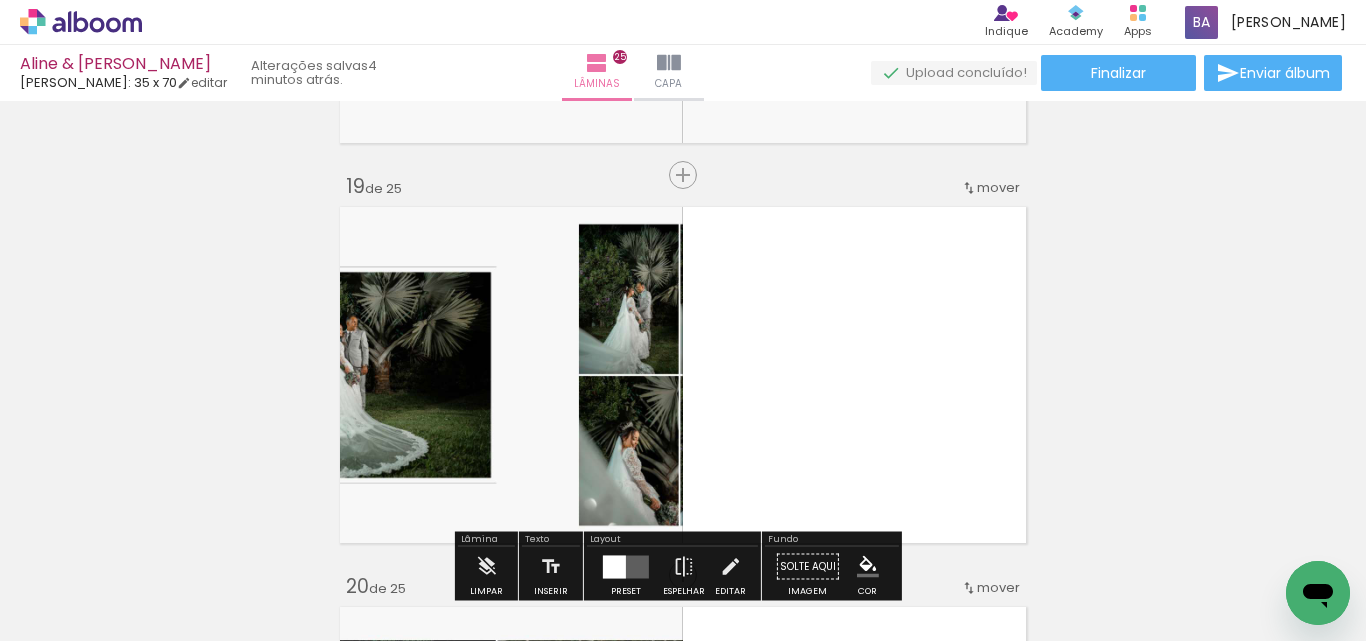 scroll, scrollTop: 7326, scrollLeft: 0, axis: vertical 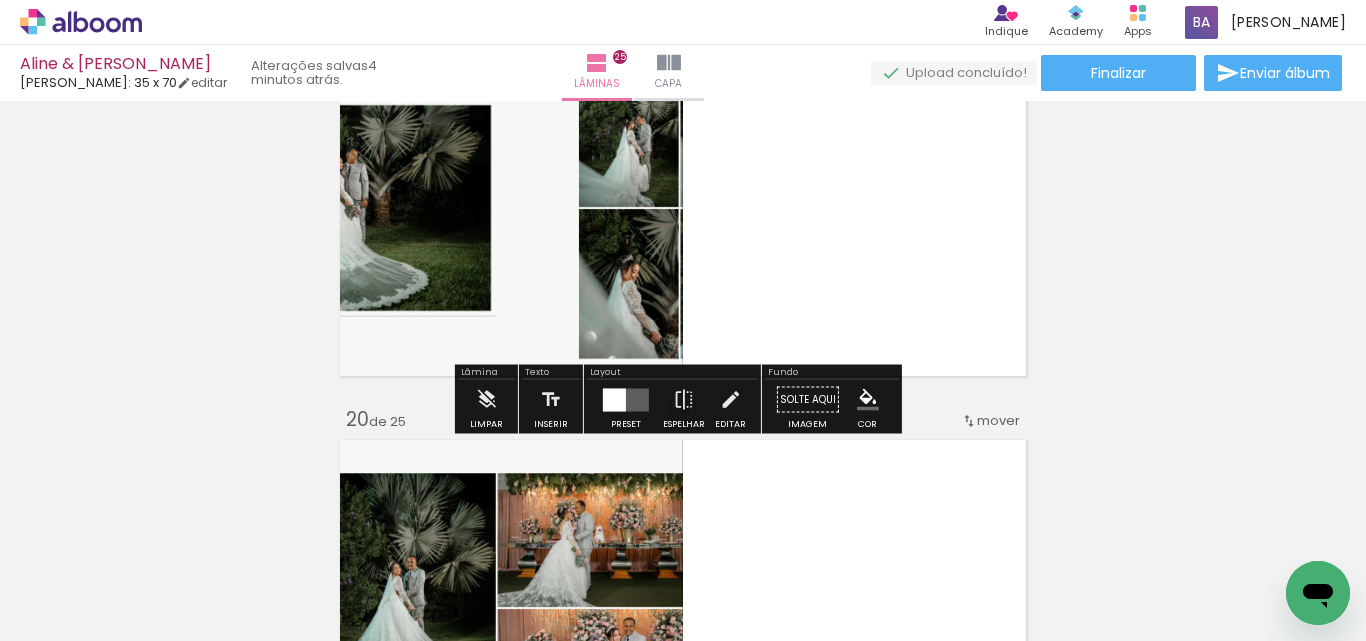 drag, startPoint x: 629, startPoint y: 397, endPoint x: 814, endPoint y: 361, distance: 188.47015 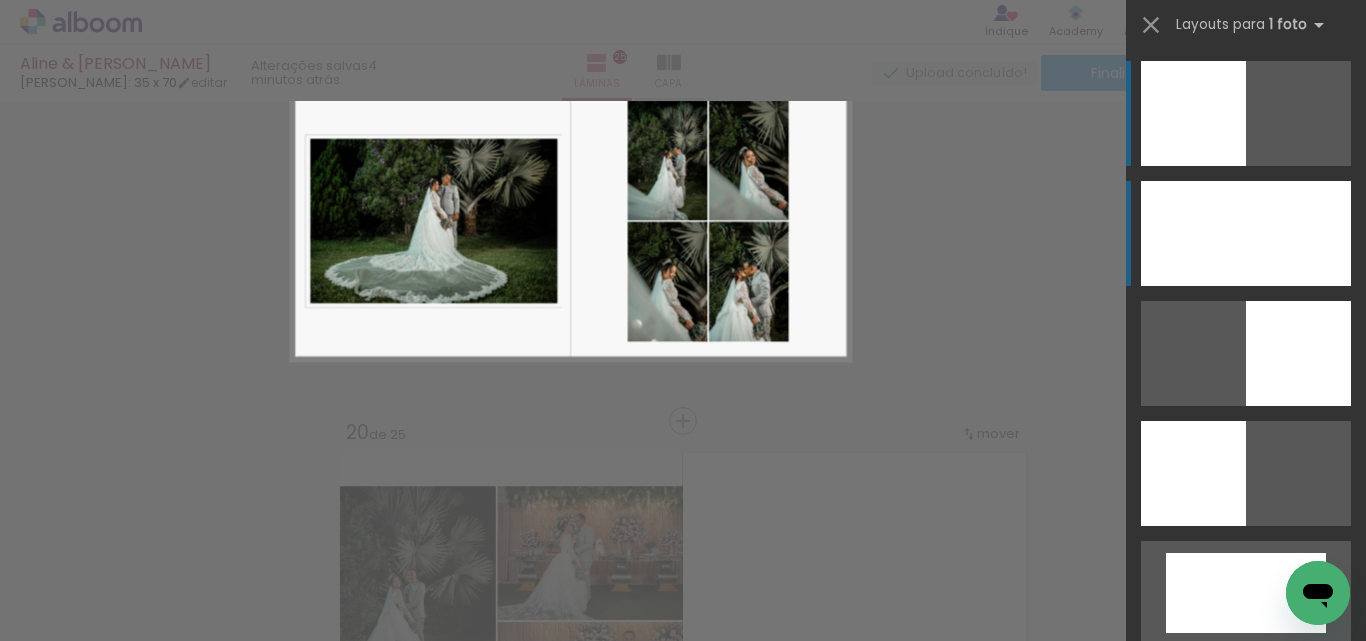 click at bounding box center [1246, 233] 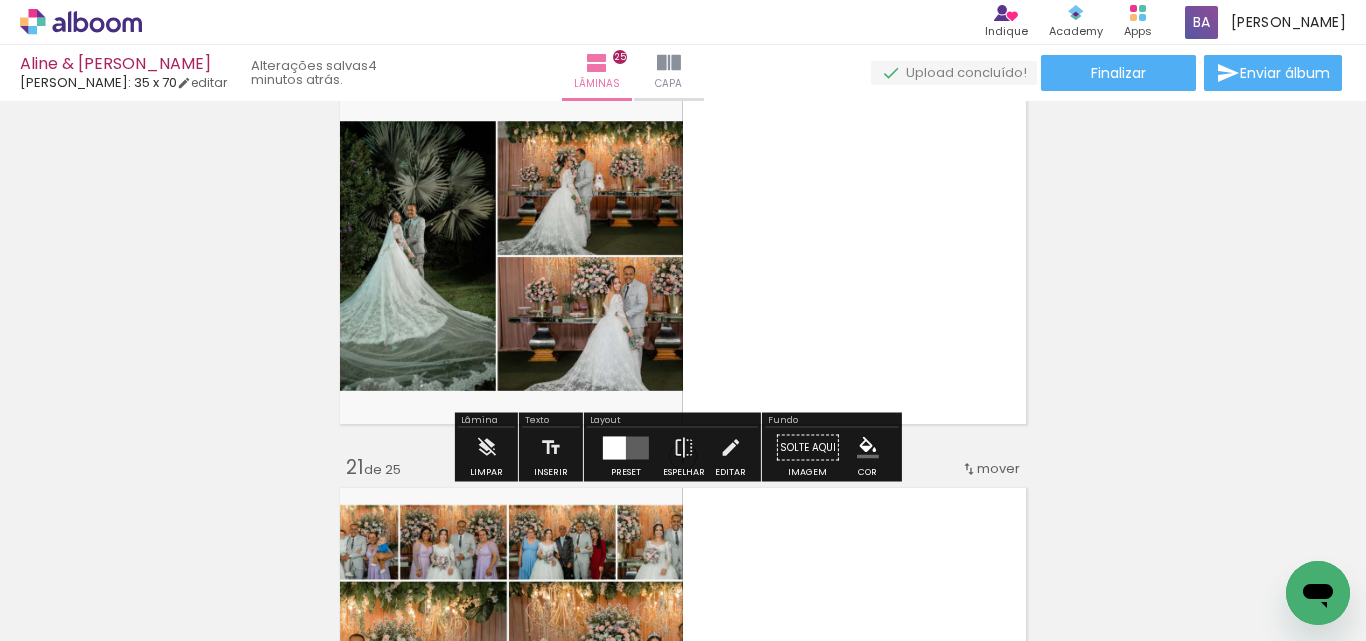 scroll, scrollTop: 7726, scrollLeft: 0, axis: vertical 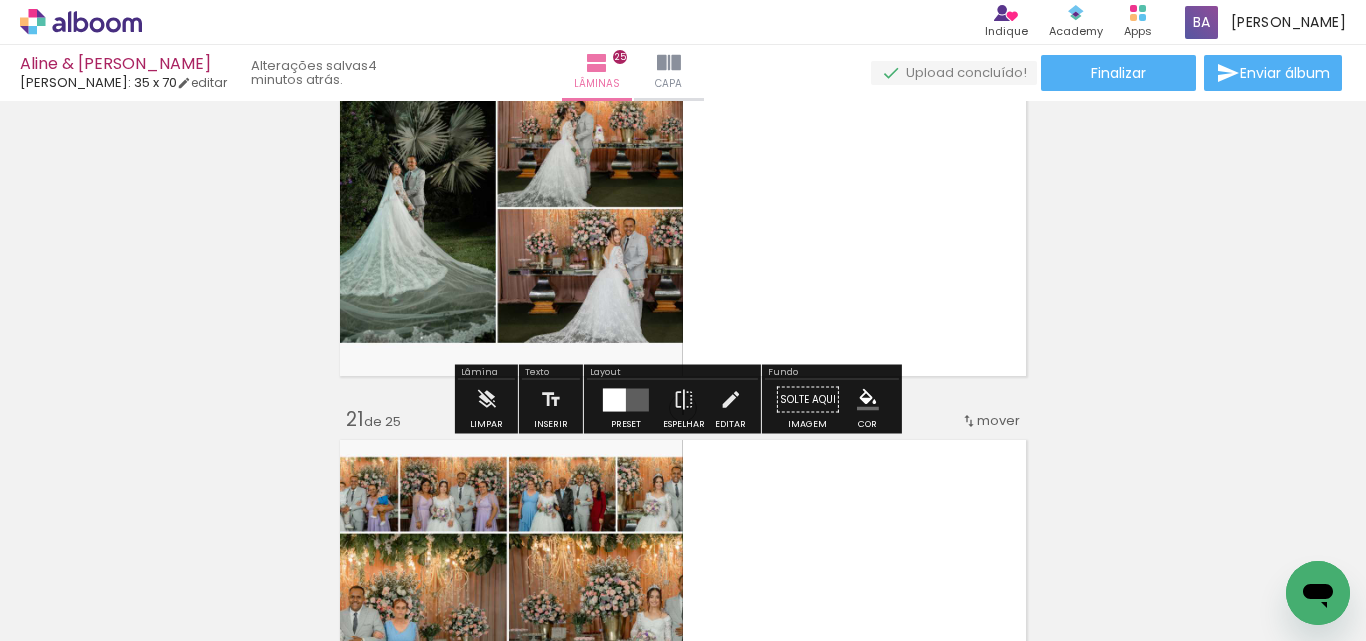 click at bounding box center [626, 399] 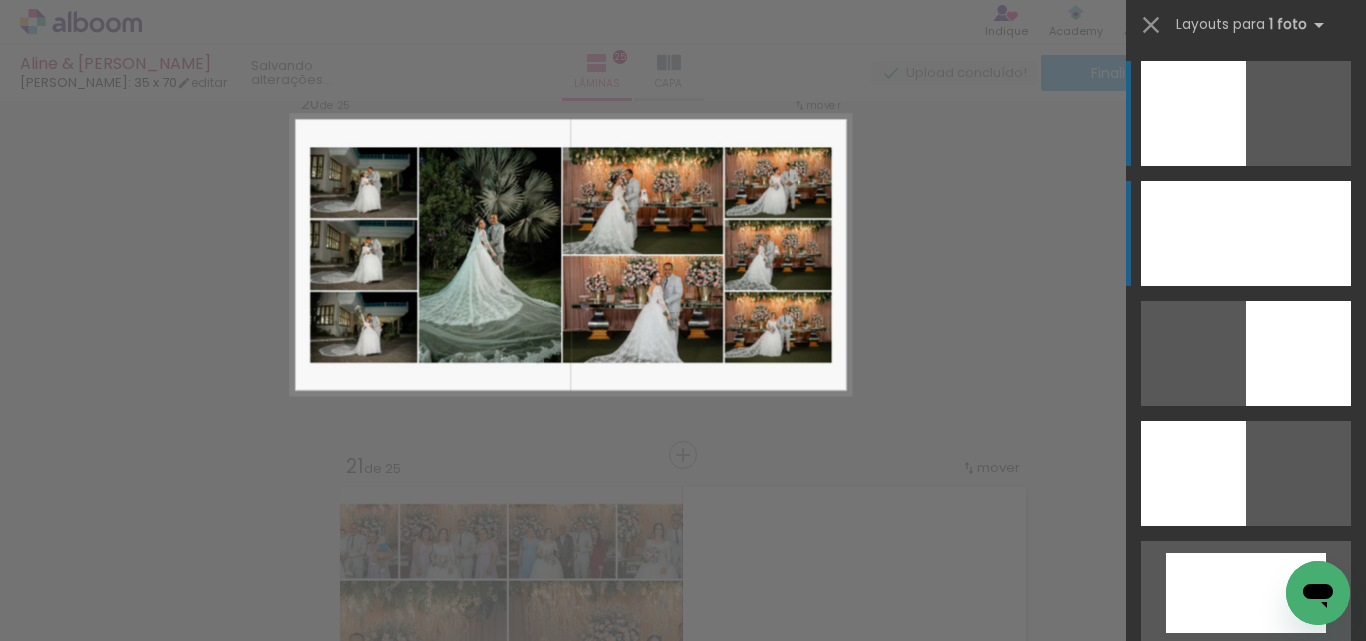 click at bounding box center (1246, 233) 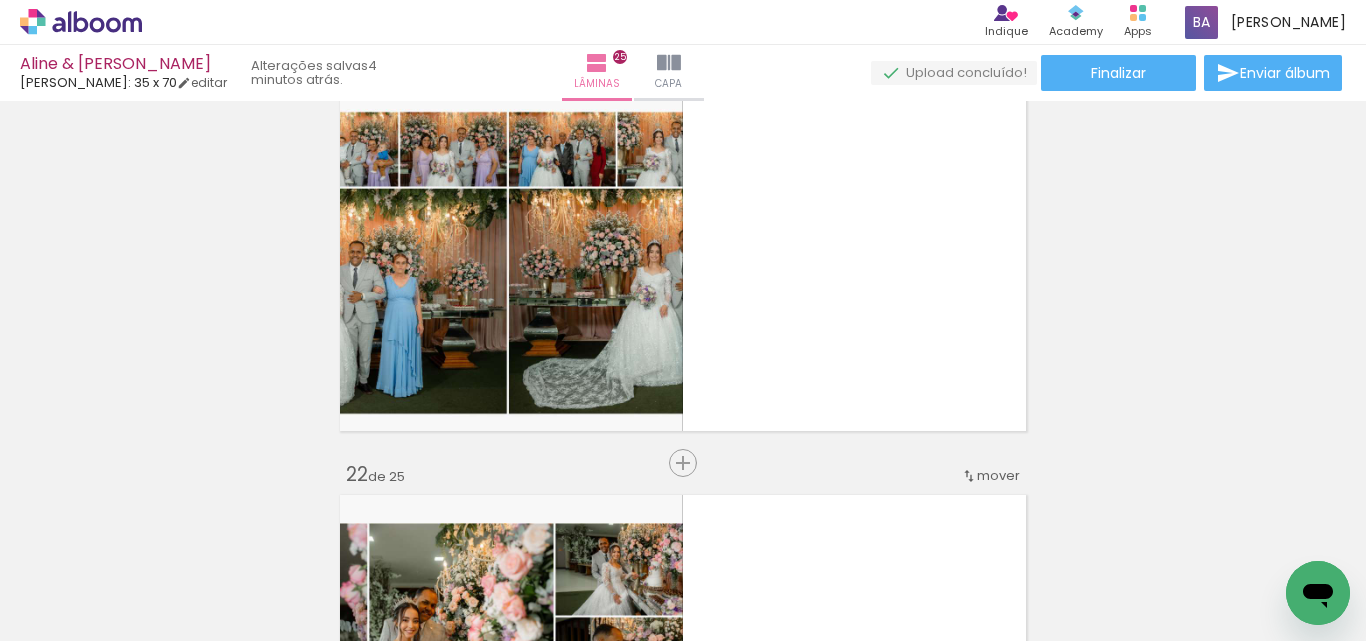 scroll, scrollTop: 8126, scrollLeft: 0, axis: vertical 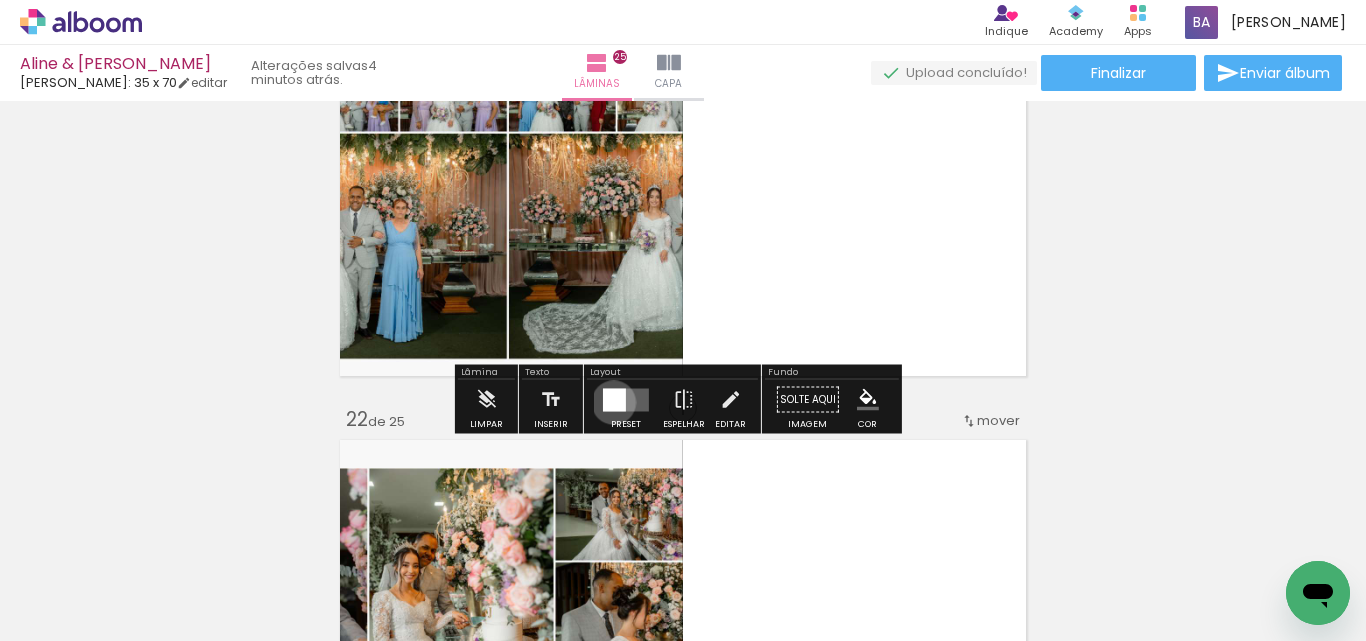 click at bounding box center (614, 399) 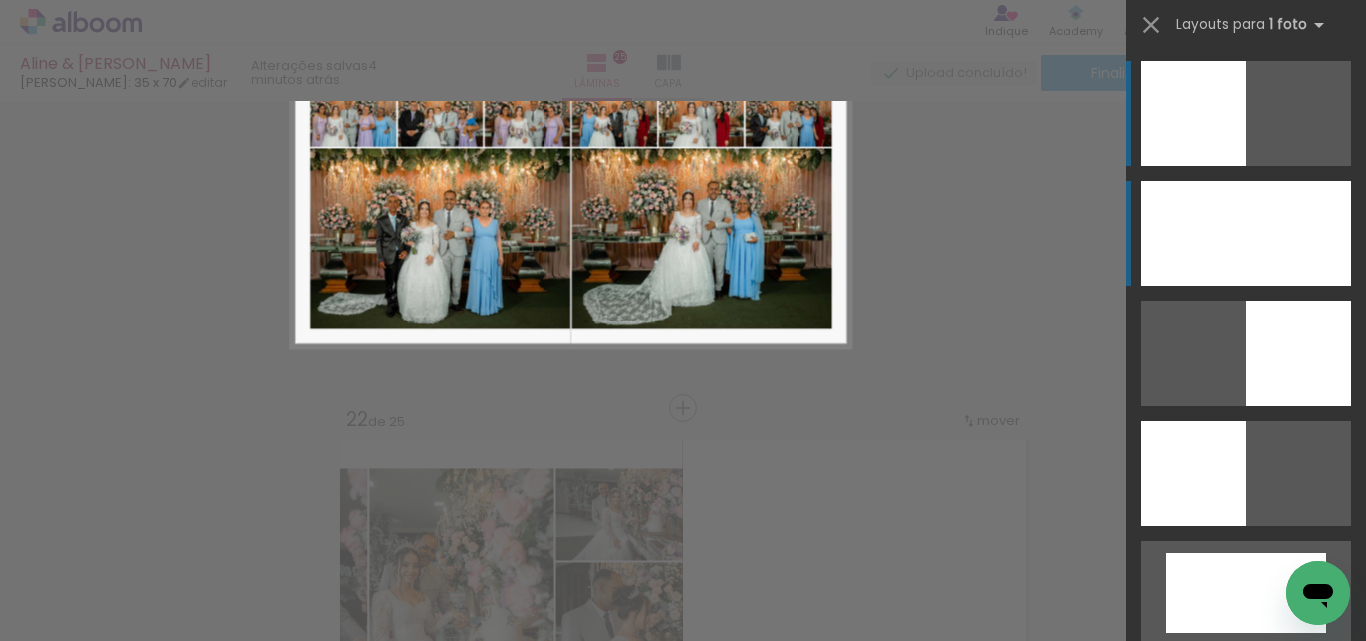 click at bounding box center [1246, 233] 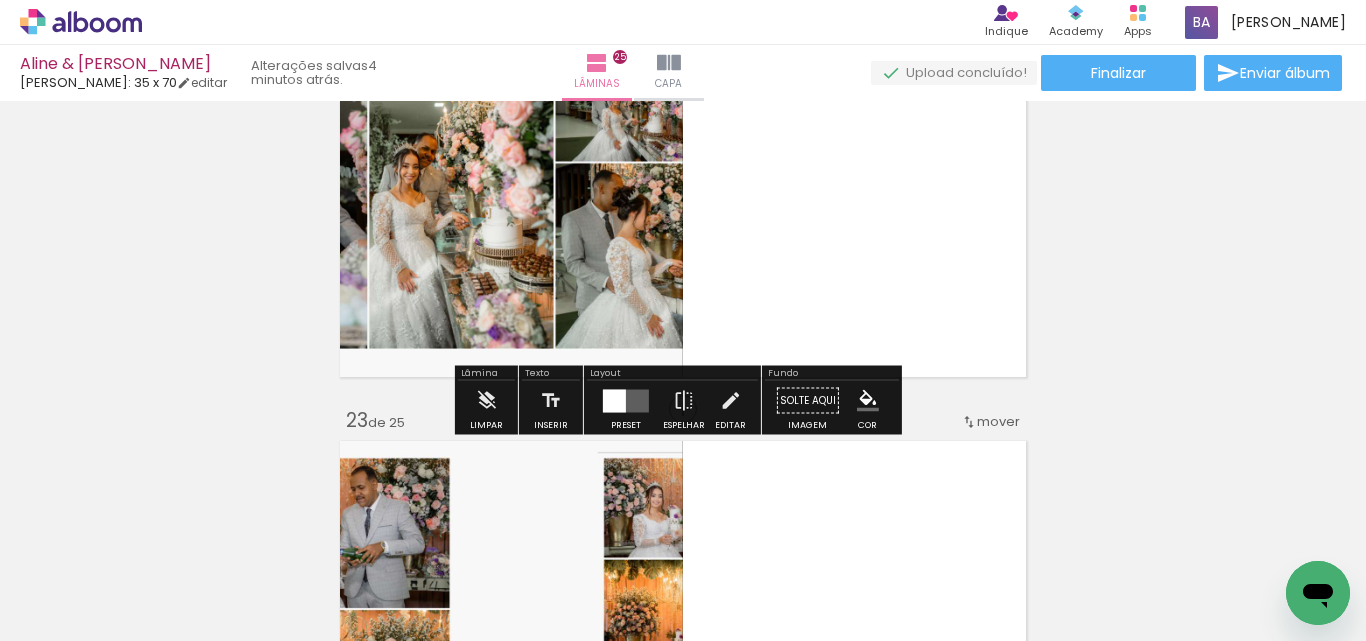 scroll, scrollTop: 8526, scrollLeft: 0, axis: vertical 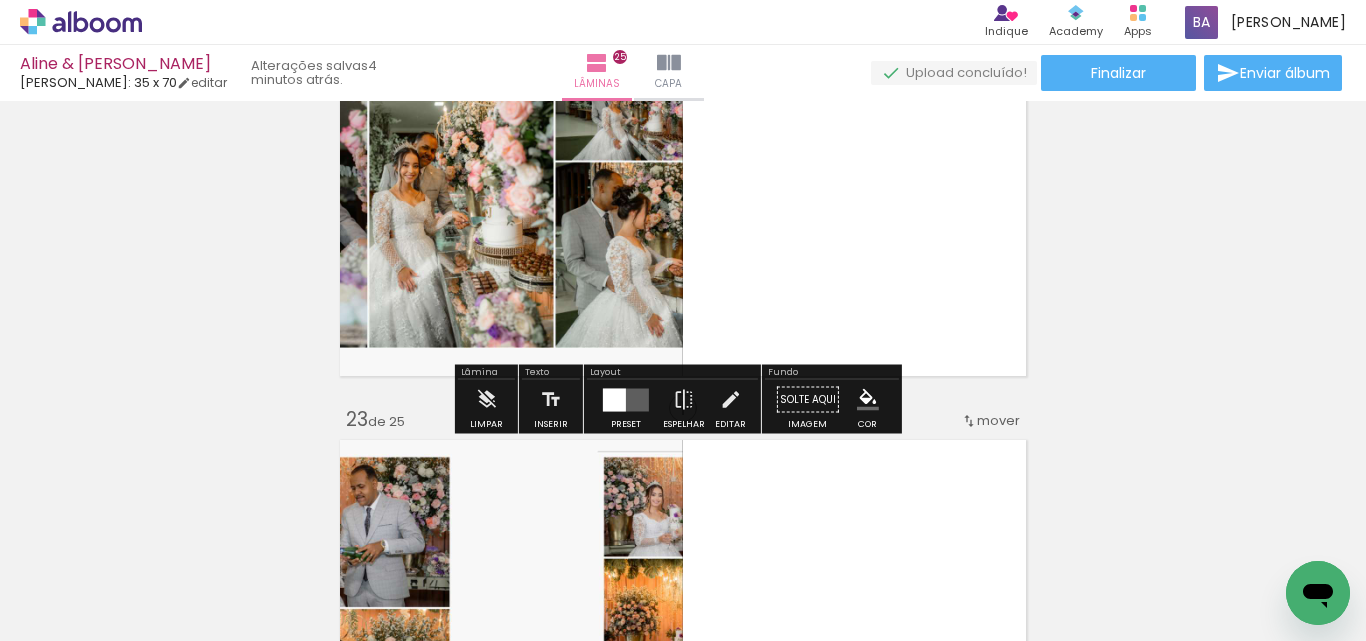 click at bounding box center (614, 399) 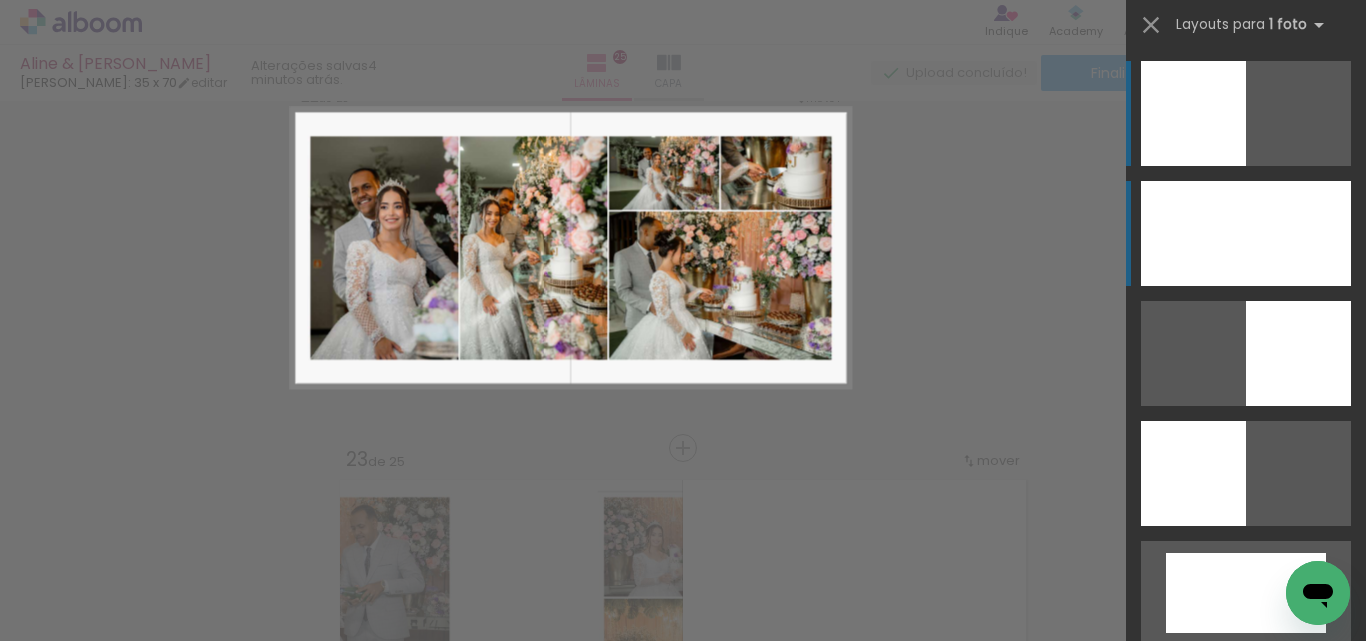 click at bounding box center [1246, 233] 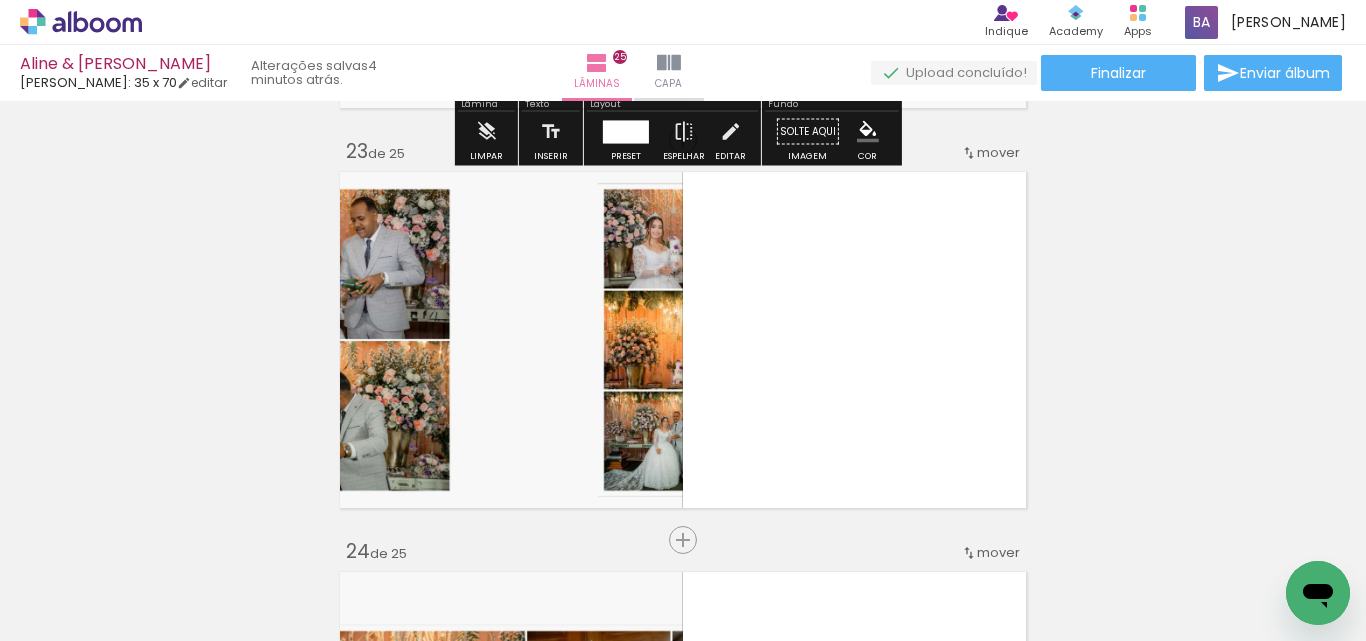scroll, scrollTop: 8926, scrollLeft: 0, axis: vertical 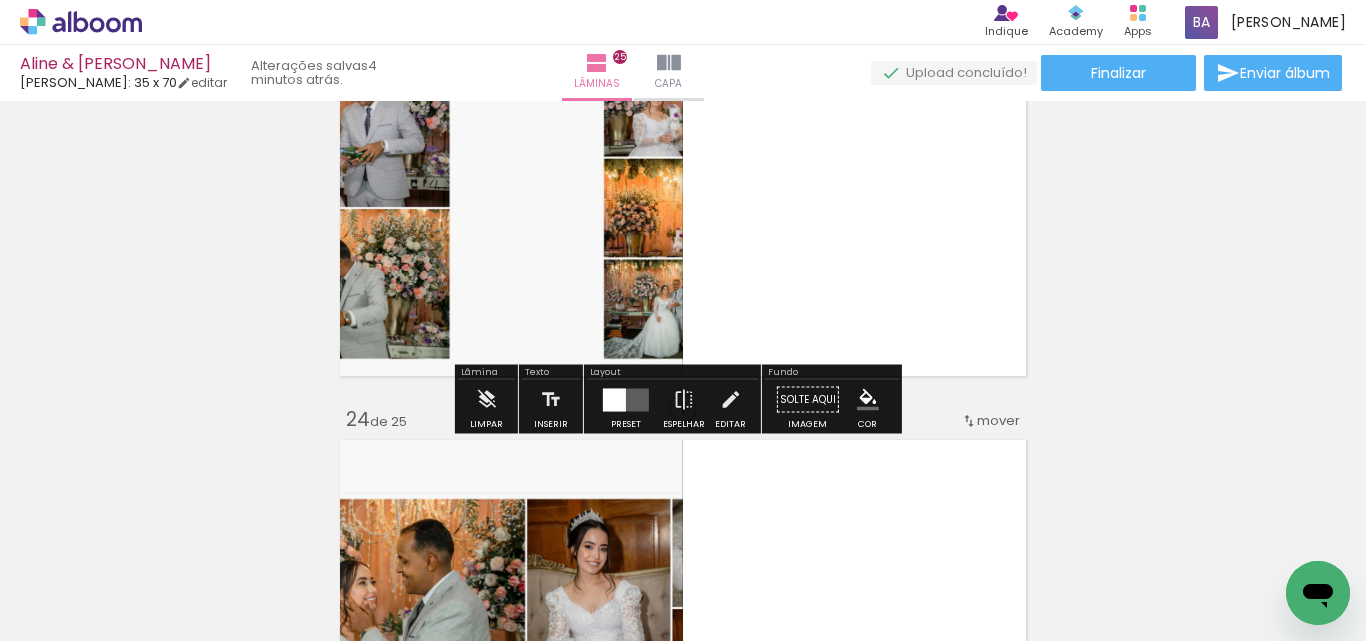 click at bounding box center (614, 399) 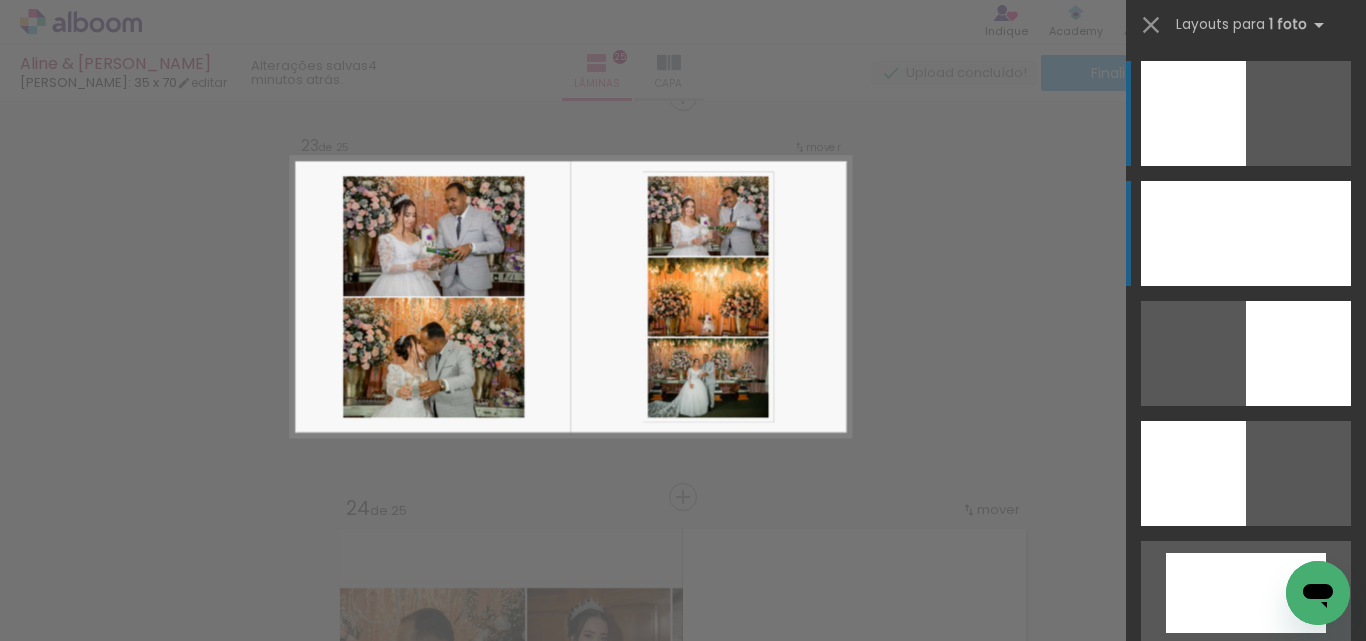 click at bounding box center (1246, 233) 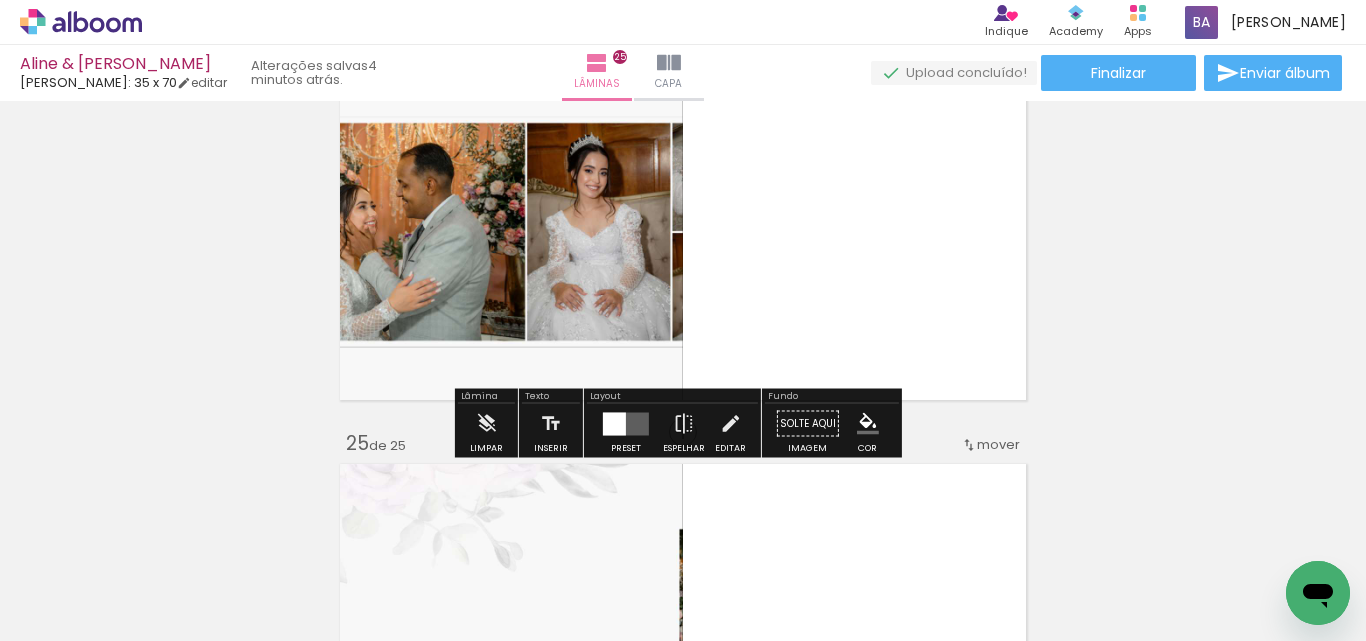 scroll, scrollTop: 9326, scrollLeft: 0, axis: vertical 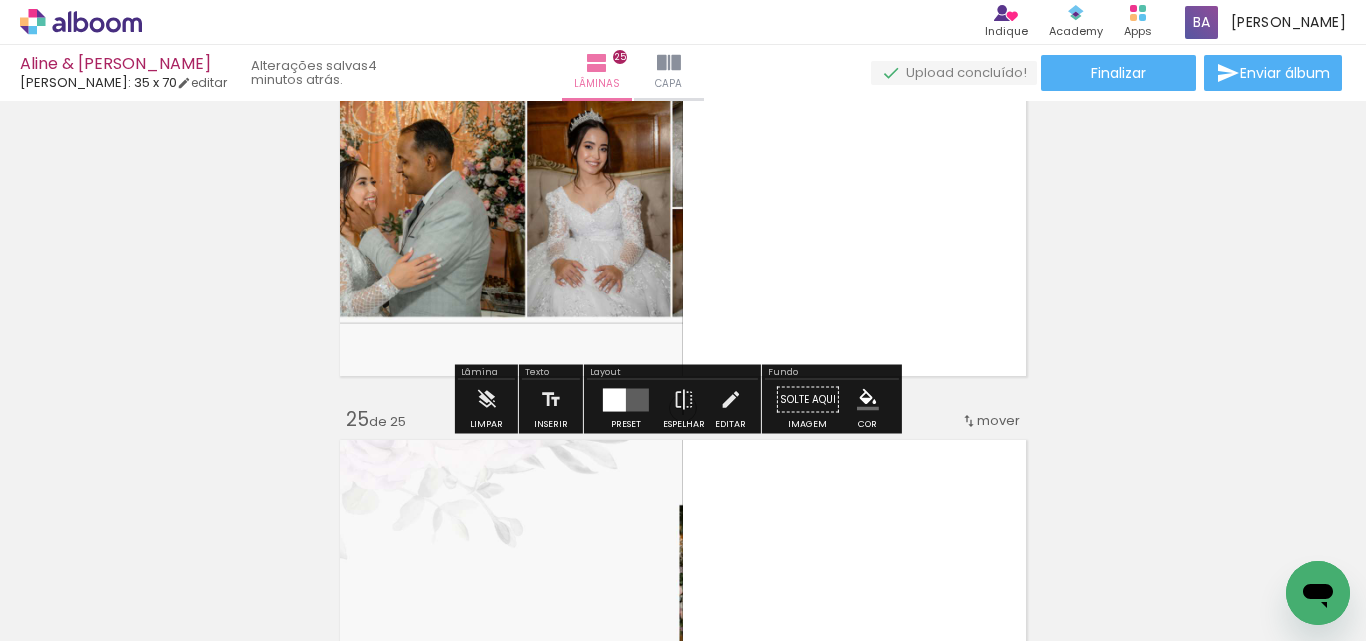 click at bounding box center [614, 399] 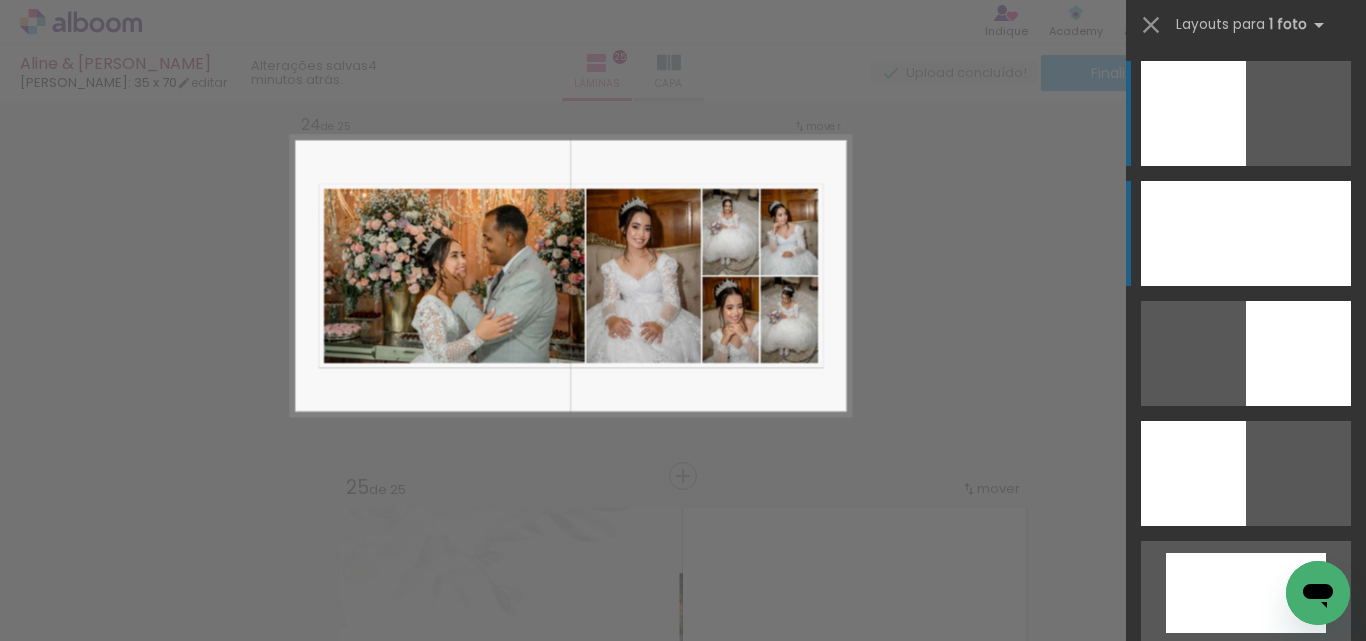 click at bounding box center [1246, 233] 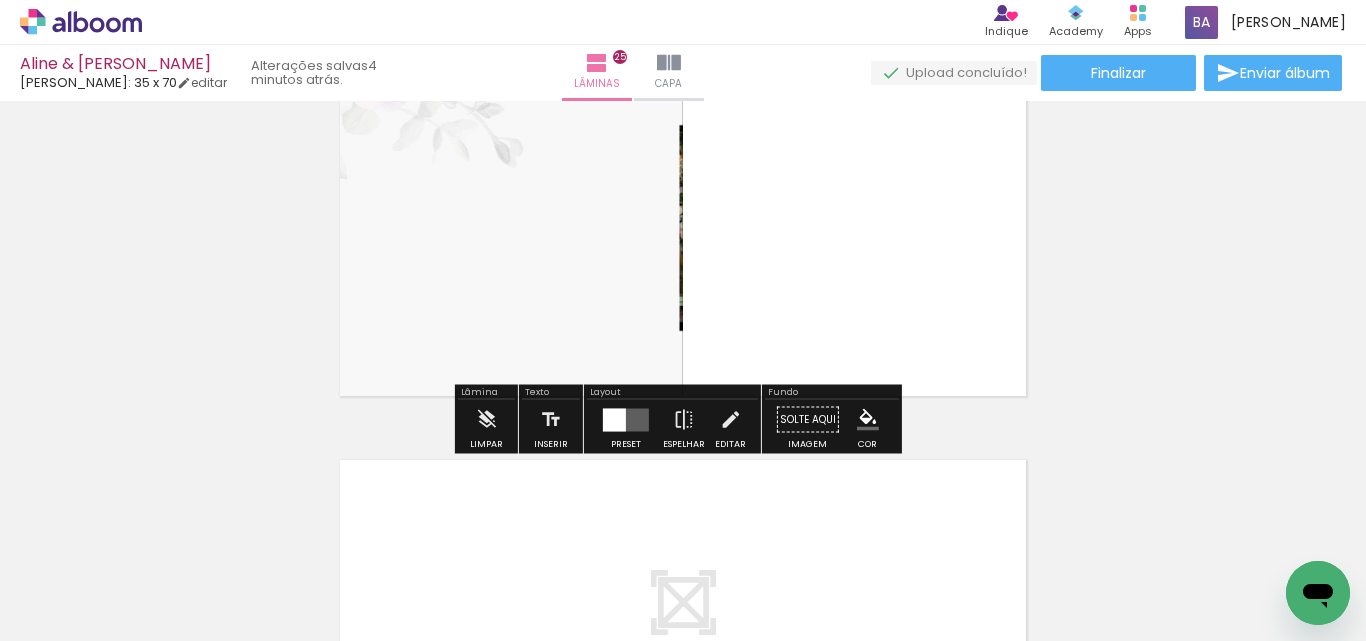 scroll, scrollTop: 9726, scrollLeft: 0, axis: vertical 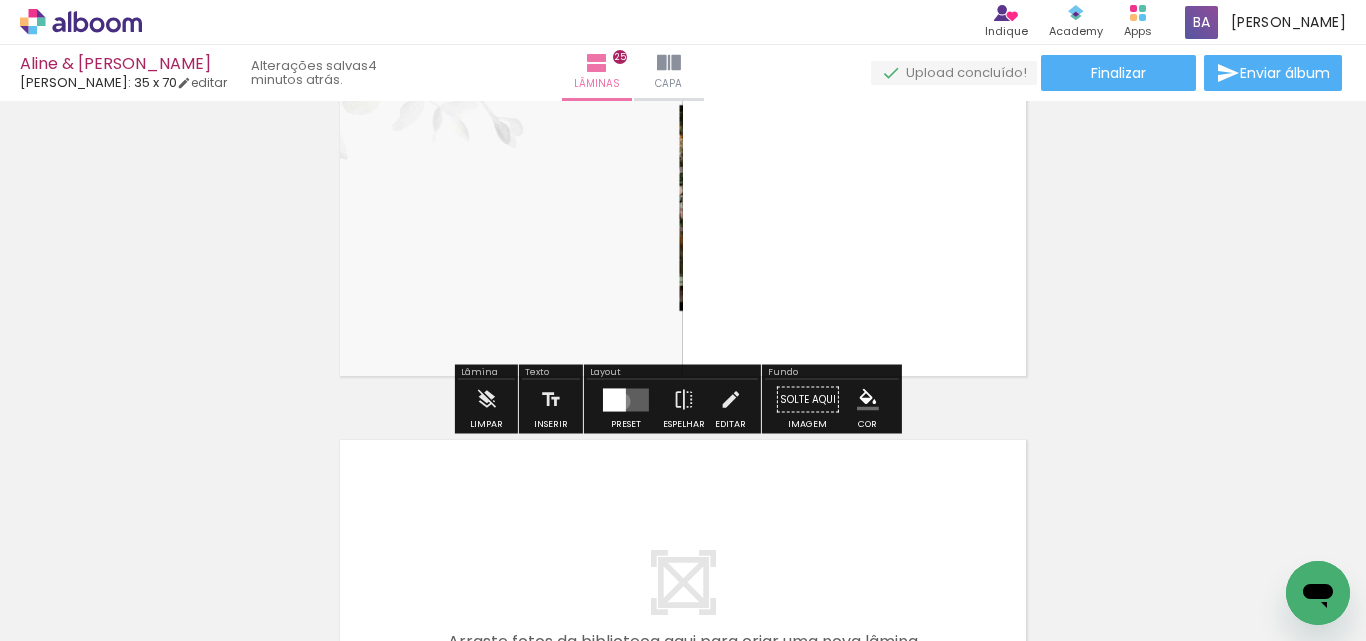 drag, startPoint x: 617, startPoint y: 401, endPoint x: 697, endPoint y: 369, distance: 86.162636 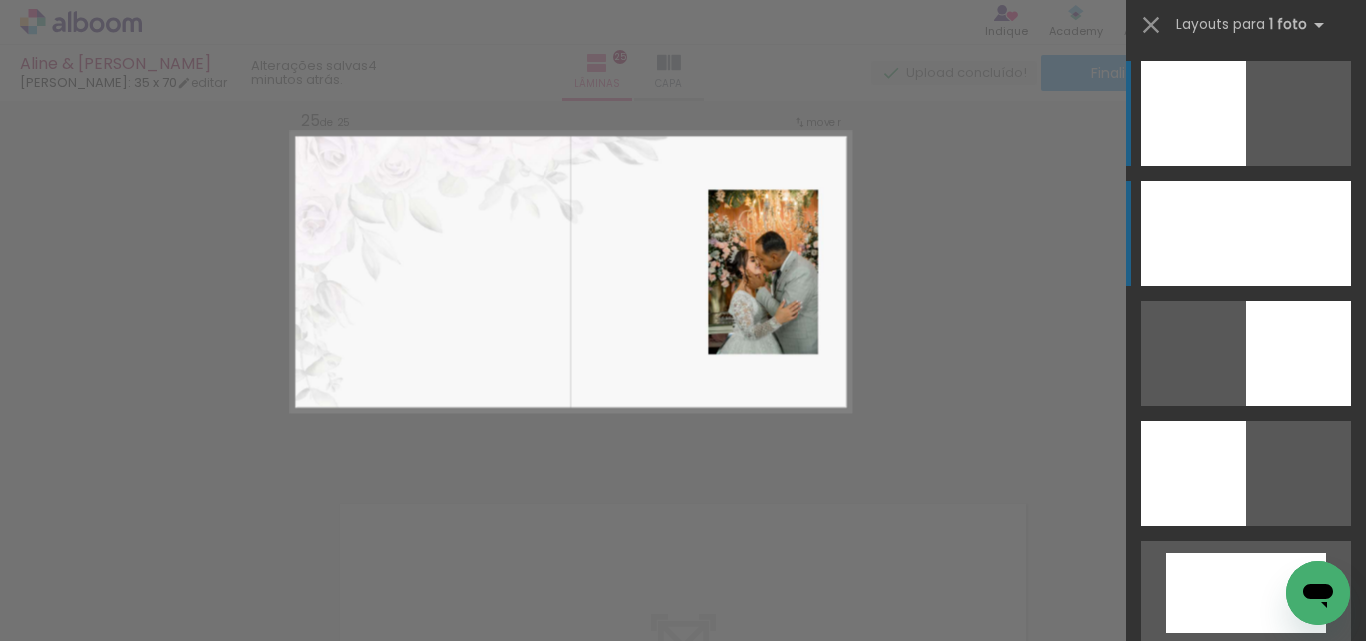 click at bounding box center (1246, 233) 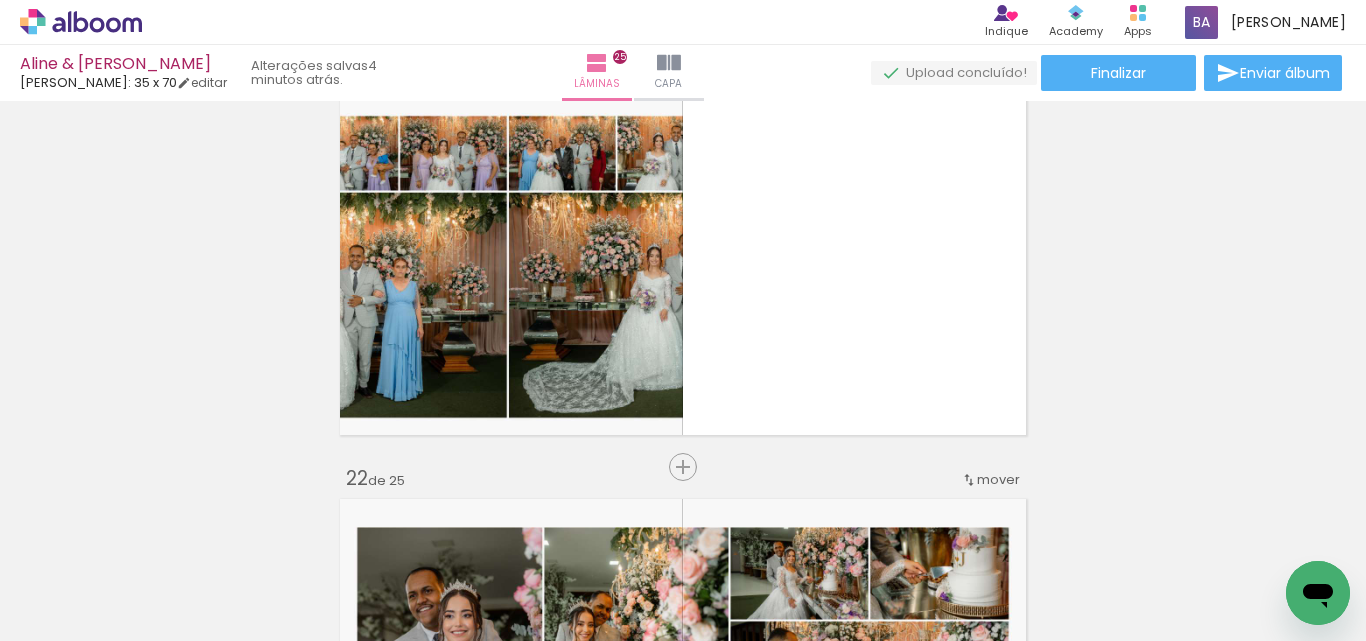 scroll, scrollTop: 8063, scrollLeft: 0, axis: vertical 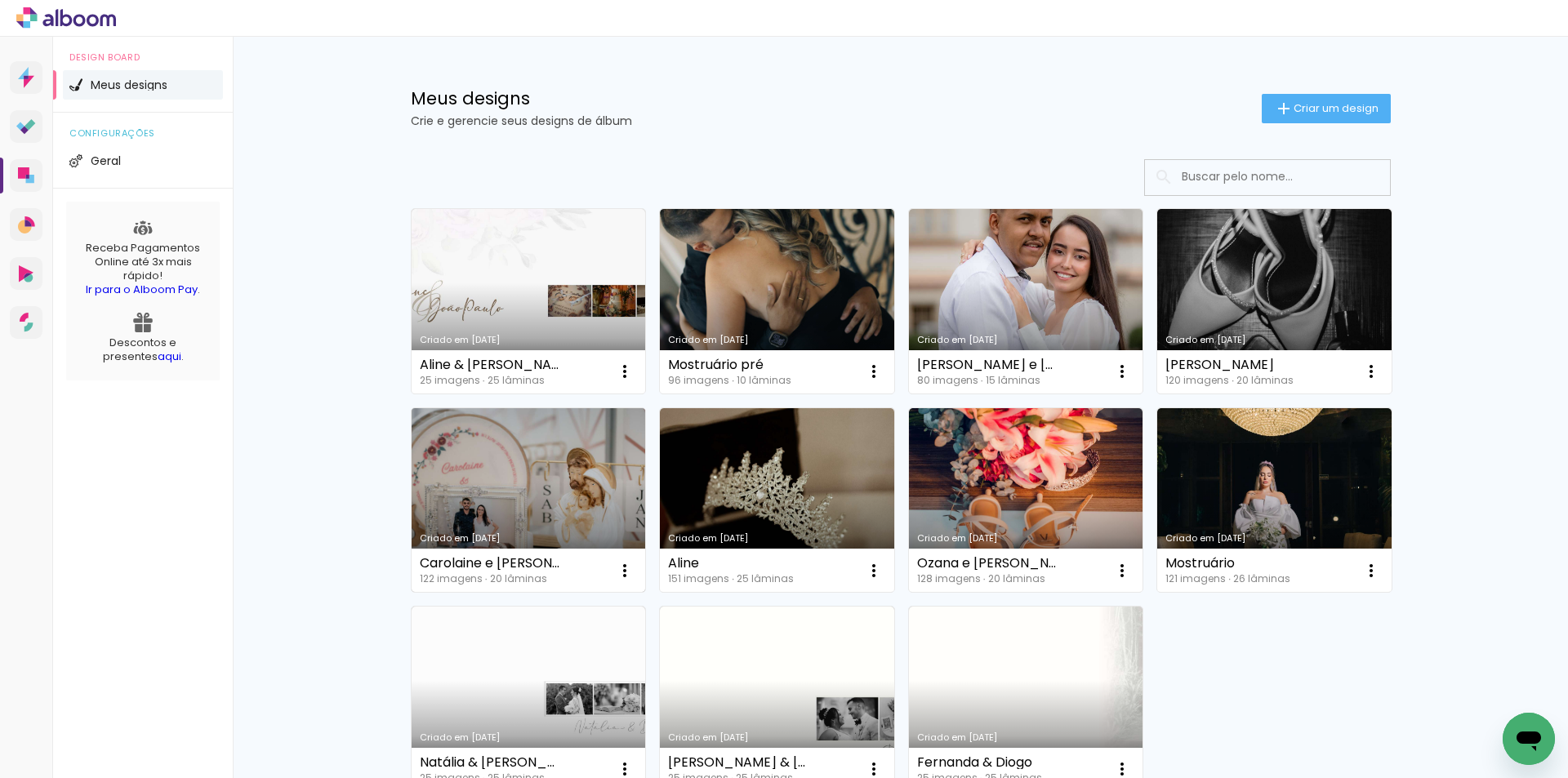 click on "Criado em [DATE]" at bounding box center (528, 500) 